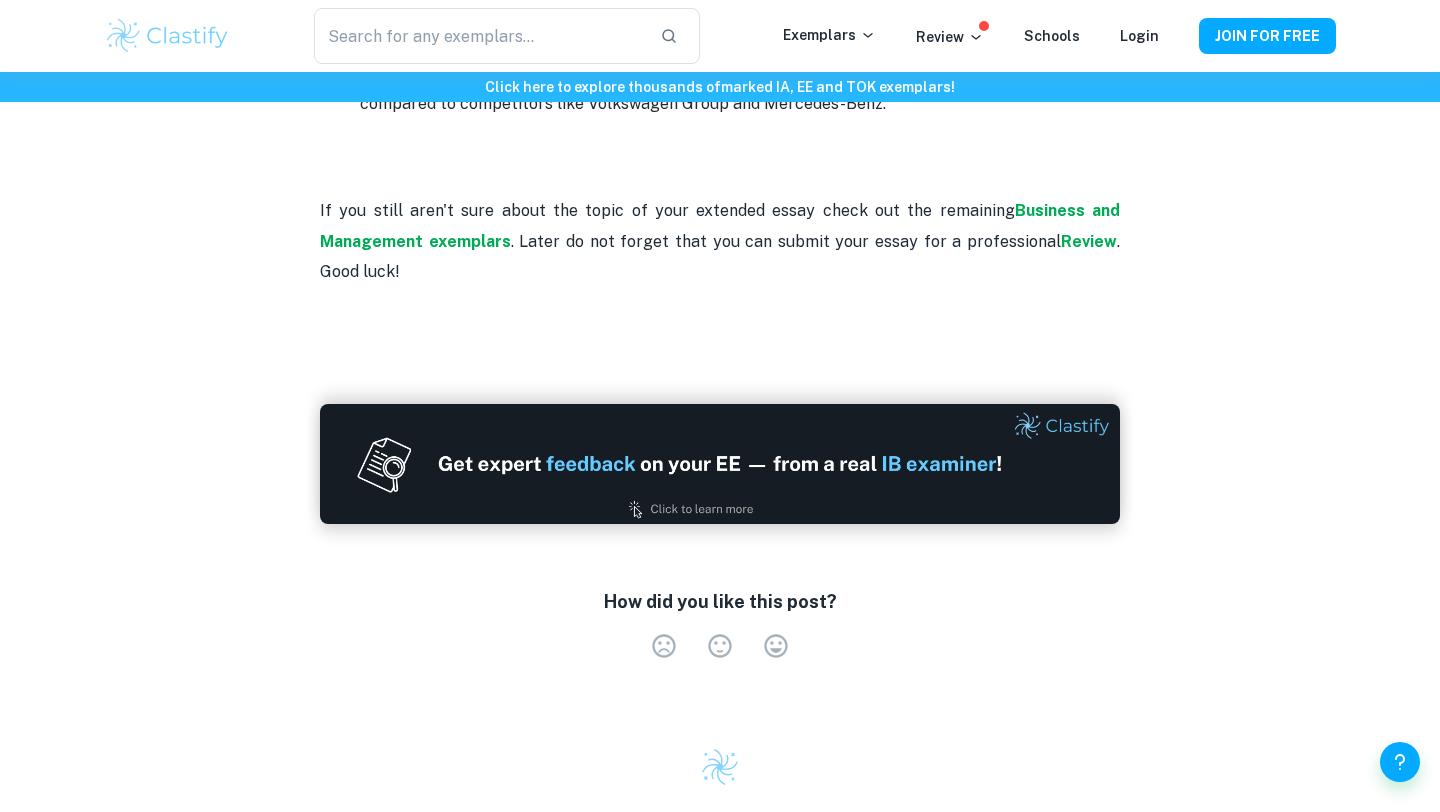 scroll, scrollTop: 5421, scrollLeft: 0, axis: vertical 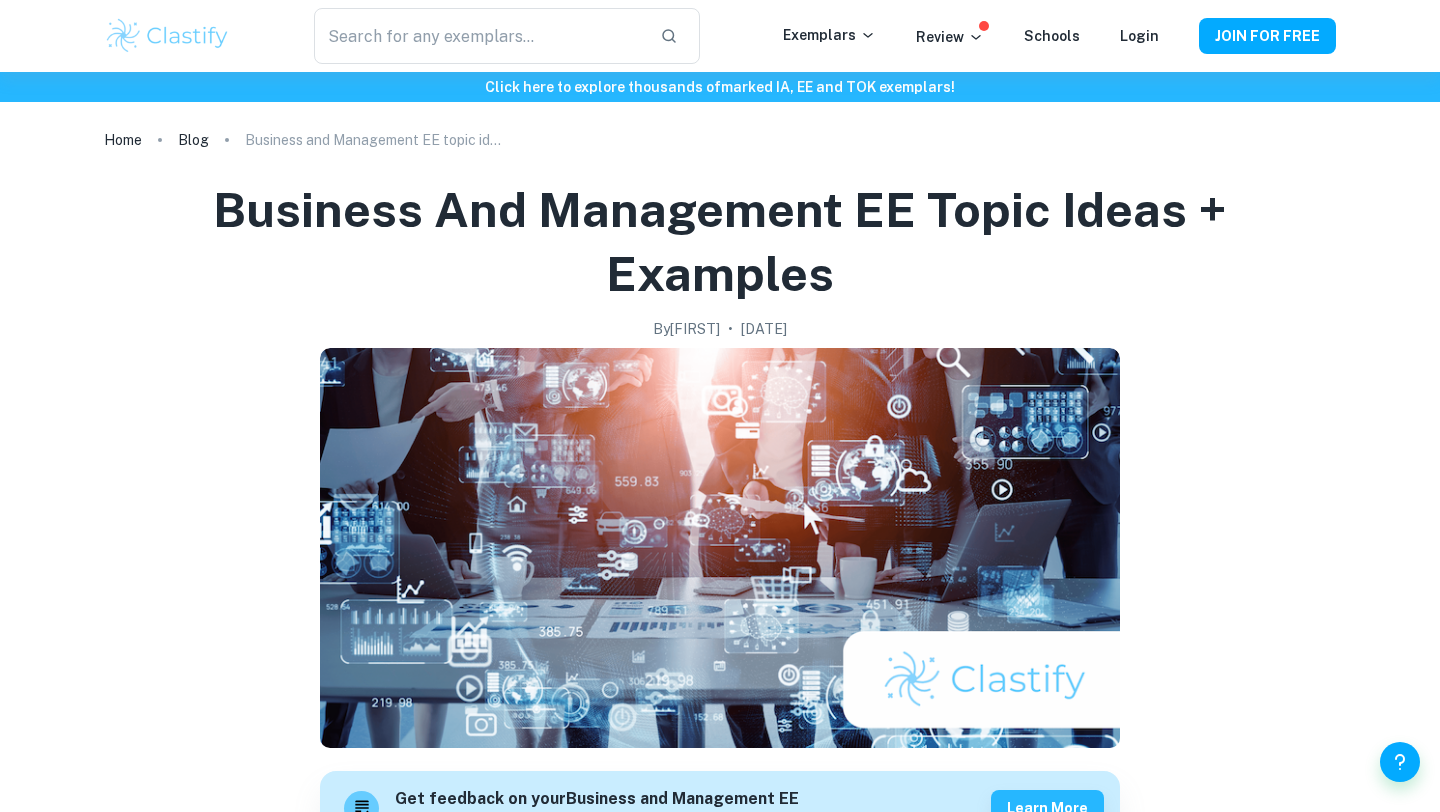 click at bounding box center (167, 36) 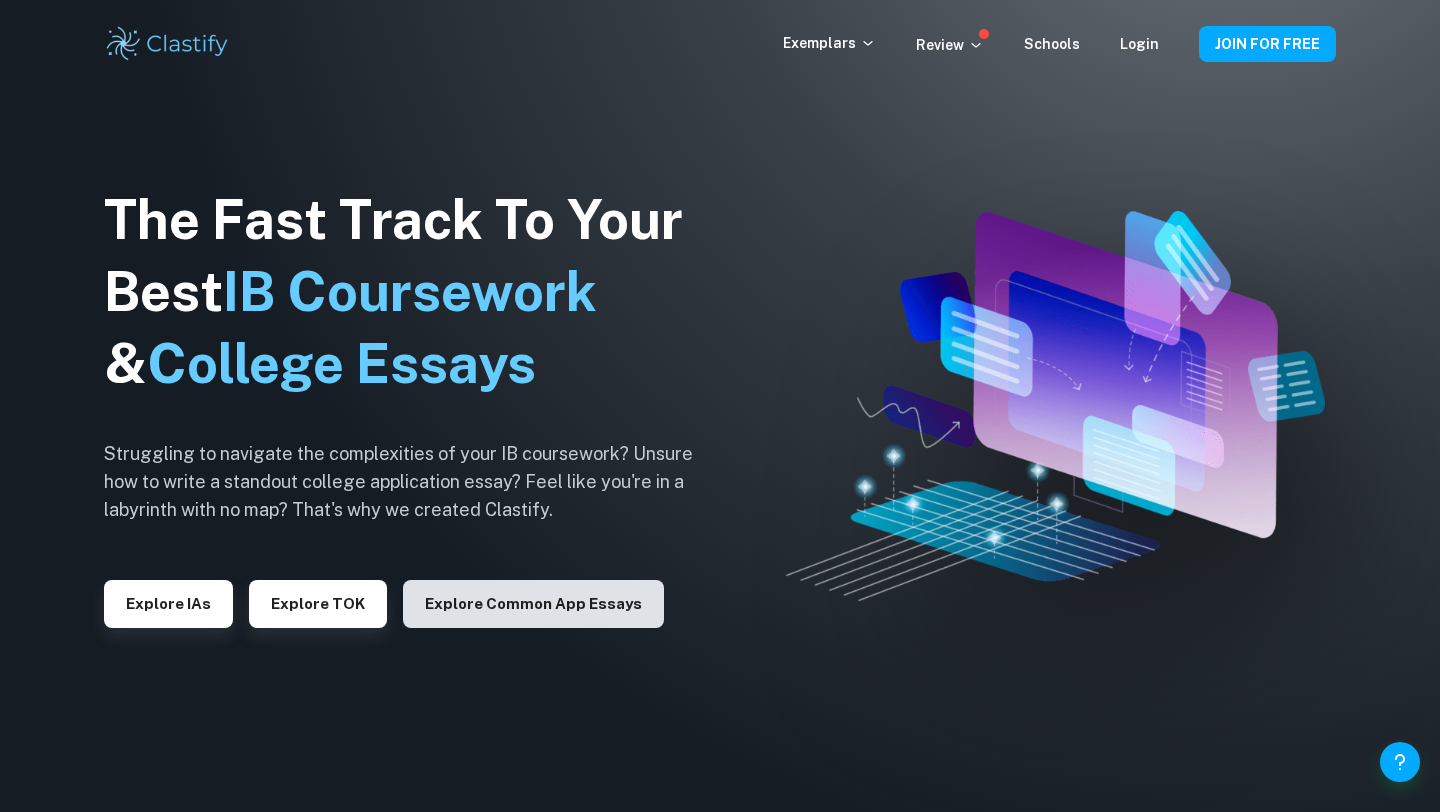 click on "Explore Common App essays" at bounding box center (533, 604) 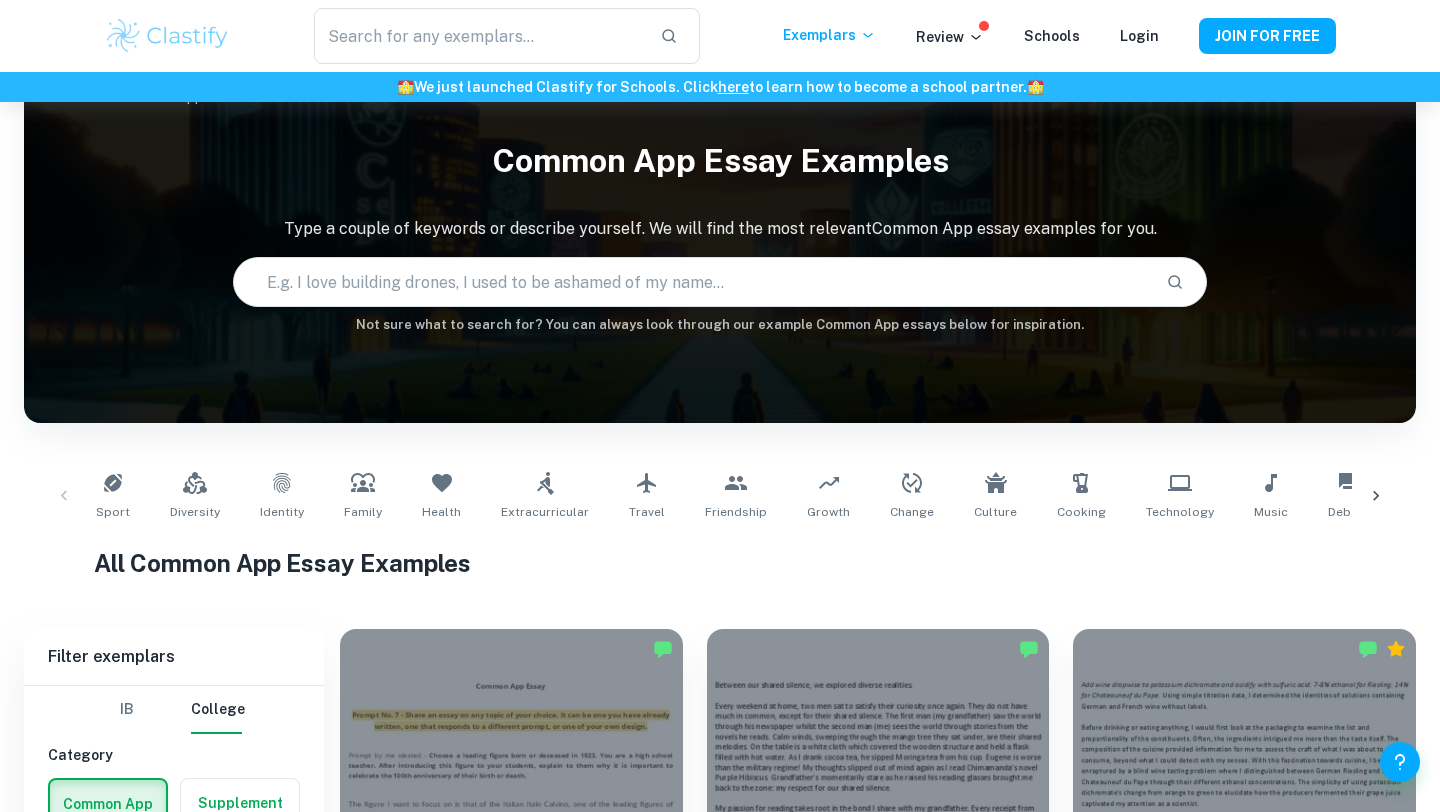 scroll, scrollTop: 48, scrollLeft: 0, axis: vertical 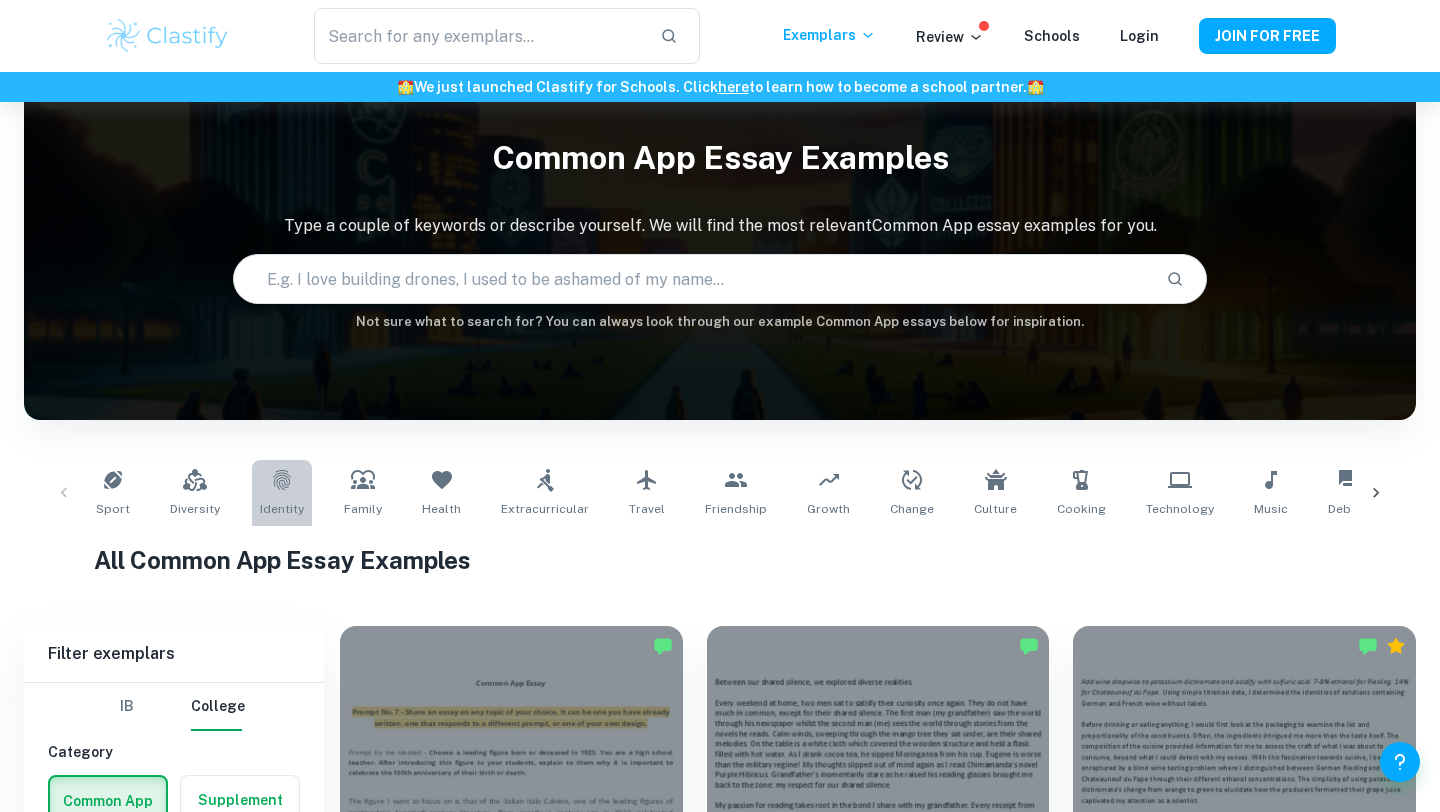 click on "Identity" at bounding box center (282, 493) 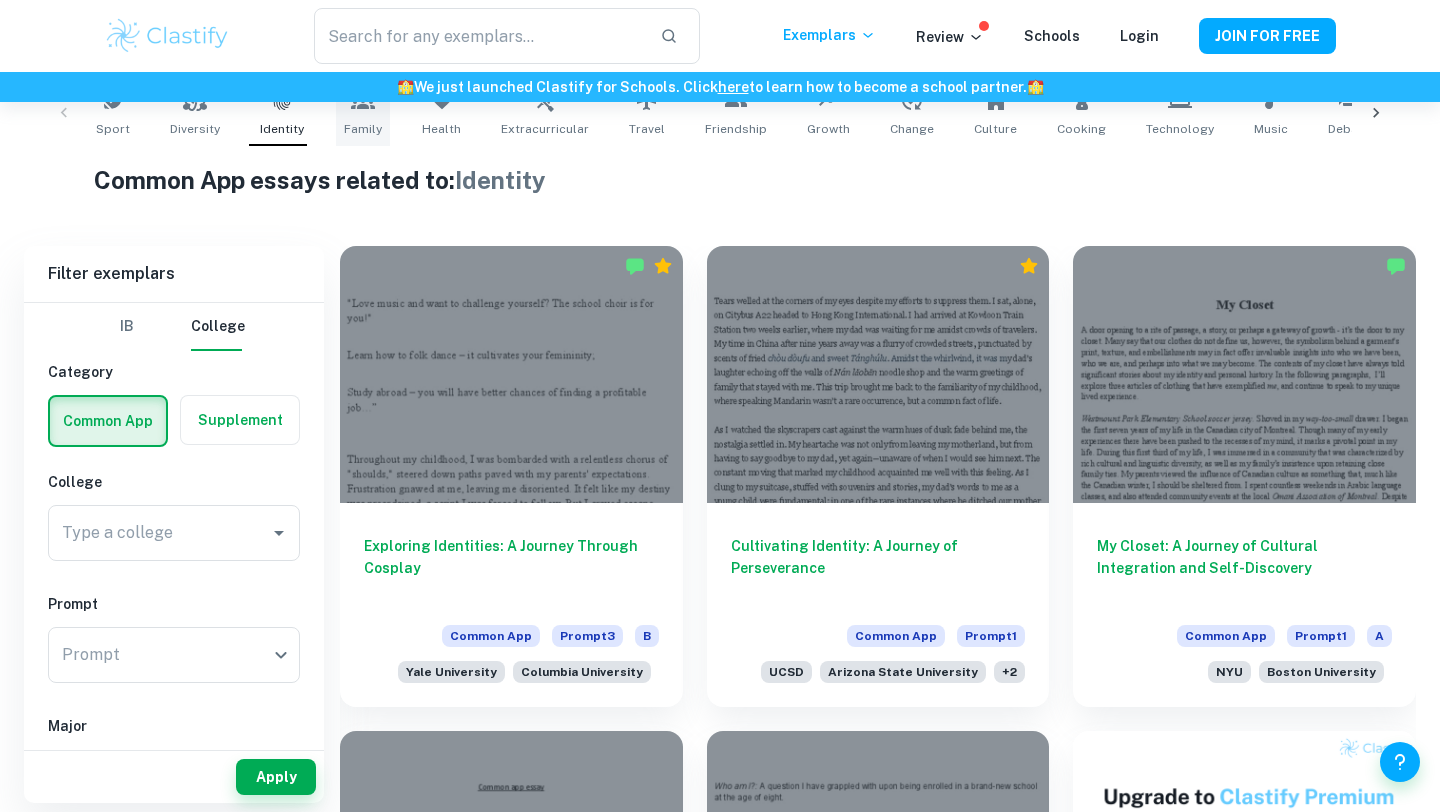 scroll, scrollTop: 429, scrollLeft: 0, axis: vertical 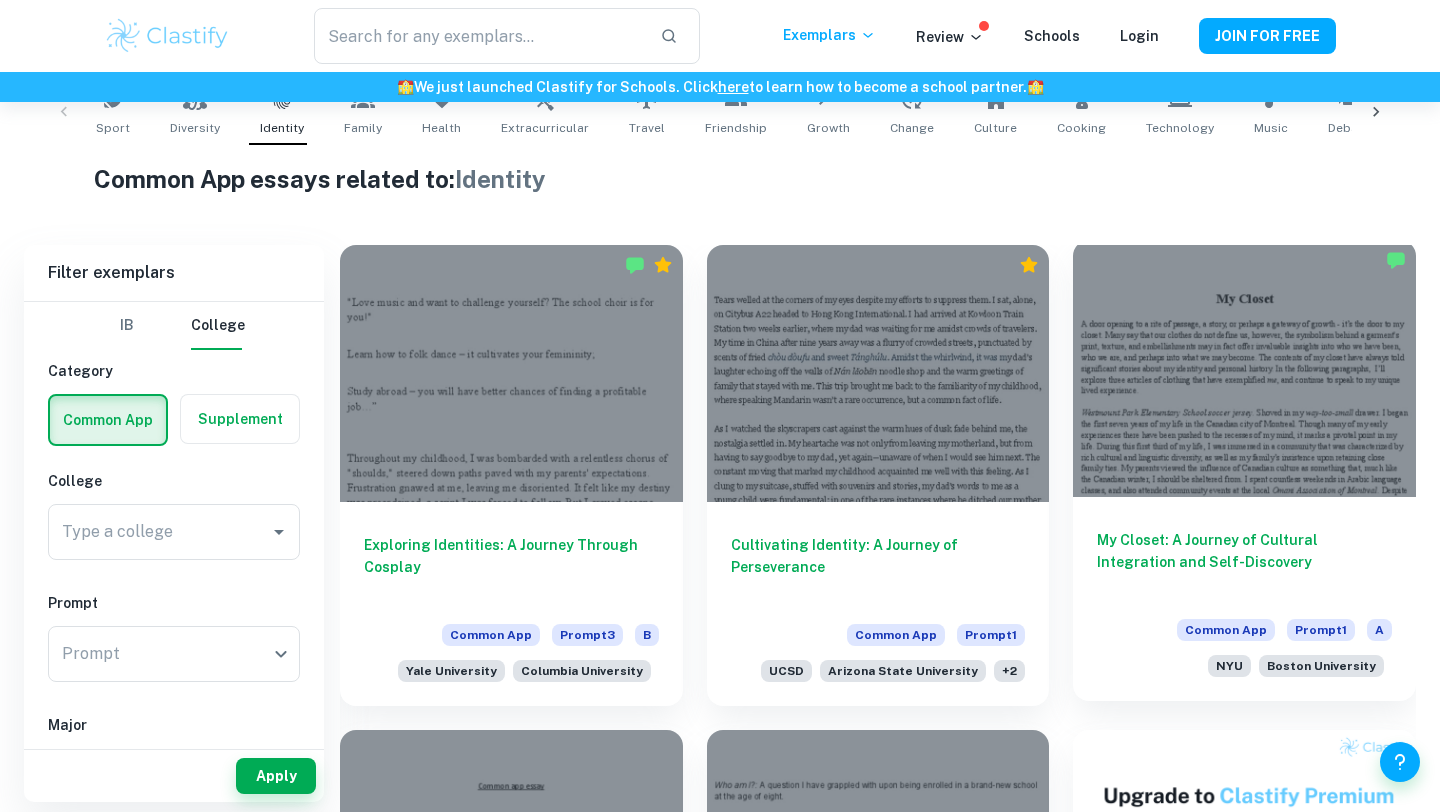 click at bounding box center [1244, 368] 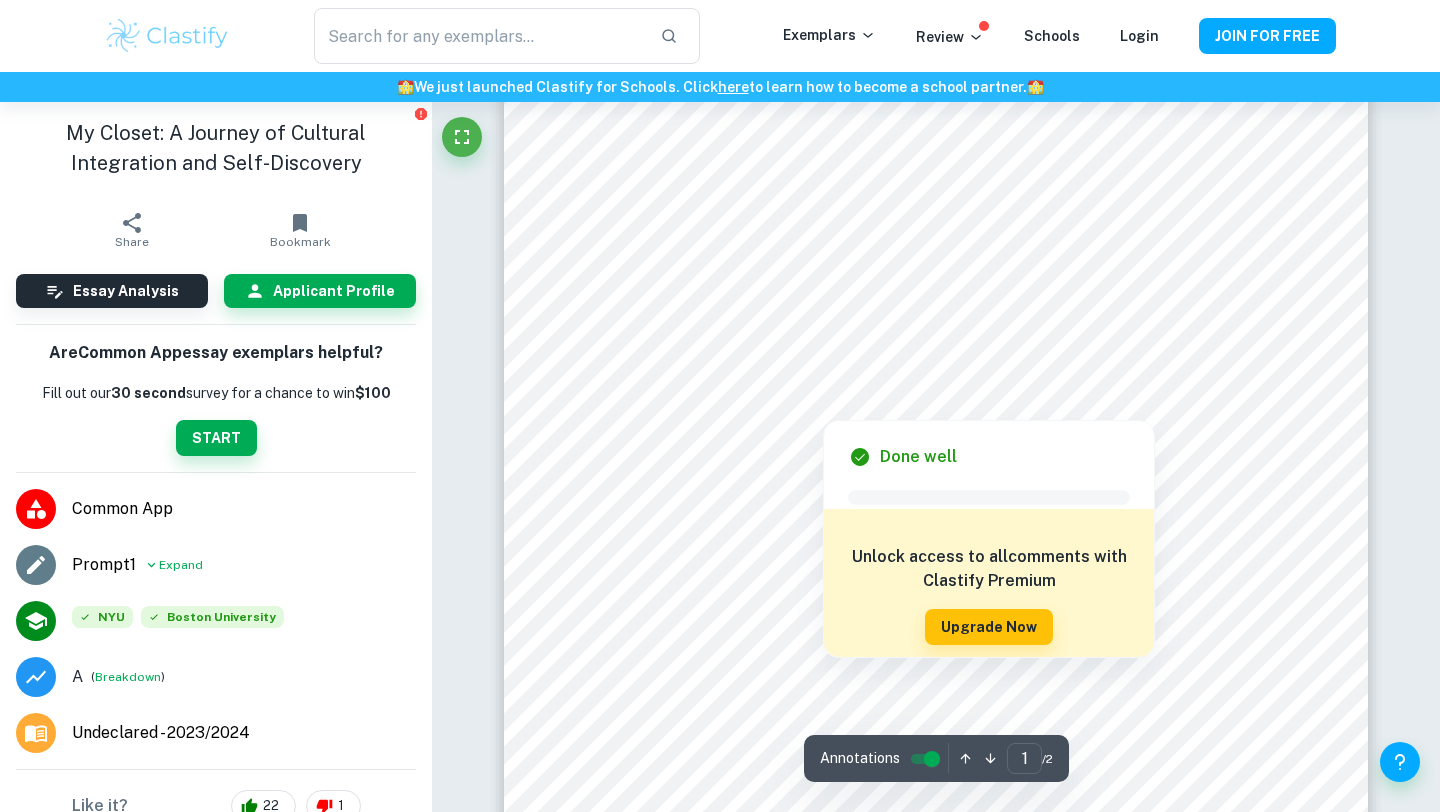 scroll, scrollTop: 423, scrollLeft: 0, axis: vertical 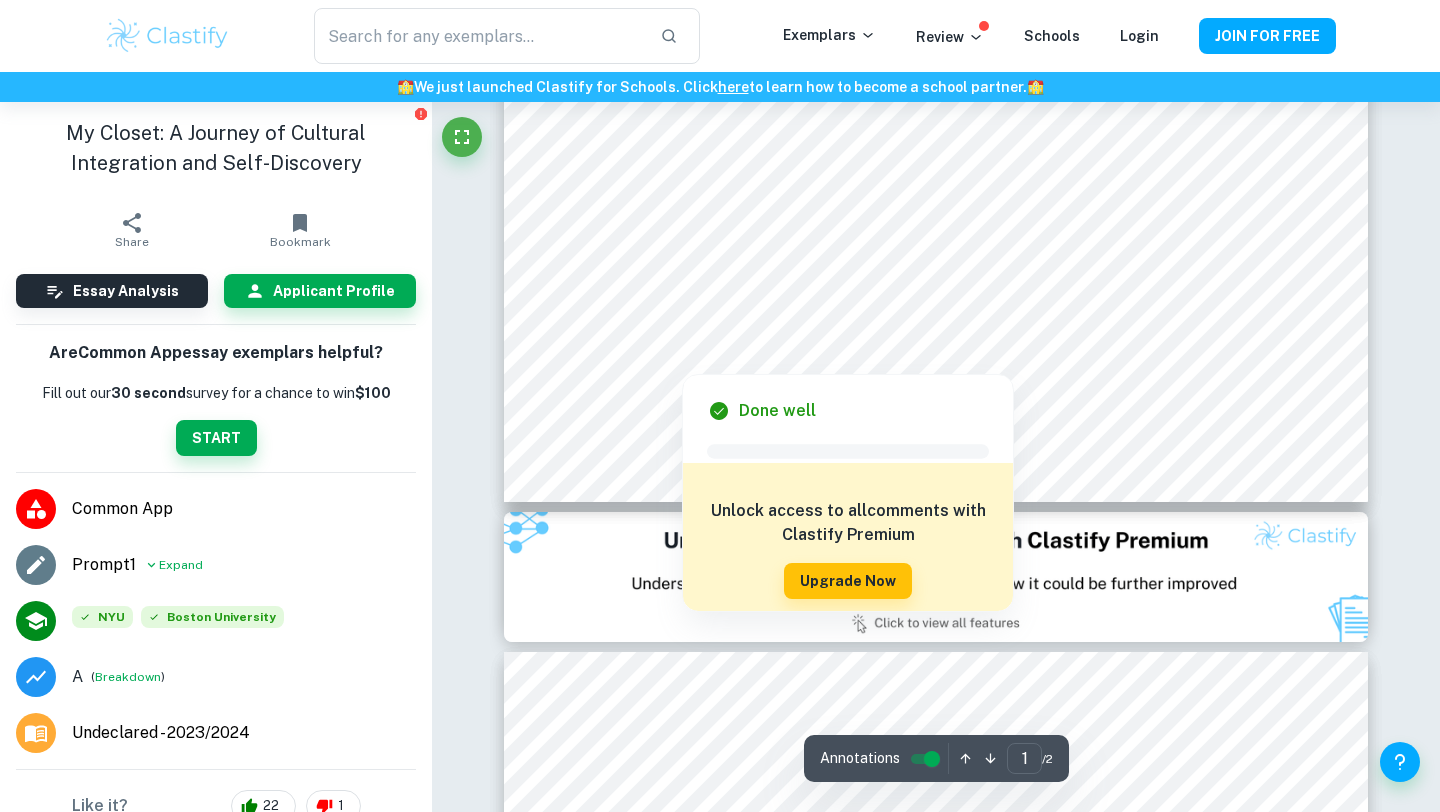 type on "2" 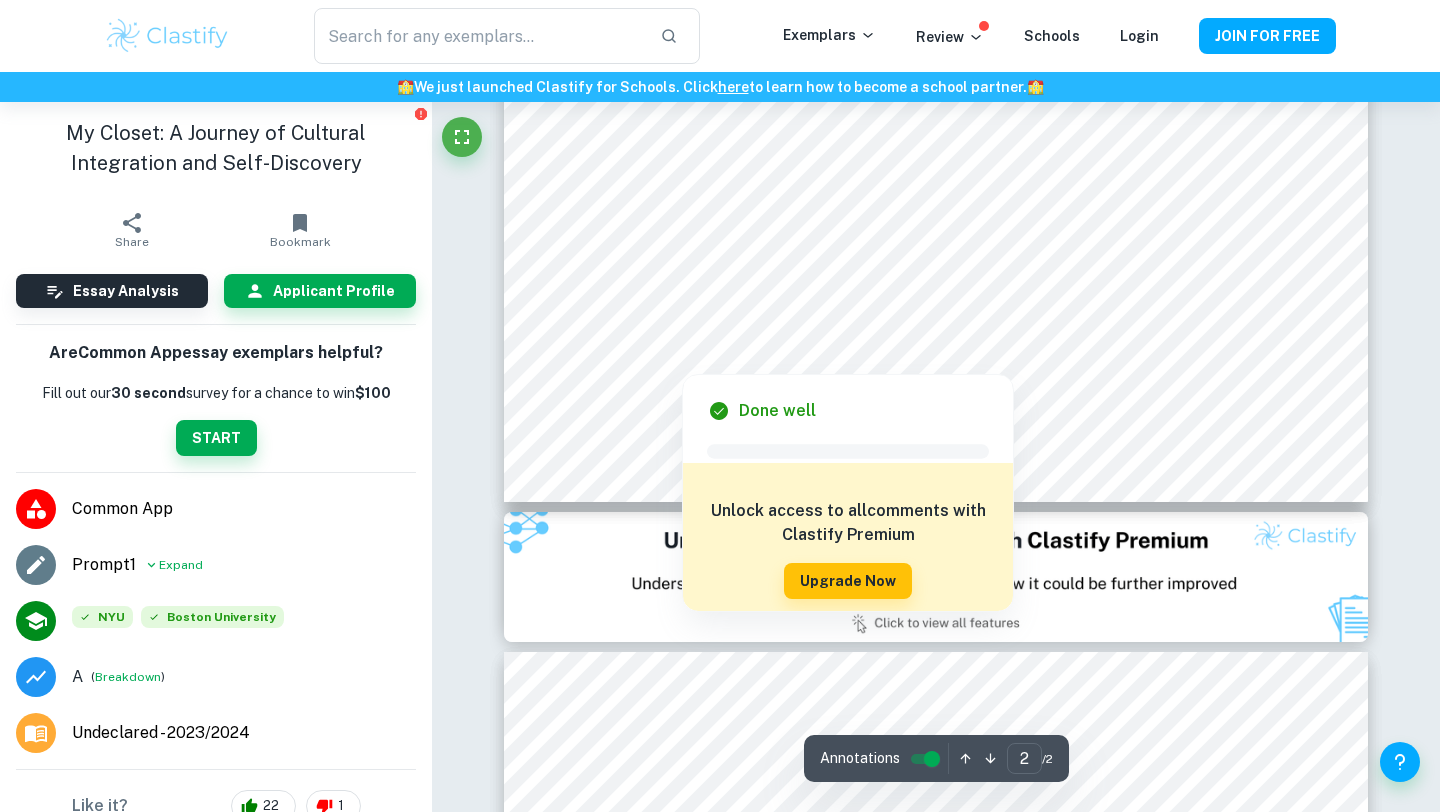 scroll, scrollTop: 1174, scrollLeft: 0, axis: vertical 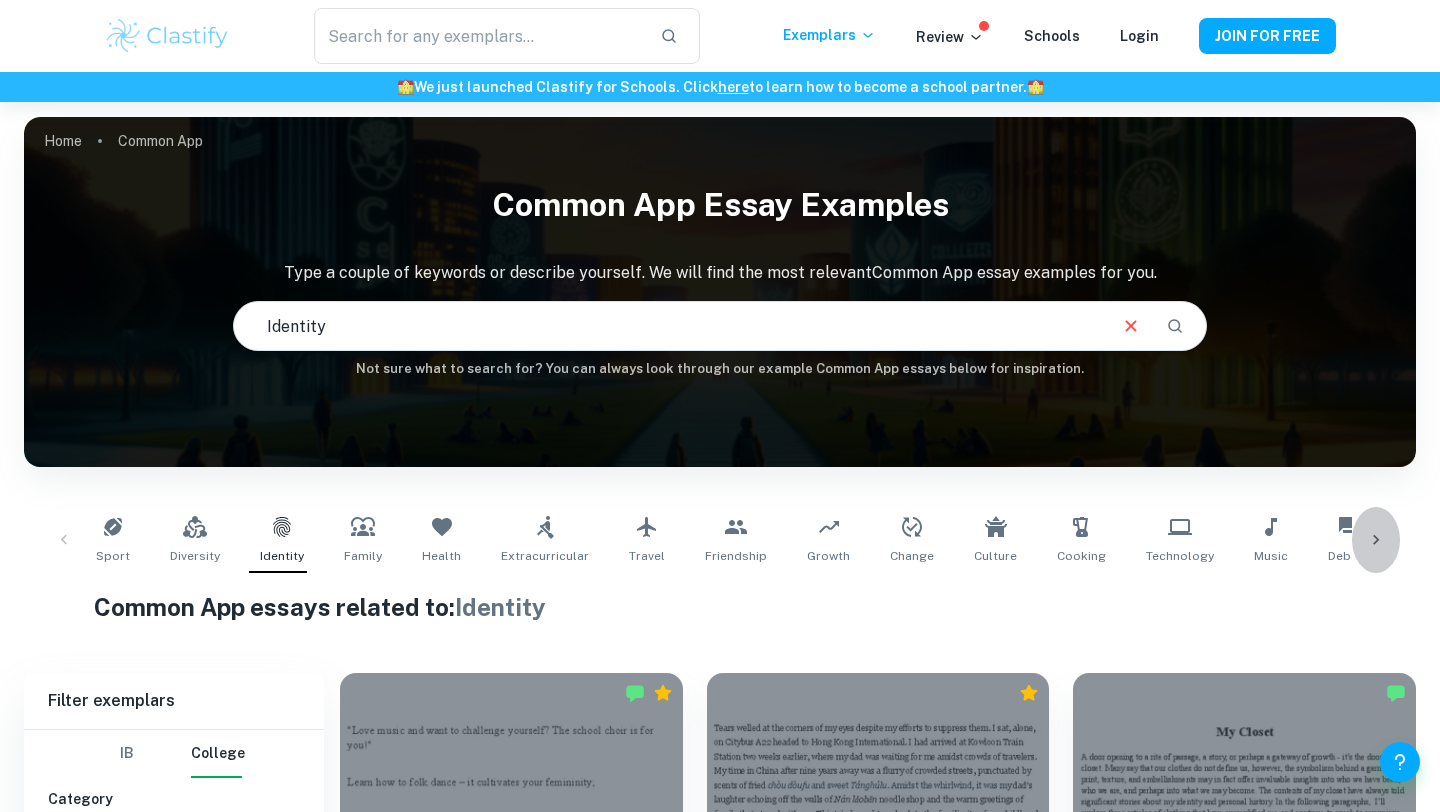 click 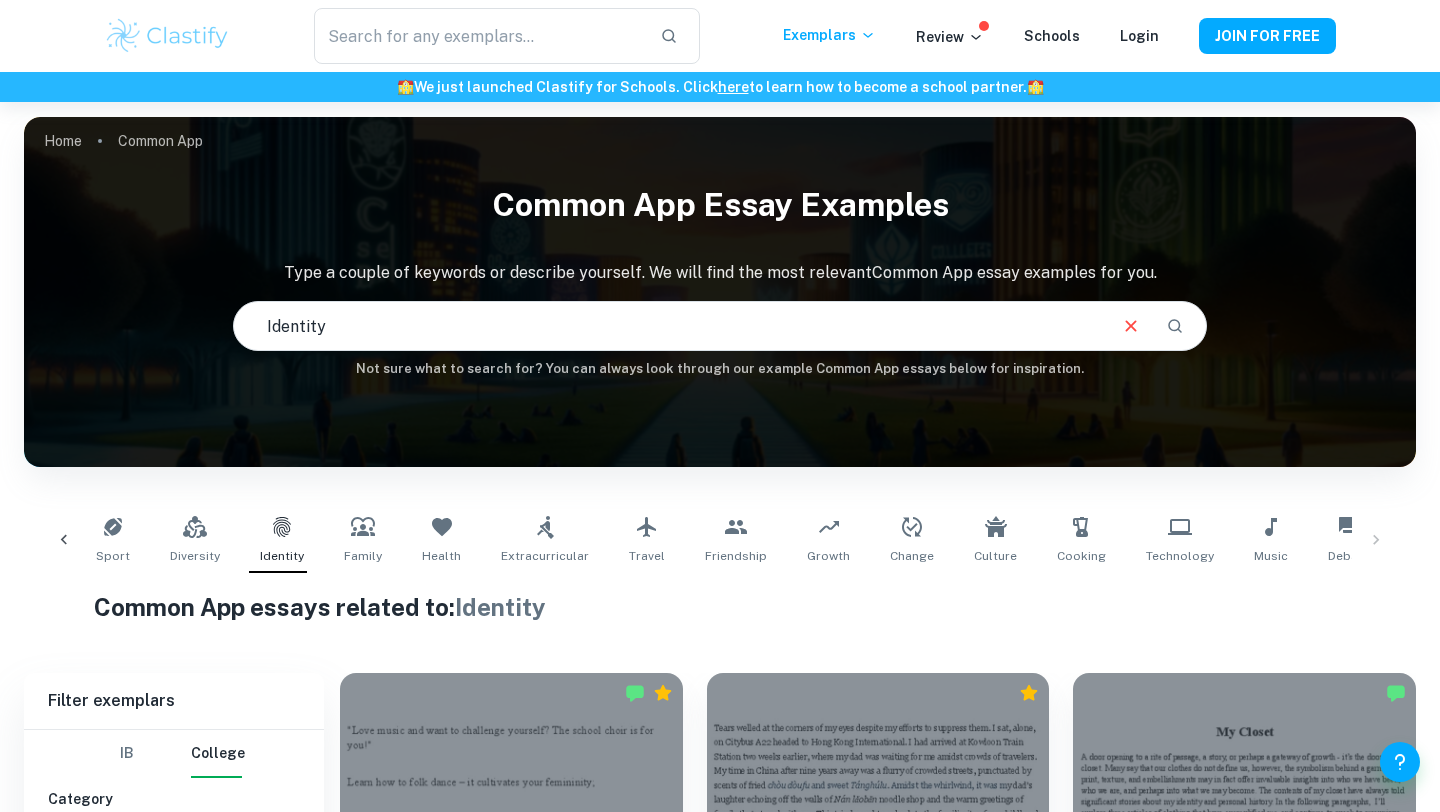 scroll, scrollTop: 0, scrollLeft: 510, axis: horizontal 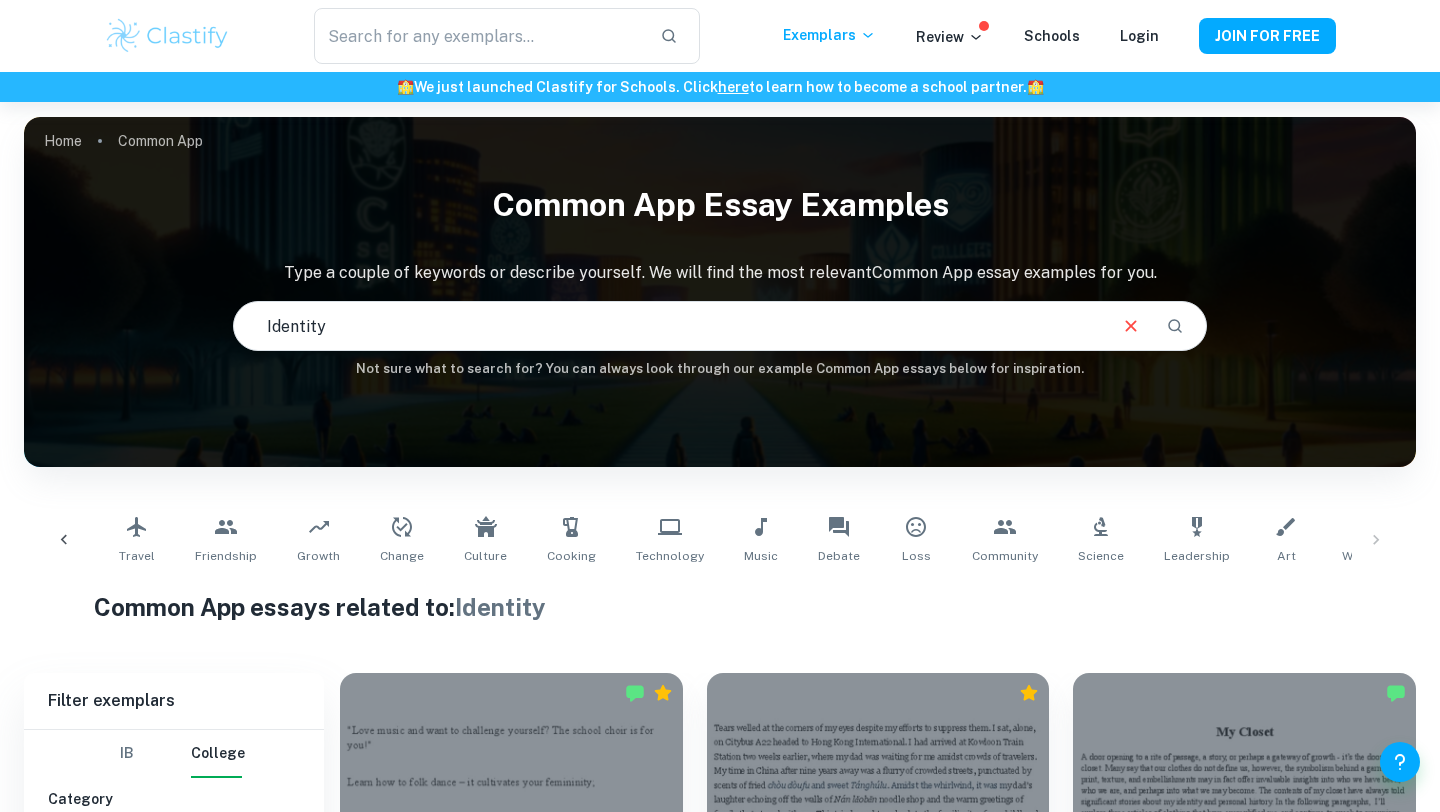 click at bounding box center [167, 36] 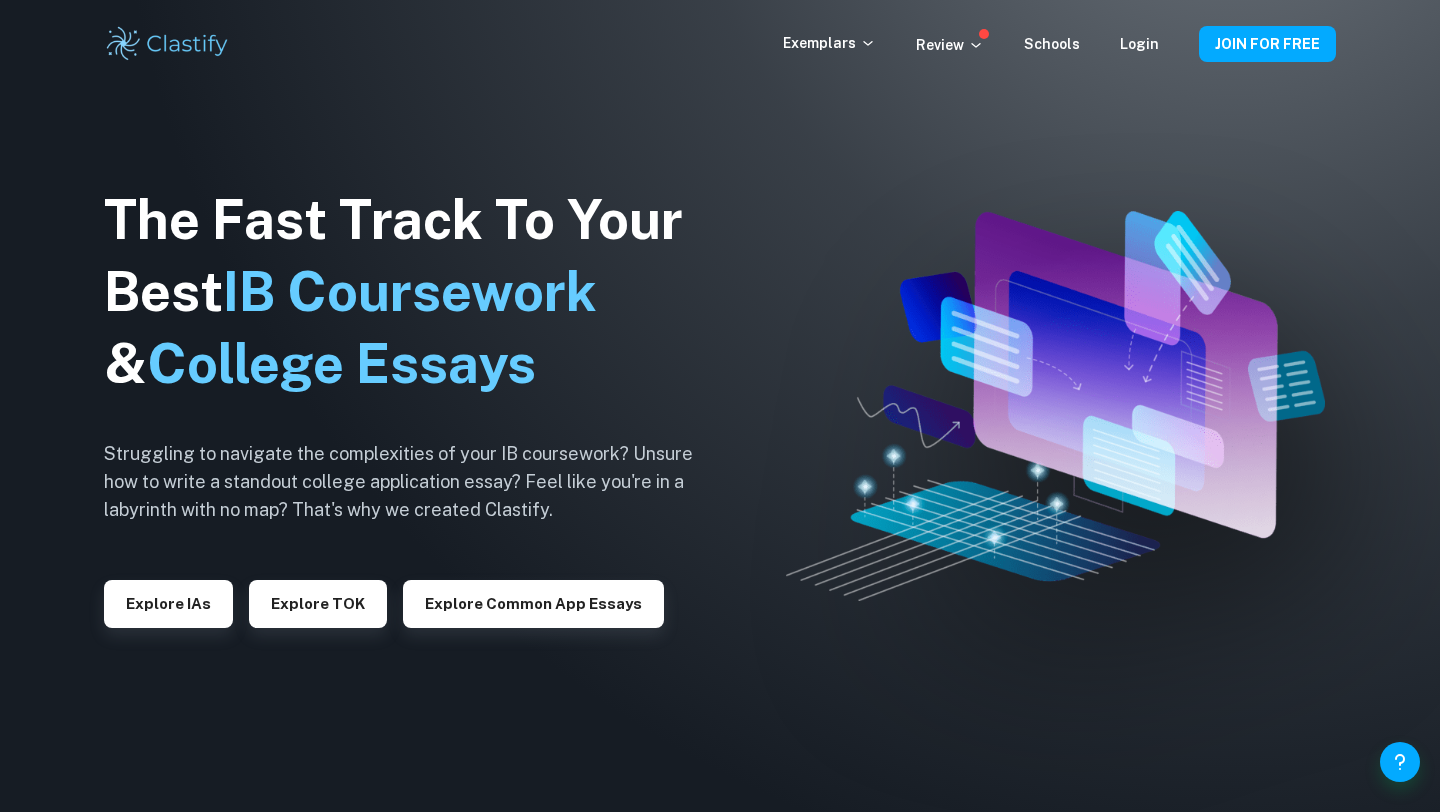 scroll, scrollTop: 21, scrollLeft: 0, axis: vertical 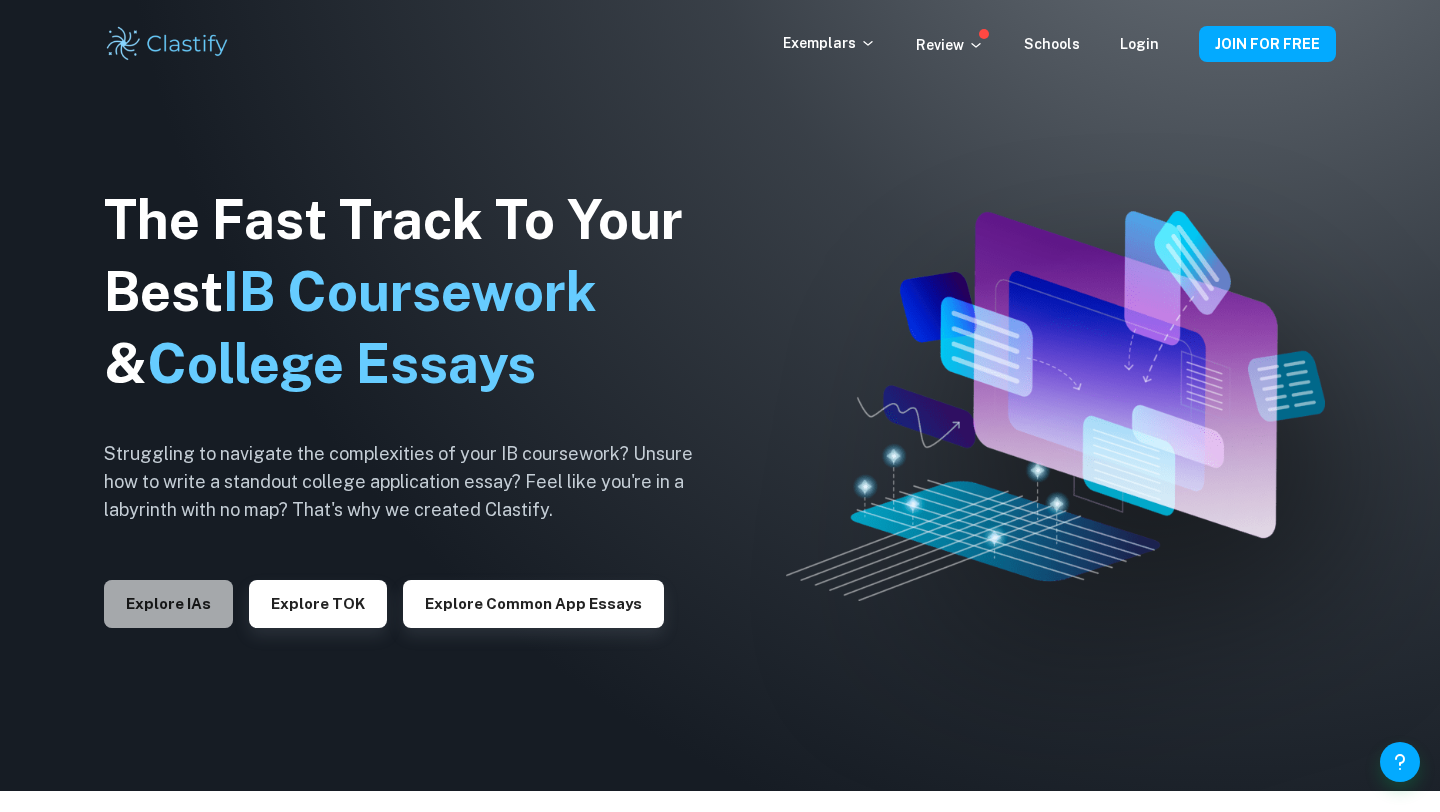 click on "Explore IAs" at bounding box center [168, 604] 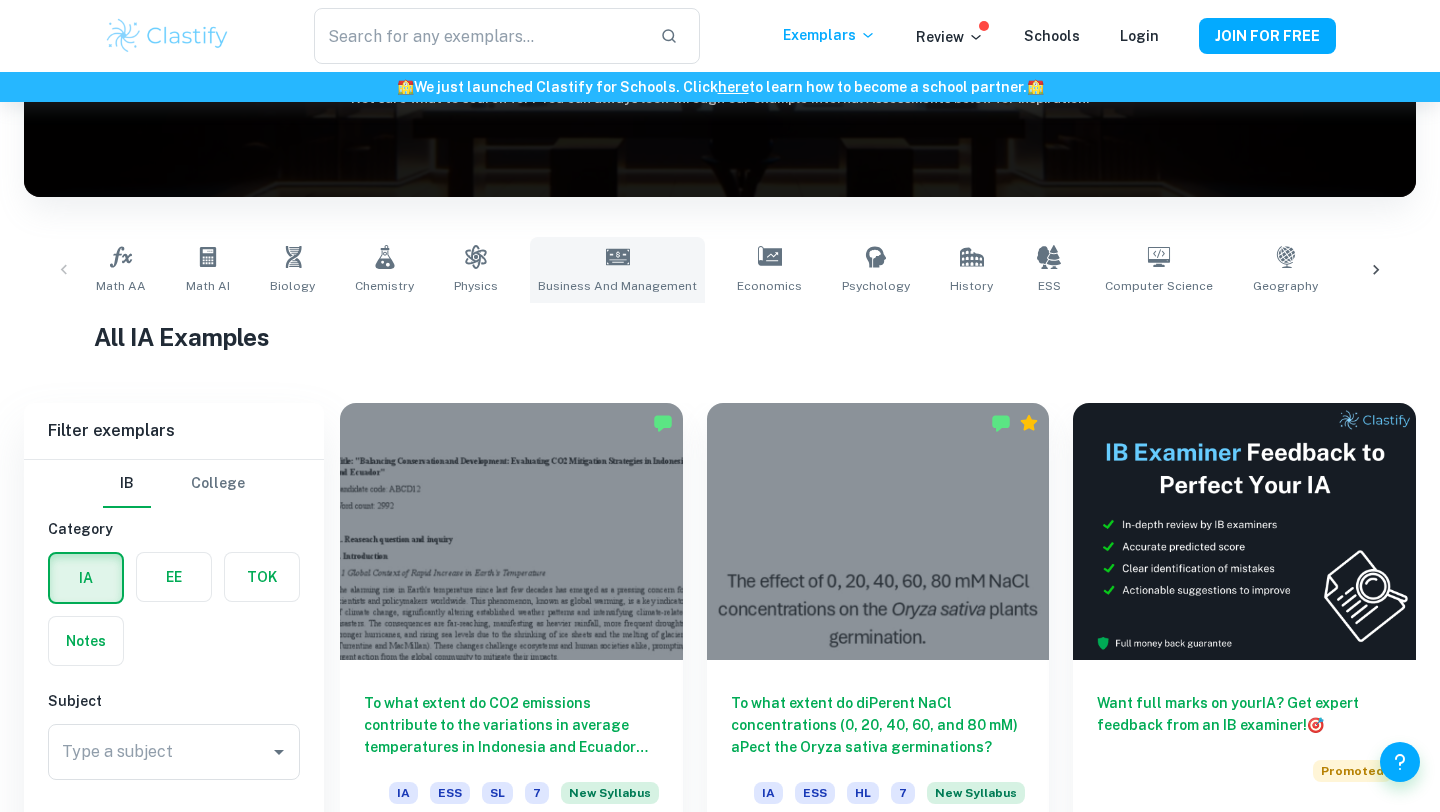scroll, scrollTop: 375, scrollLeft: 0, axis: vertical 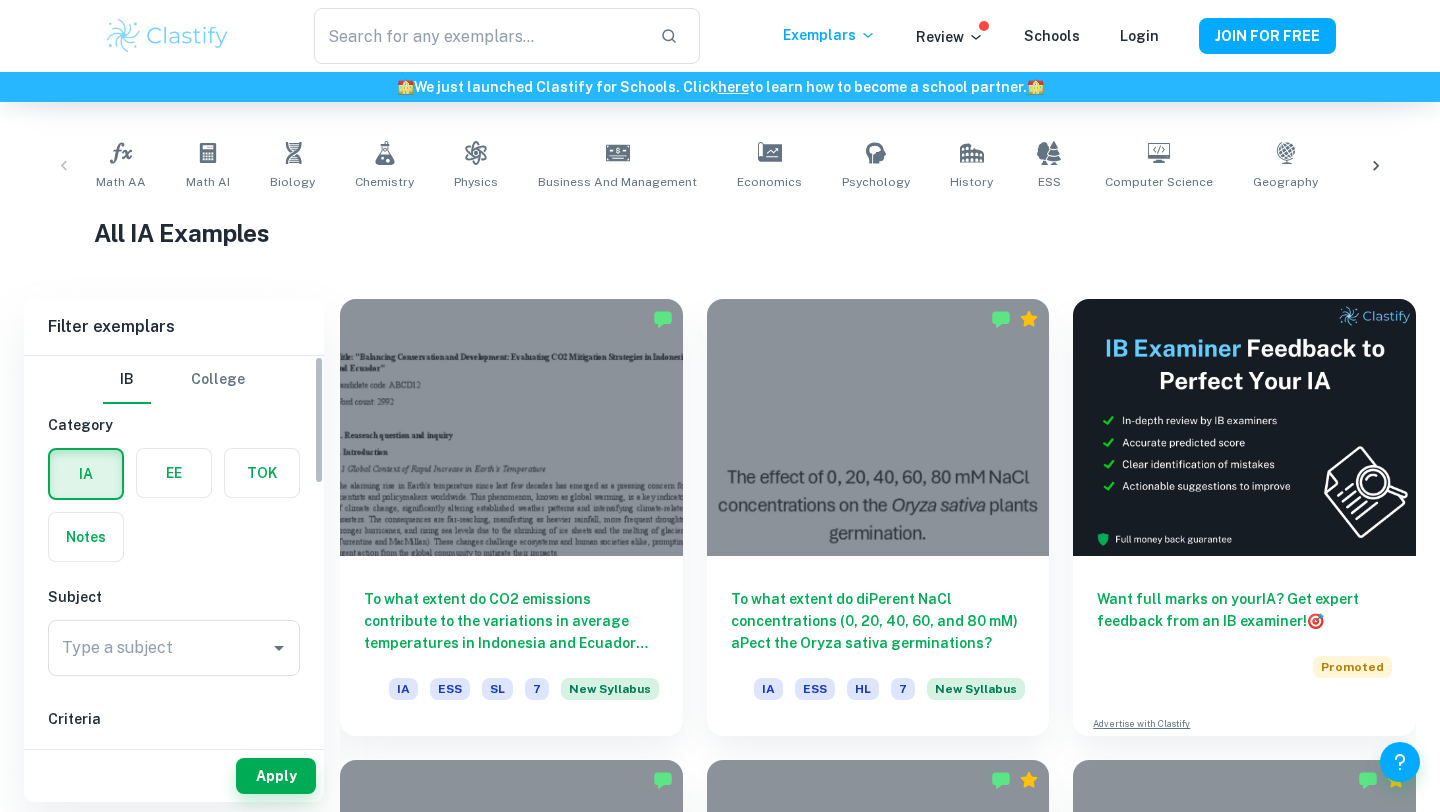 click at bounding box center (174, 473) 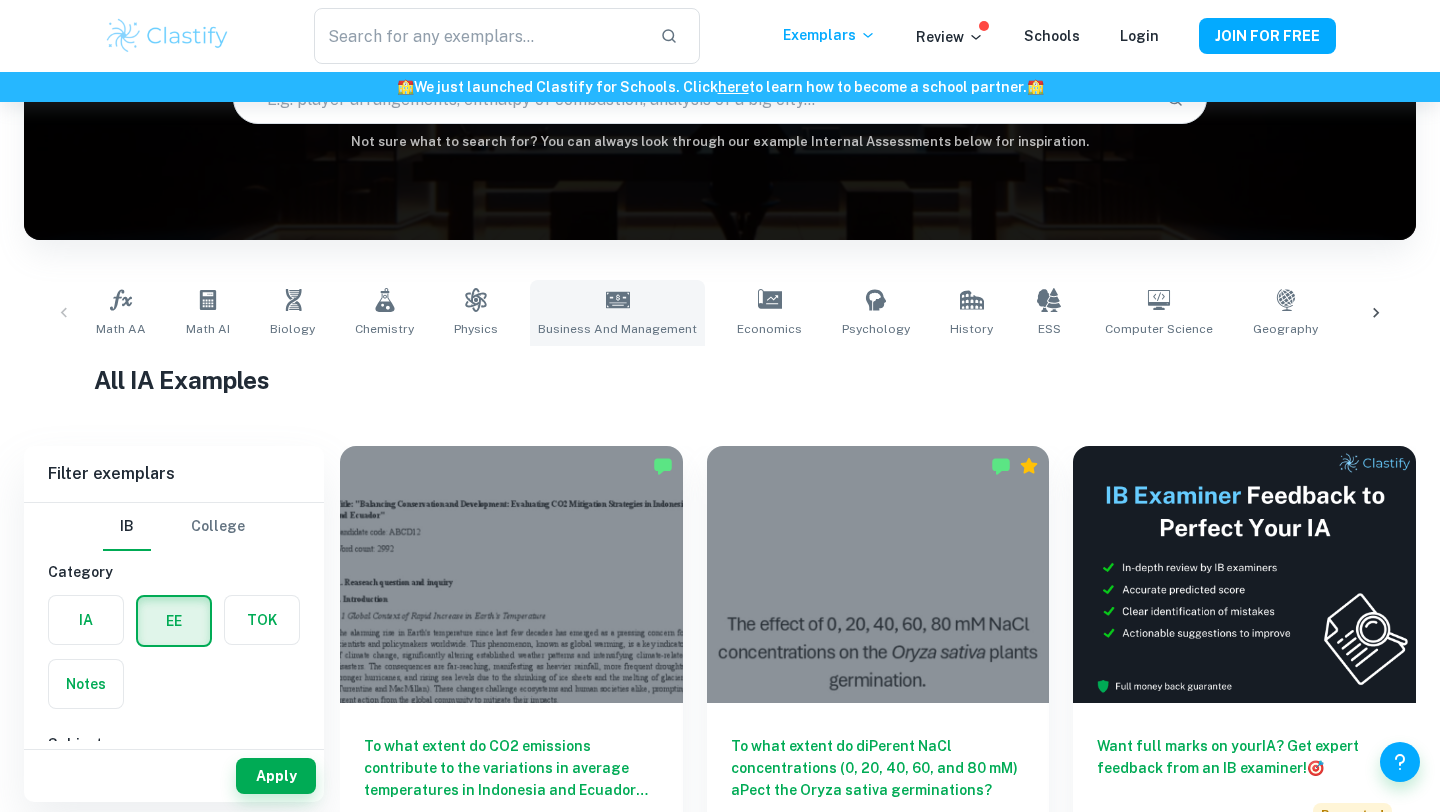 scroll, scrollTop: 226, scrollLeft: 0, axis: vertical 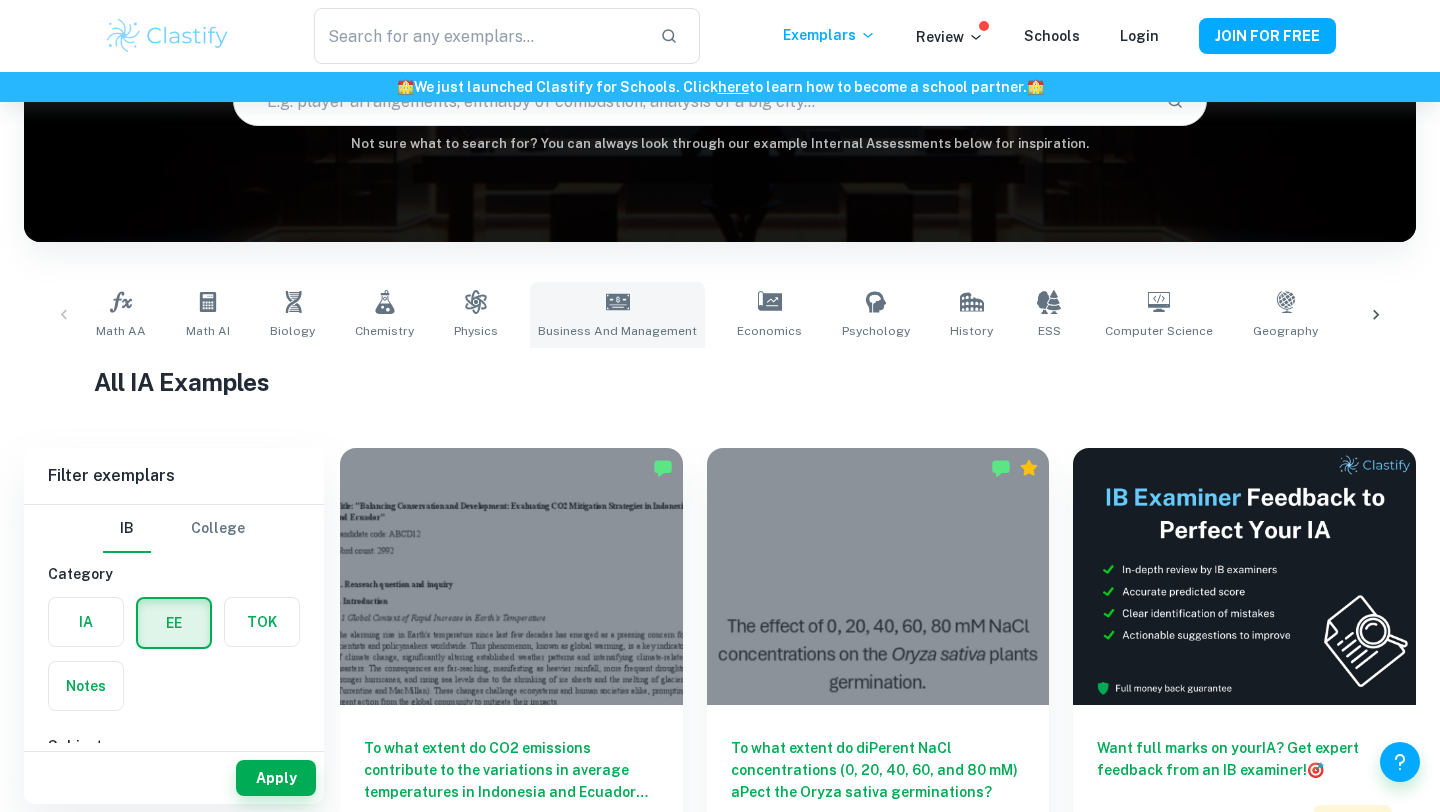 click on "Business and Management" at bounding box center [617, 315] 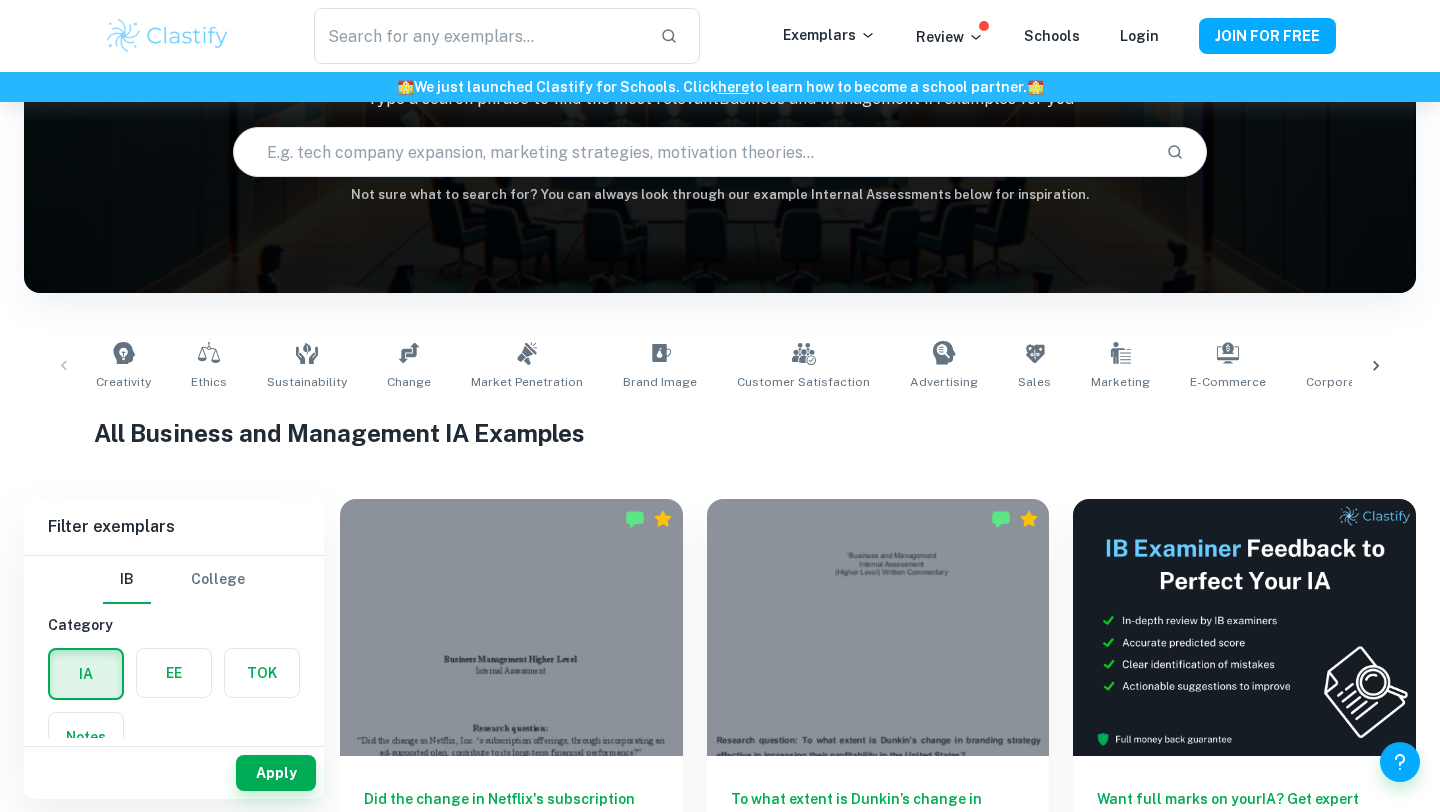 scroll, scrollTop: 207, scrollLeft: 0, axis: vertical 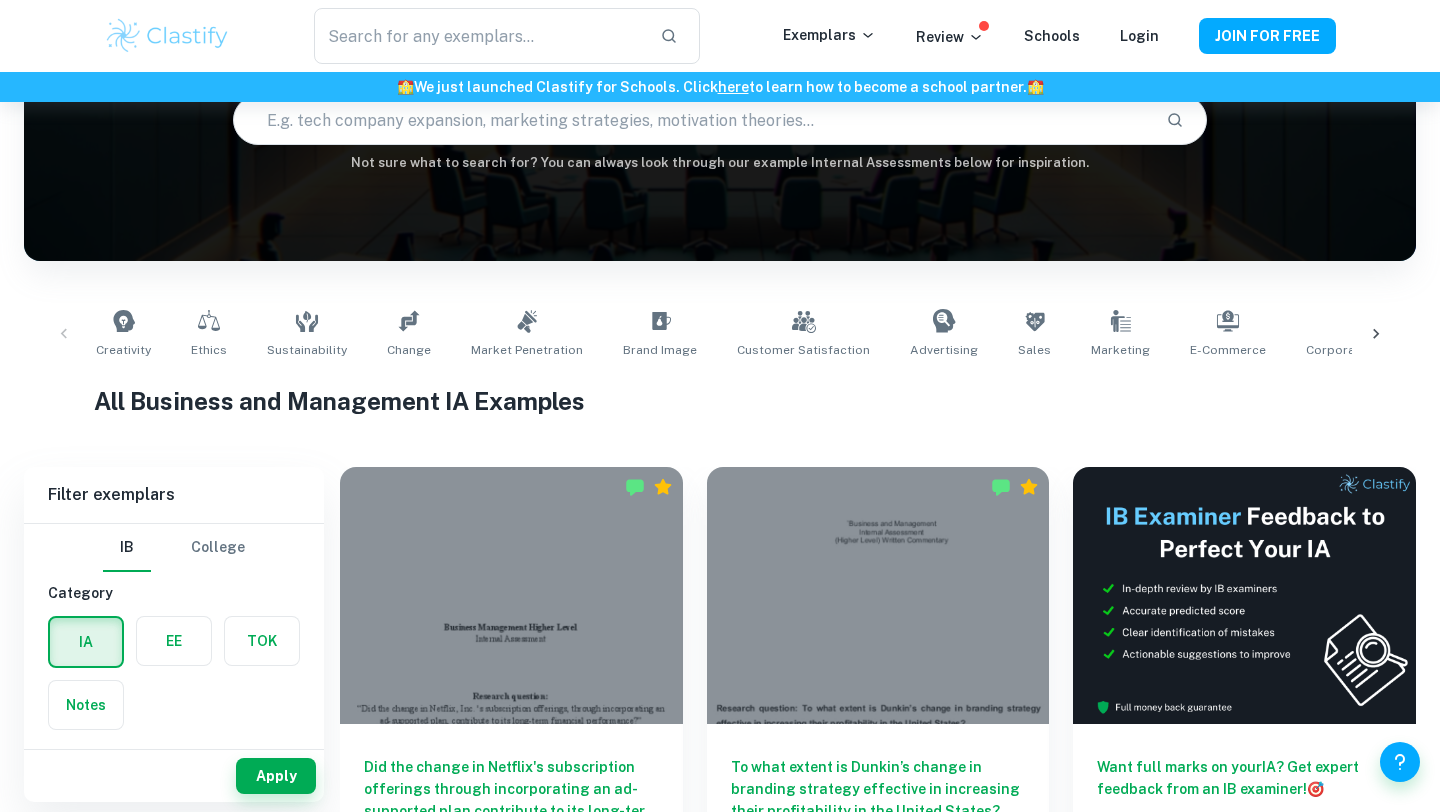 click at bounding box center (174, 641) 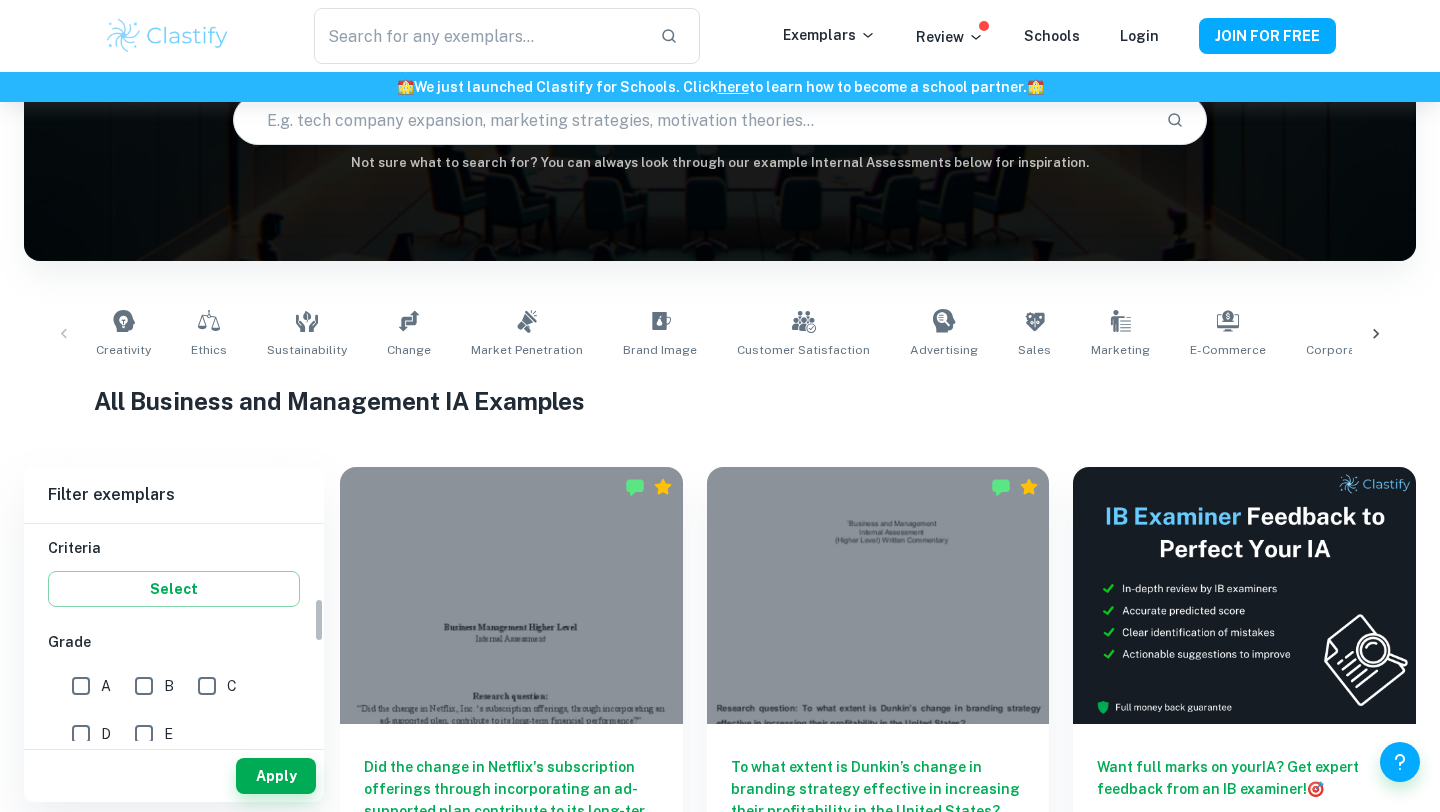 scroll, scrollTop: 363, scrollLeft: 0, axis: vertical 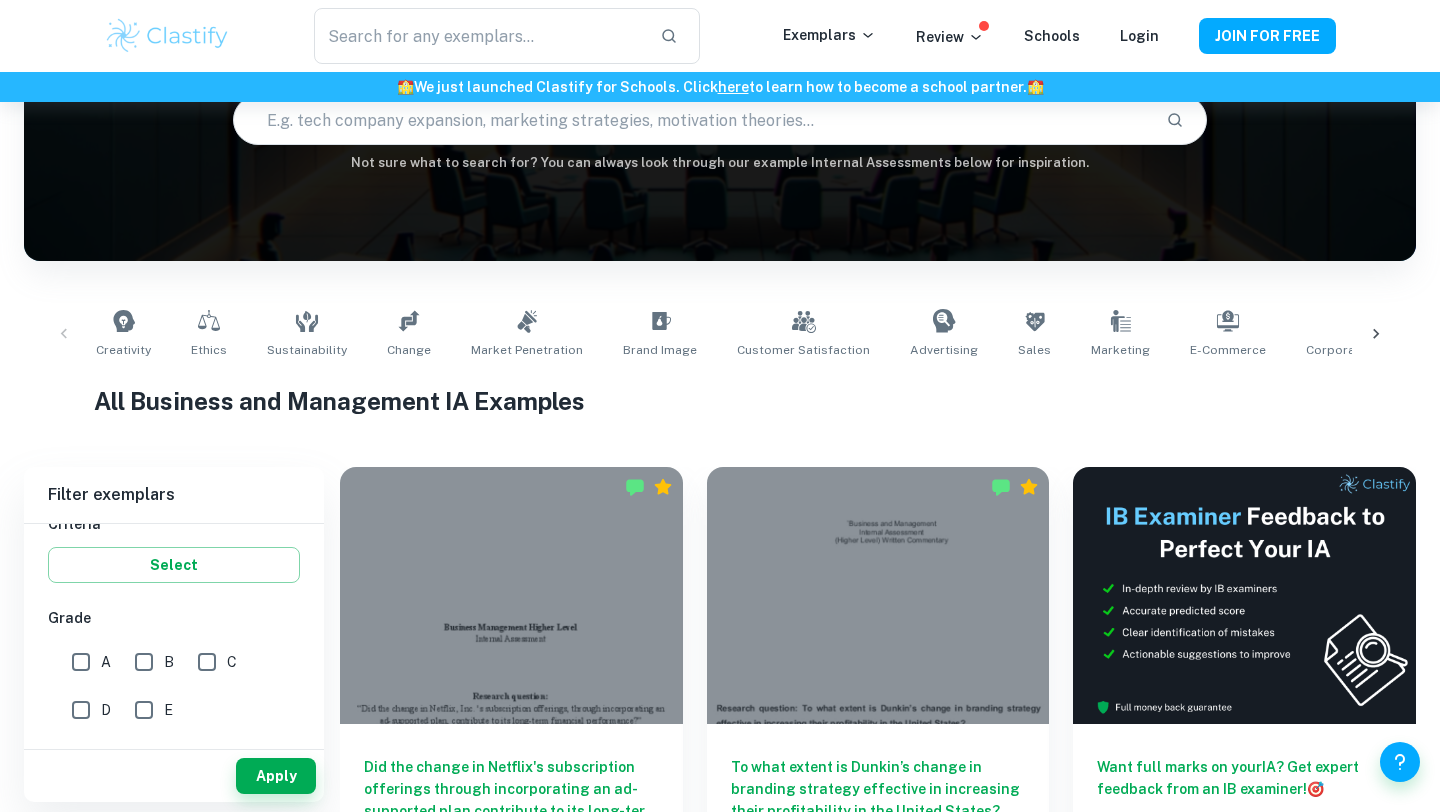 drag, startPoint x: 77, startPoint y: 663, endPoint x: 128, endPoint y: 682, distance: 54.42426 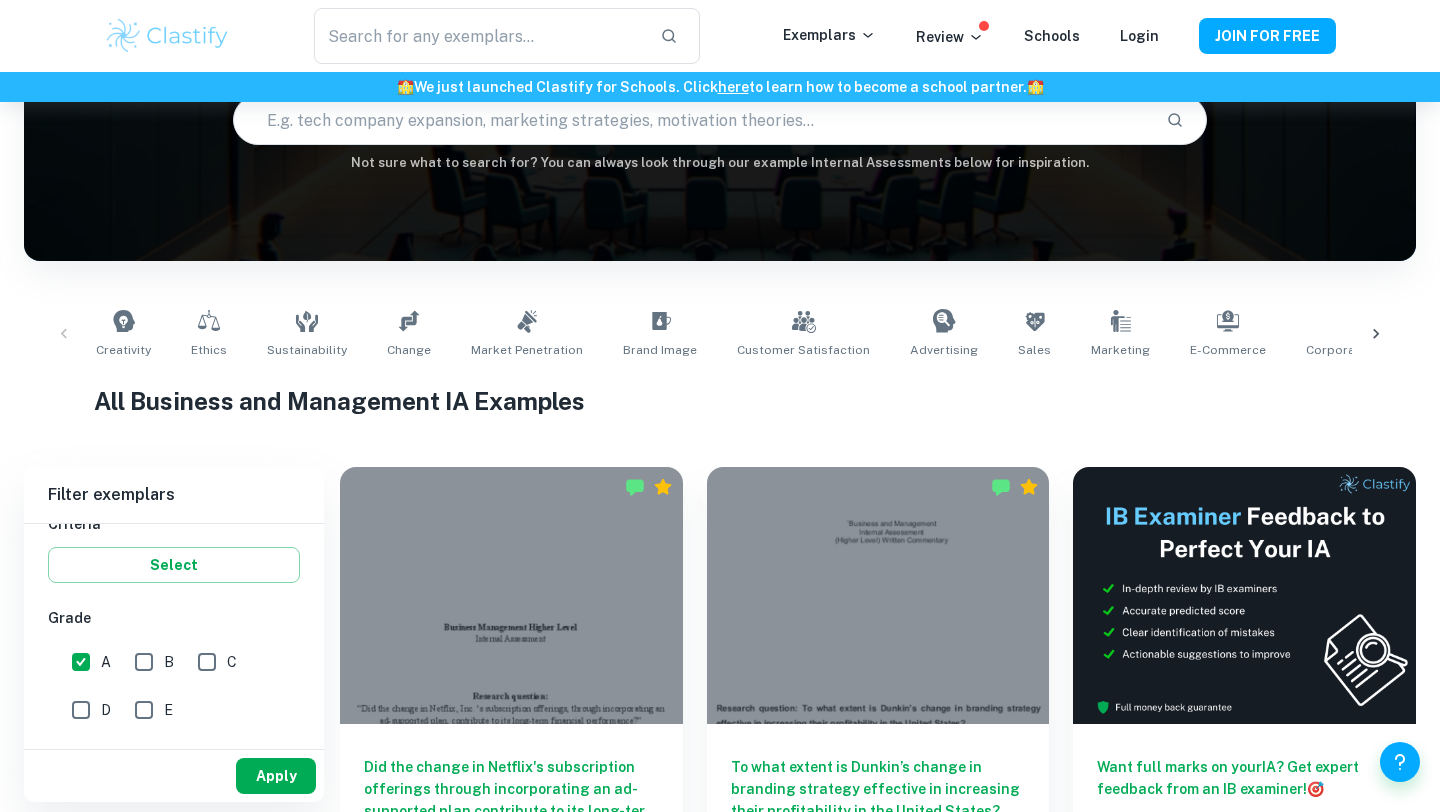 click on "Apply" at bounding box center (276, 776) 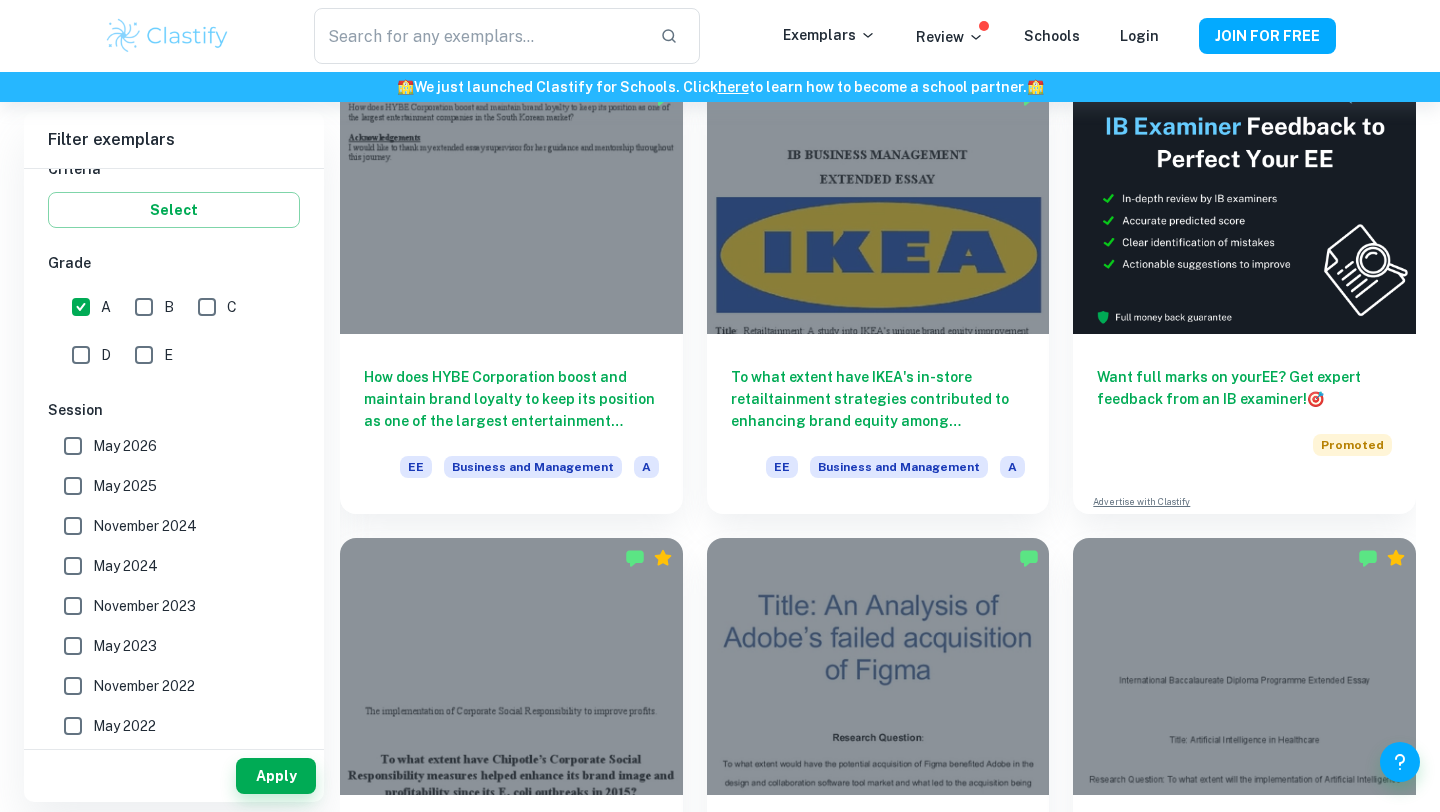 scroll, scrollTop: 177, scrollLeft: 0, axis: vertical 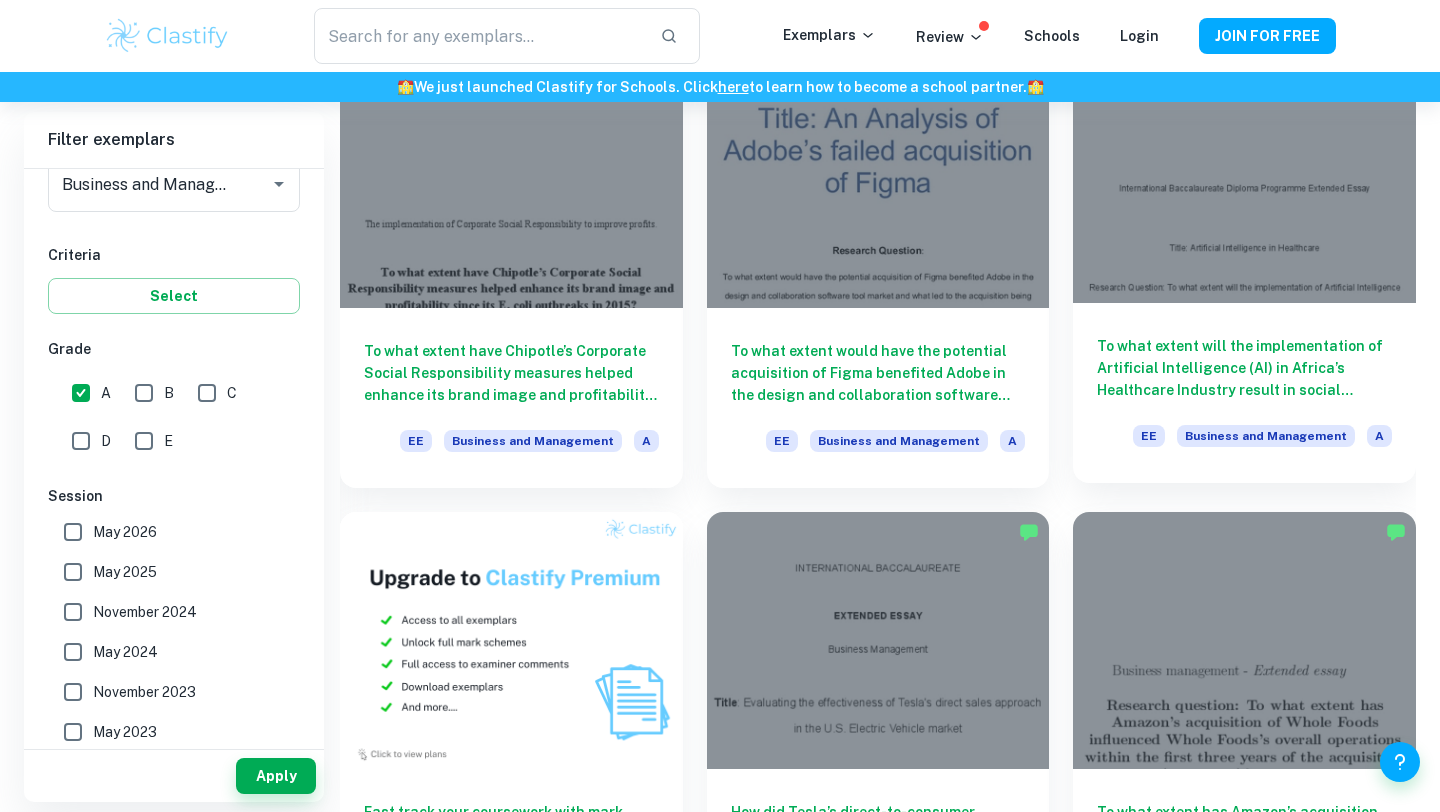 click at bounding box center [1244, 174] 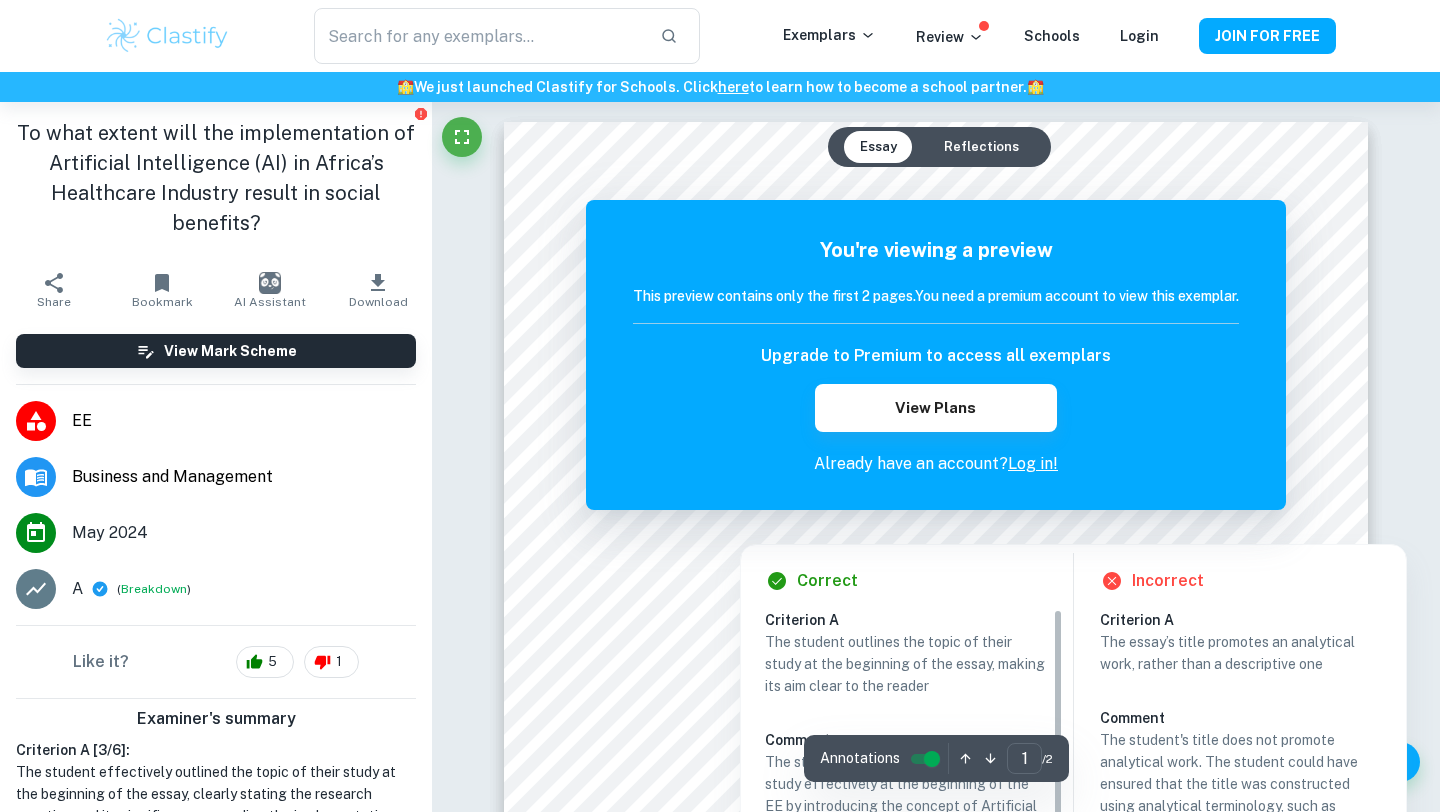 scroll, scrollTop: 12, scrollLeft: 0, axis: vertical 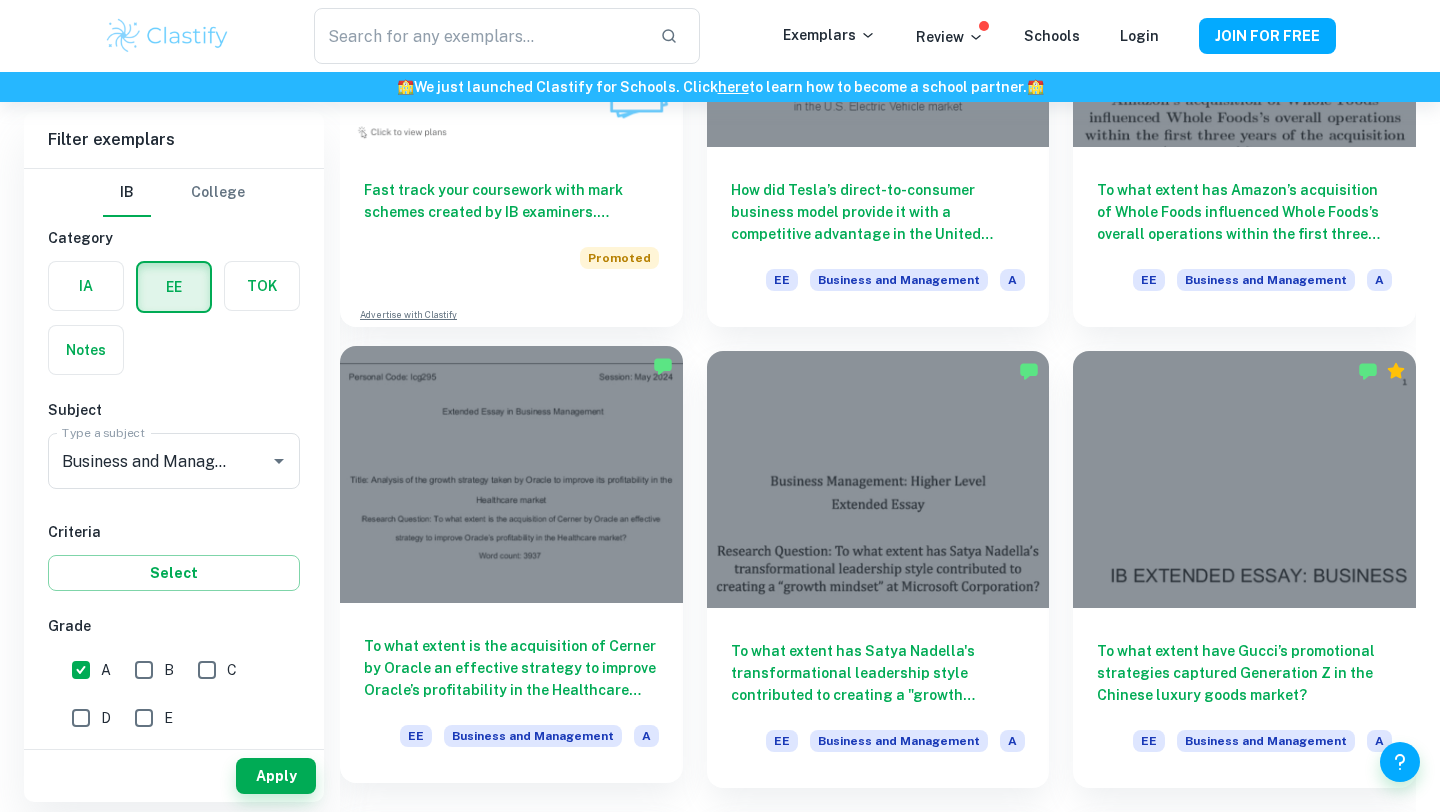 click at bounding box center [511, 474] 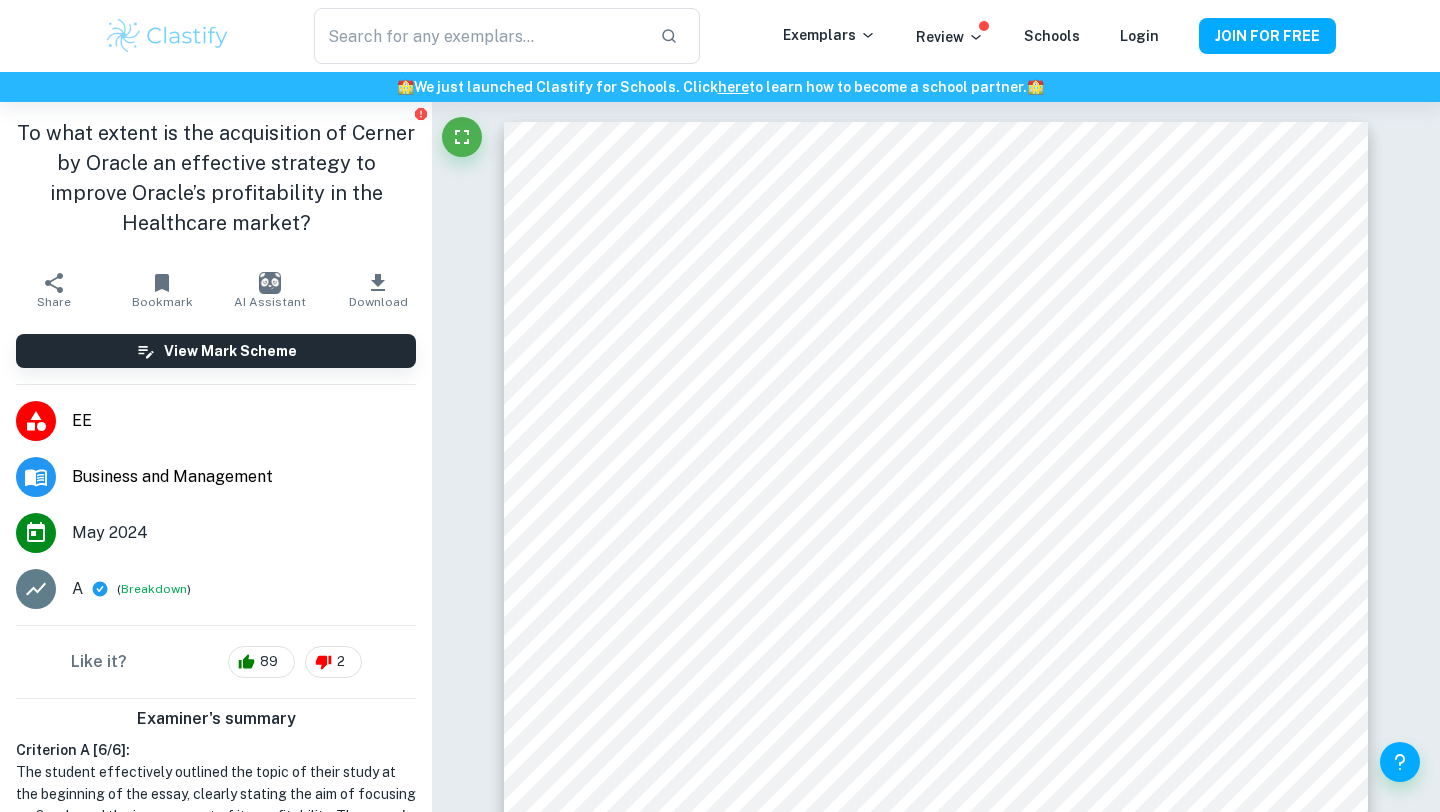 drag, startPoint x: 311, startPoint y: 220, endPoint x: 256, endPoint y: 197, distance: 59.615433 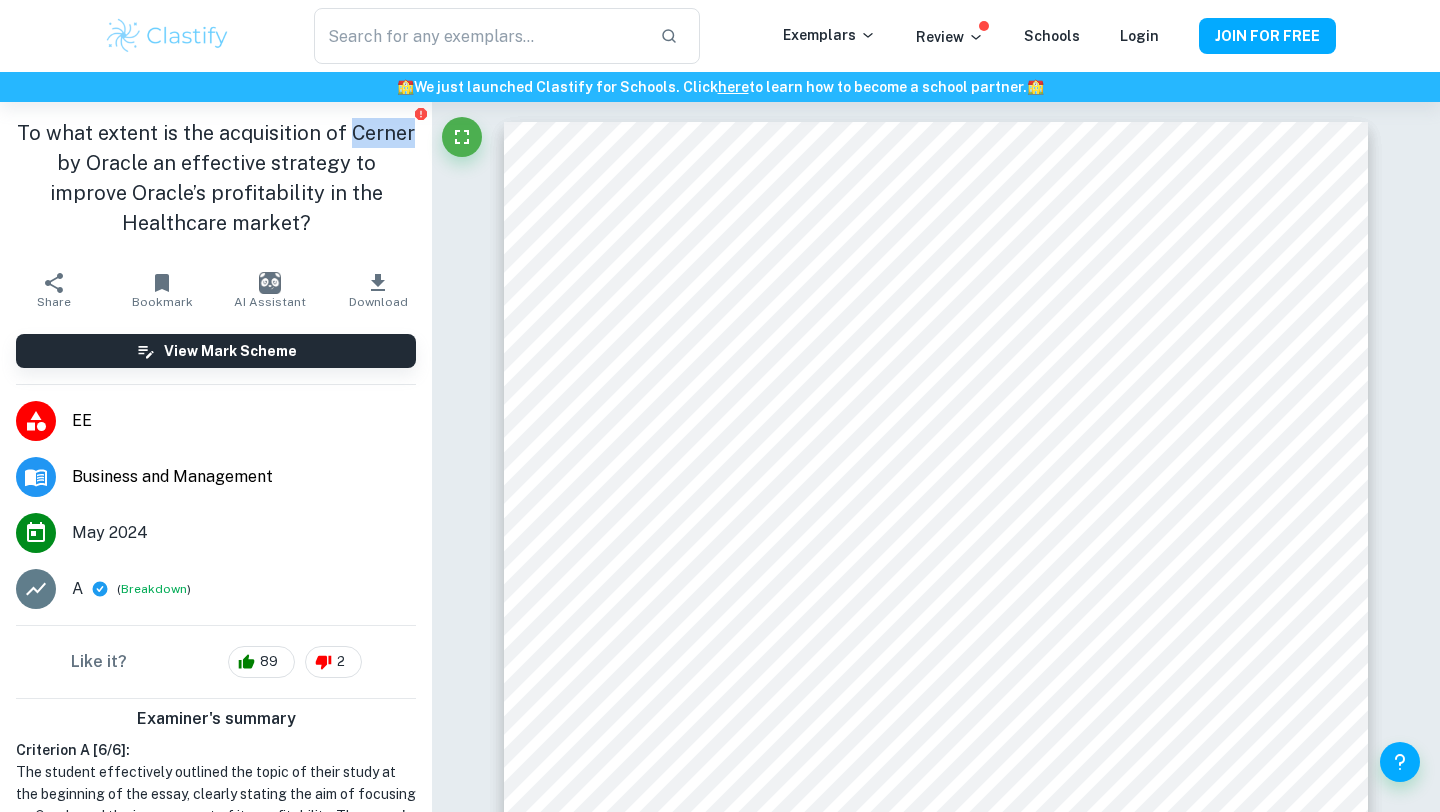 click on "To what extent is the acquisition of Cerner by Oracle an effective strategy to improve Oracle’s profitability in the Healthcare market?" at bounding box center (216, 178) 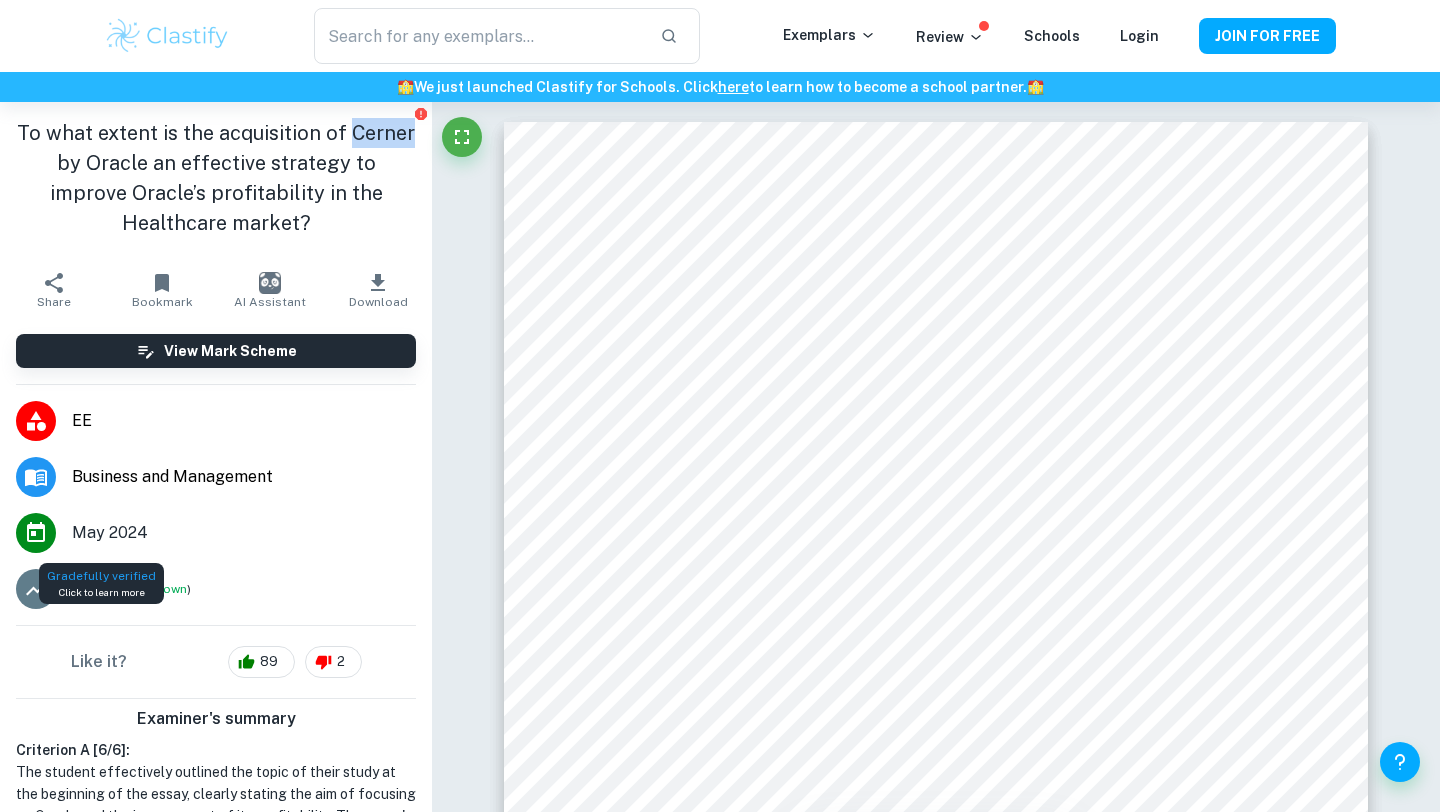 scroll, scrollTop: 265, scrollLeft: 0, axis: vertical 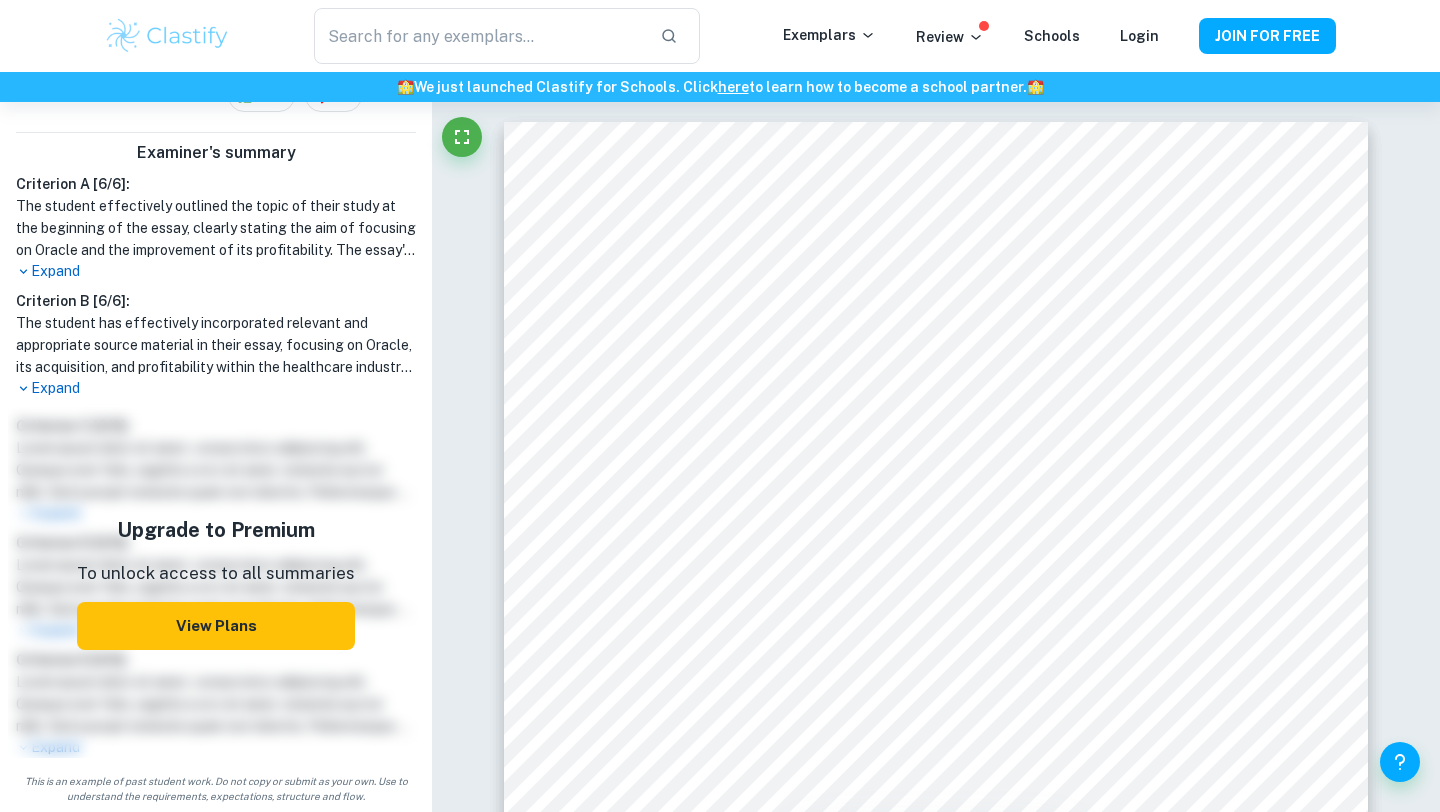 click on "View Plans" at bounding box center (216, 626) 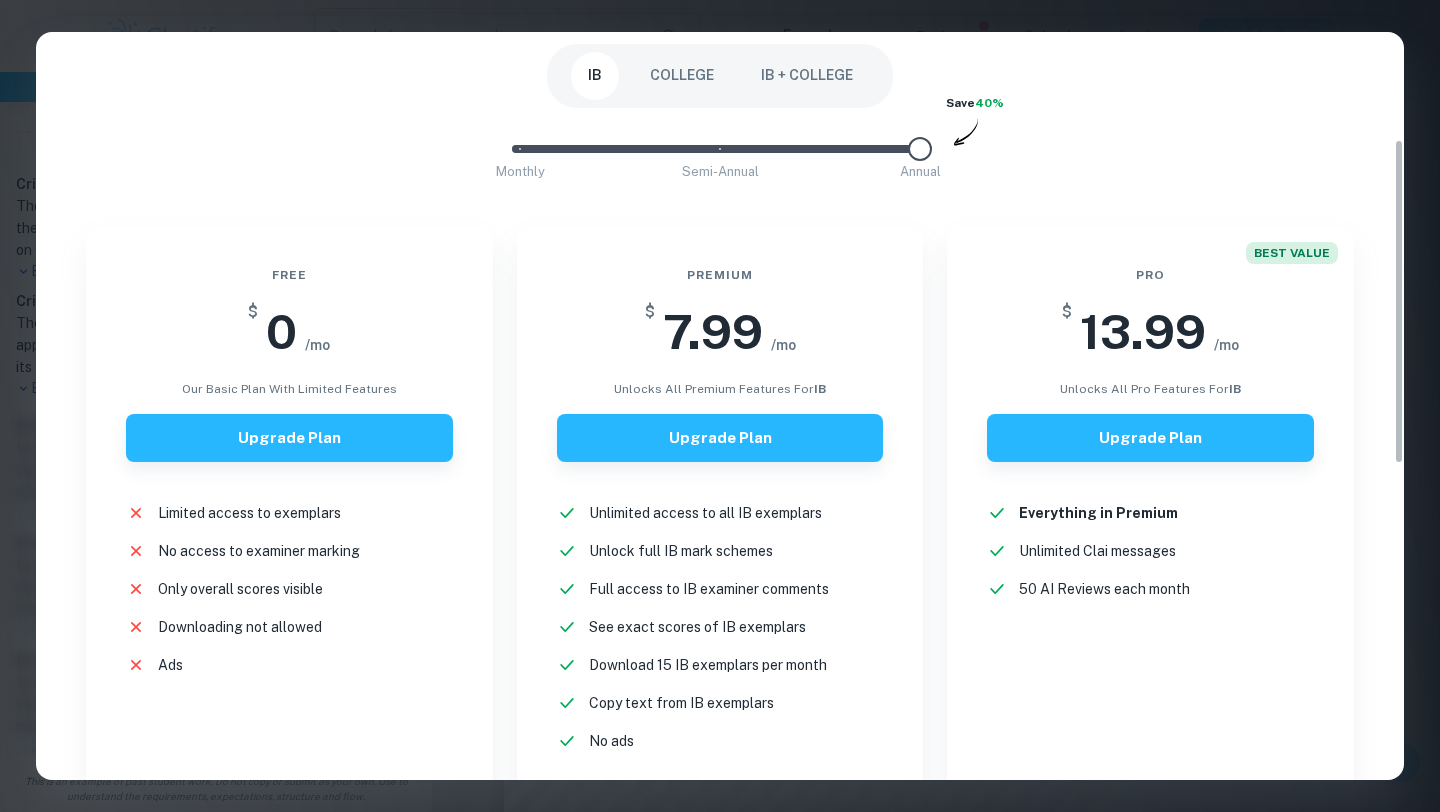 scroll, scrollTop: 246, scrollLeft: 0, axis: vertical 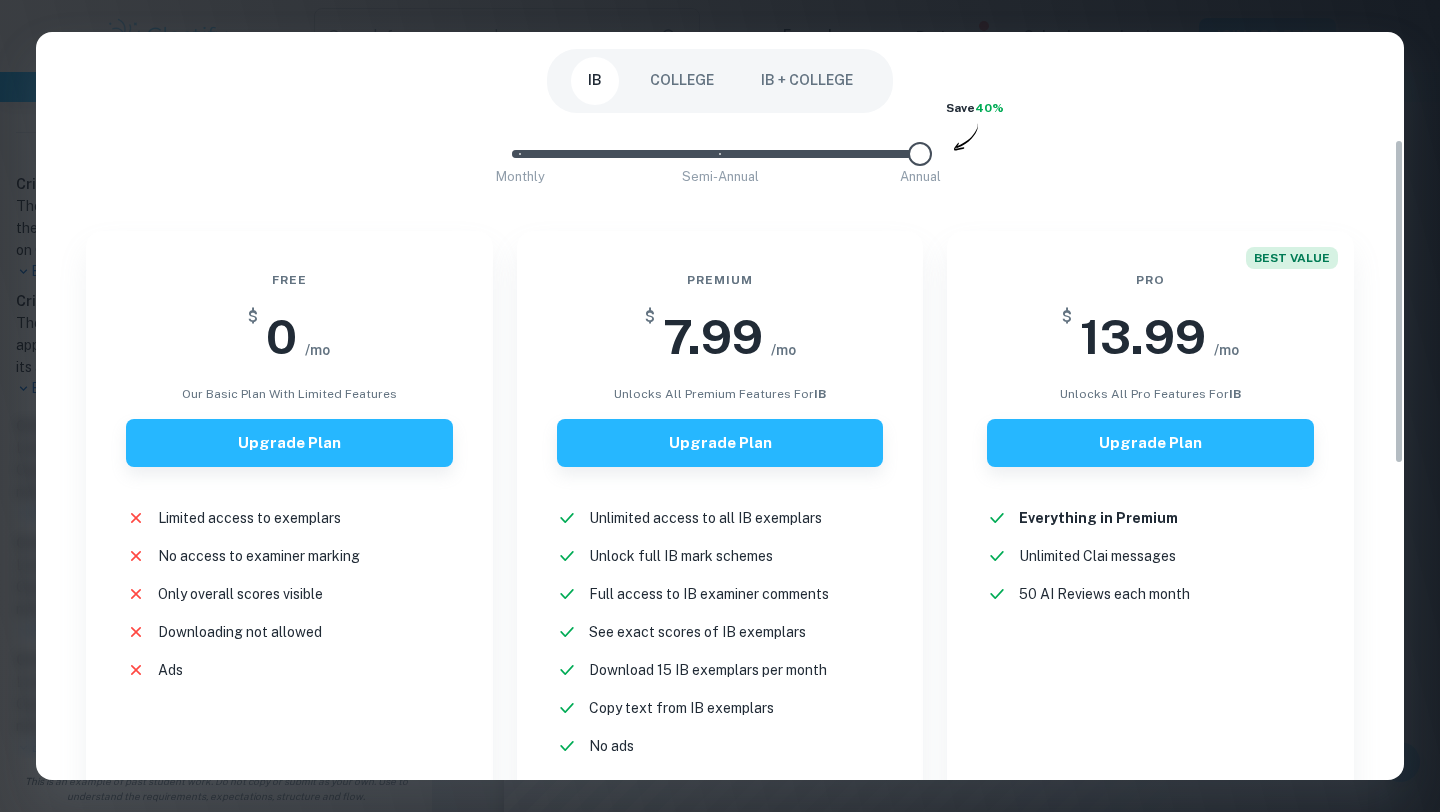 type on "0" 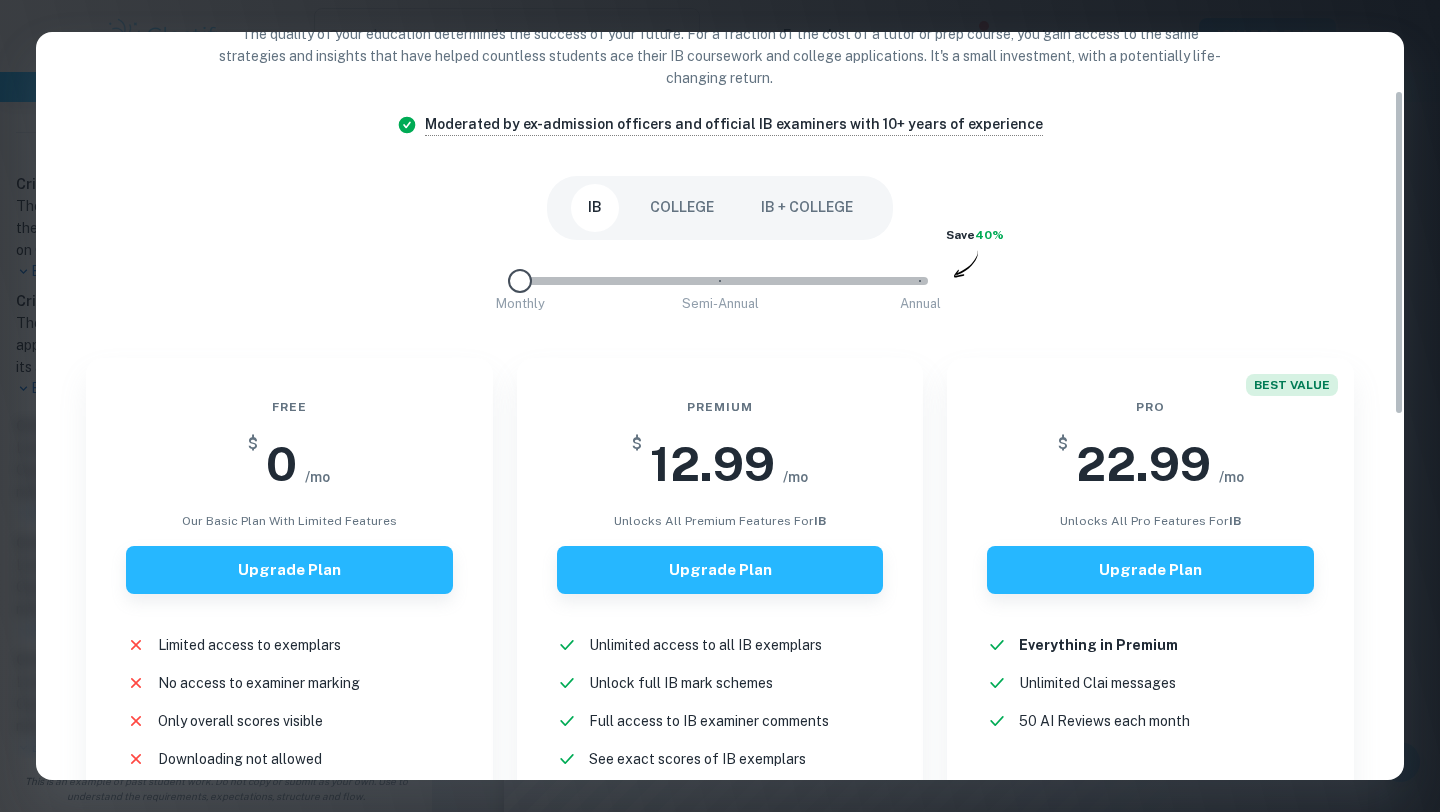 scroll, scrollTop: 110, scrollLeft: 0, axis: vertical 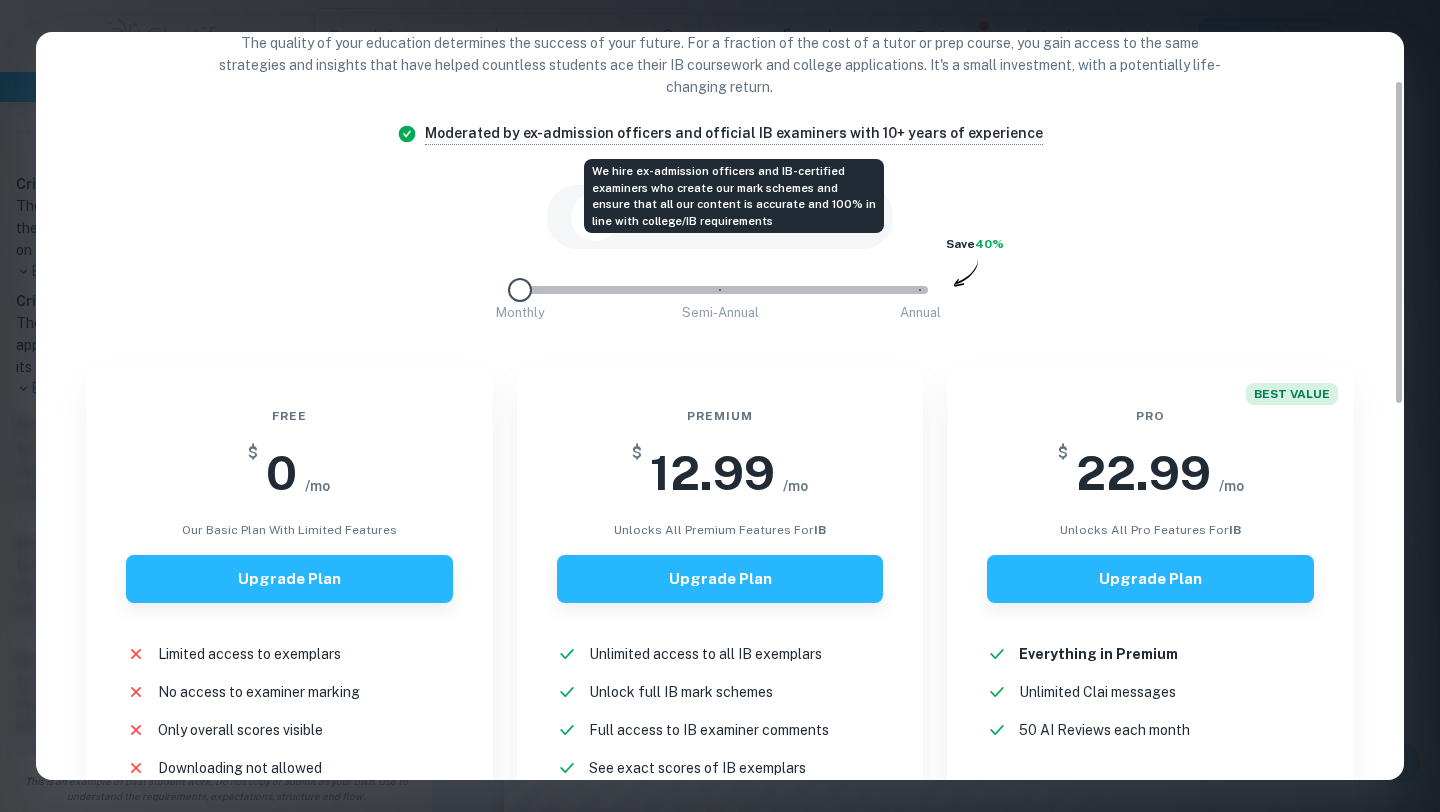 click on "We hire ex-admission officers and IB-certified examiners who create our mark schemes and ensure that all our content is accurate and 100% in line with college/IB requirements" at bounding box center [734, 196] 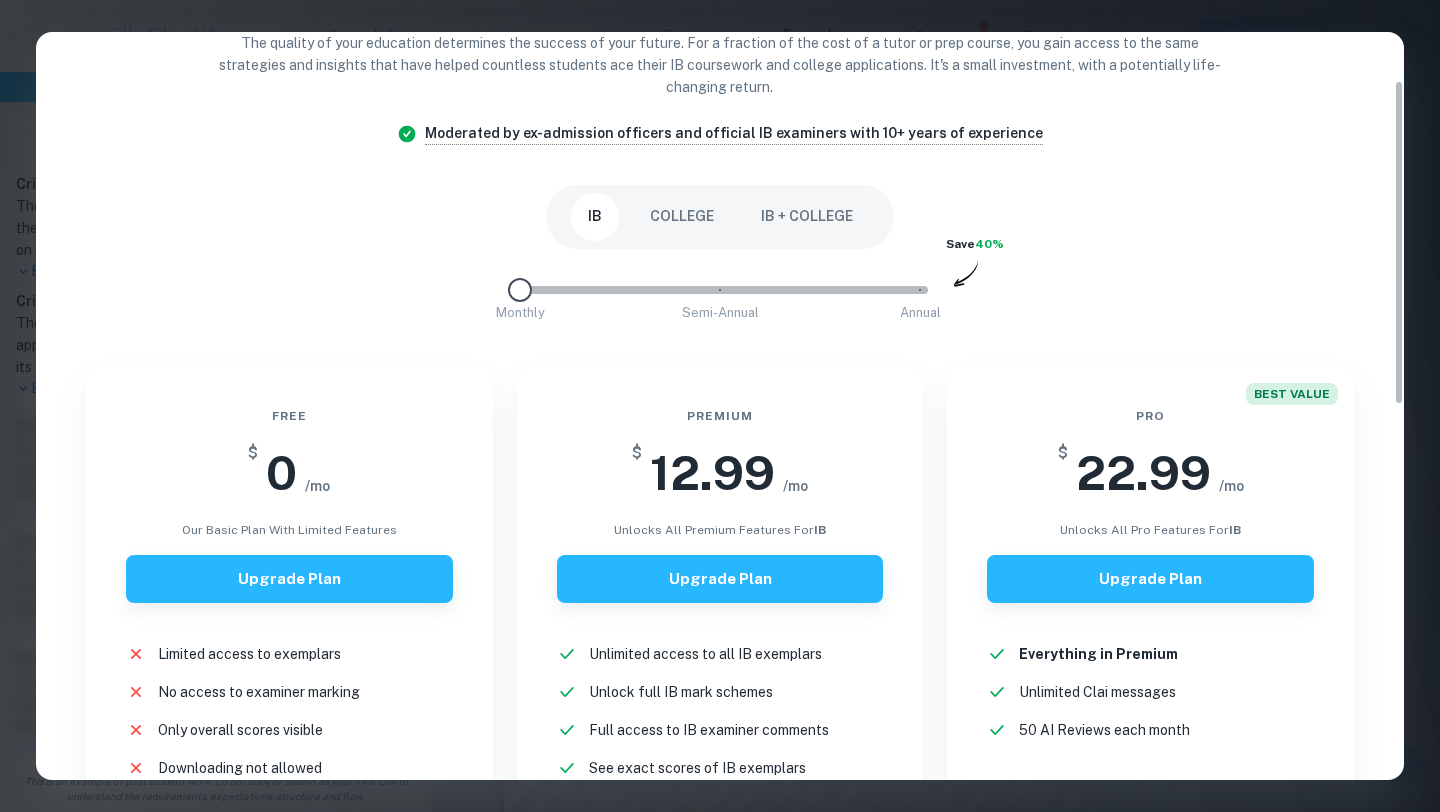 click on "Monthly Semi-Annual Annual Save  40%" at bounding box center [720, 300] 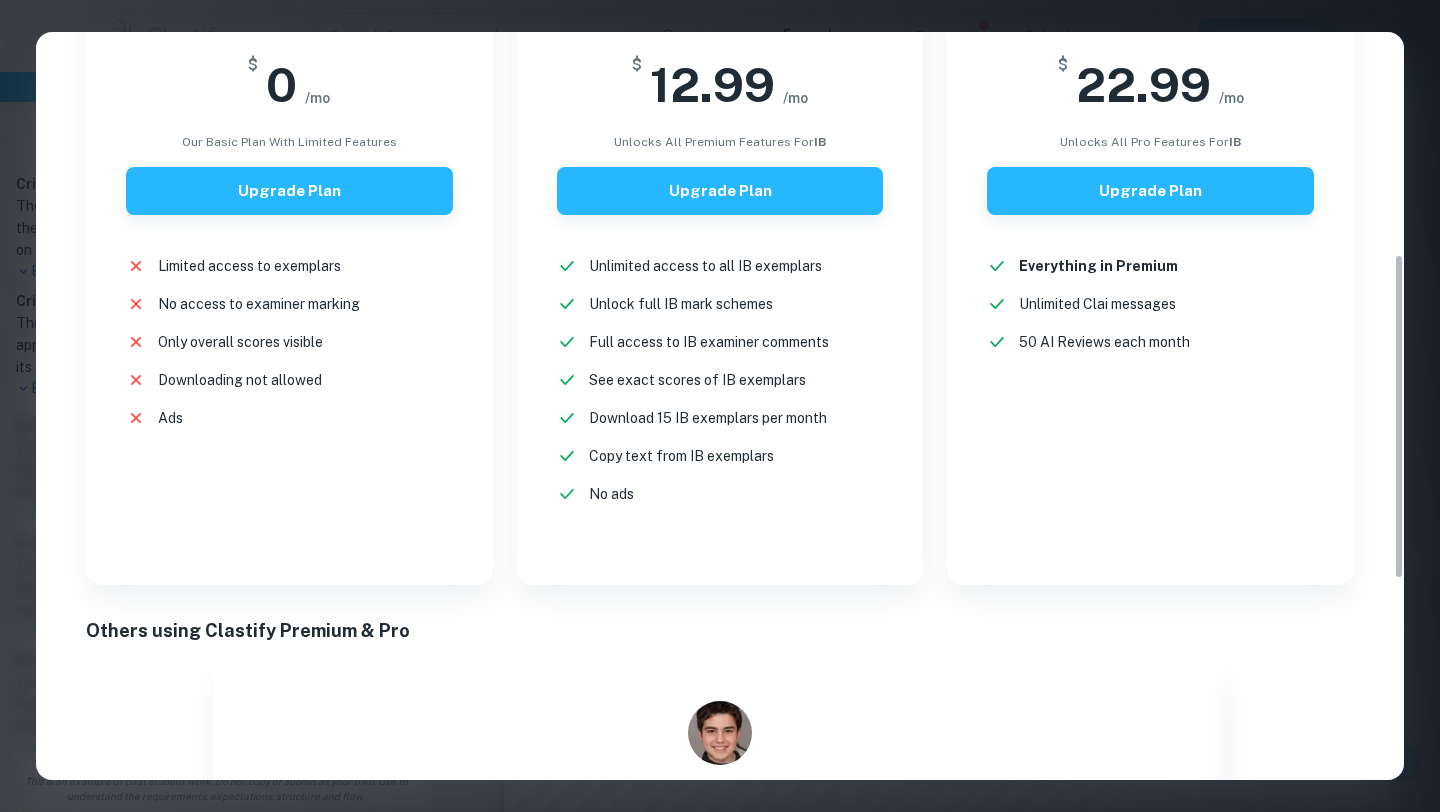 scroll, scrollTop: 491, scrollLeft: 0, axis: vertical 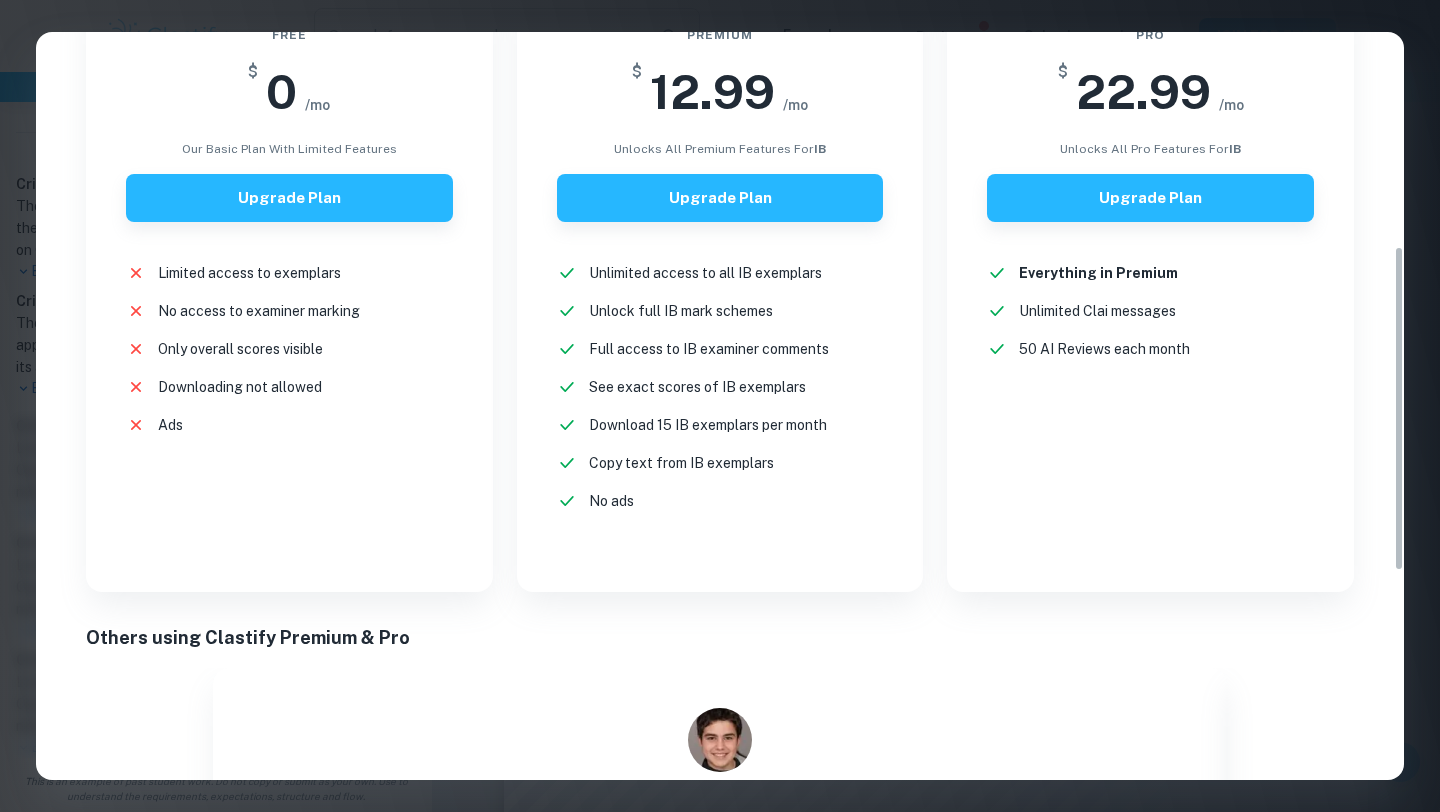 click on "Easily Ace Your IB Coursework & Crush College Essays with  Clastify Premium The quality of your education determines the success of your future. For a fraction of the cost of a tutor or prep course, you gain access to the same strategies and insights that have helped countless students ace their IB coursework and college applications. It's a small investment, with a potentially life-changing return. Moderated by ex-admission officers and official IB examiners with 10+ years of experience IB COLLEGE IB + COLLEGE Monthly Semi-Annual Annual Save  40% Free $ 0 /mo Our basic plan with limited features Upgrade Plan Limited access to exemplars New! No access to examiner marking New! Only overall scores visible New! Downloading not allowed New! Ads New! Premium $ 12.99 /mo unlocks all premium features for  IB Upgrade Plan Unlimited access to all IB exemplars New! Unlock full IB mark schemes New! Full access to IB examiner comments New! See exact scores of IB exemplars New! Download 15 IB exemplars per month New! New!" at bounding box center [720, 406] 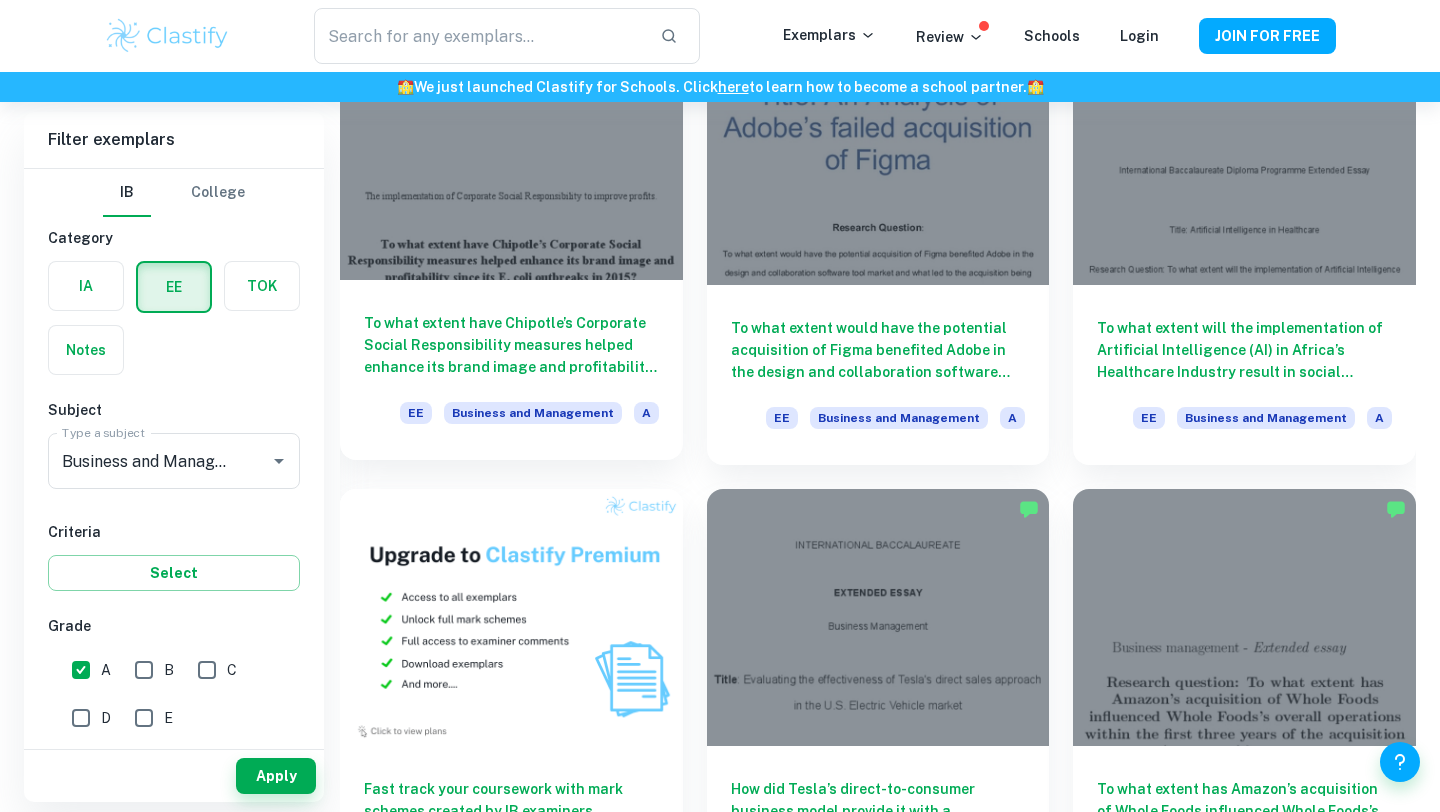scroll, scrollTop: 598, scrollLeft: 0, axis: vertical 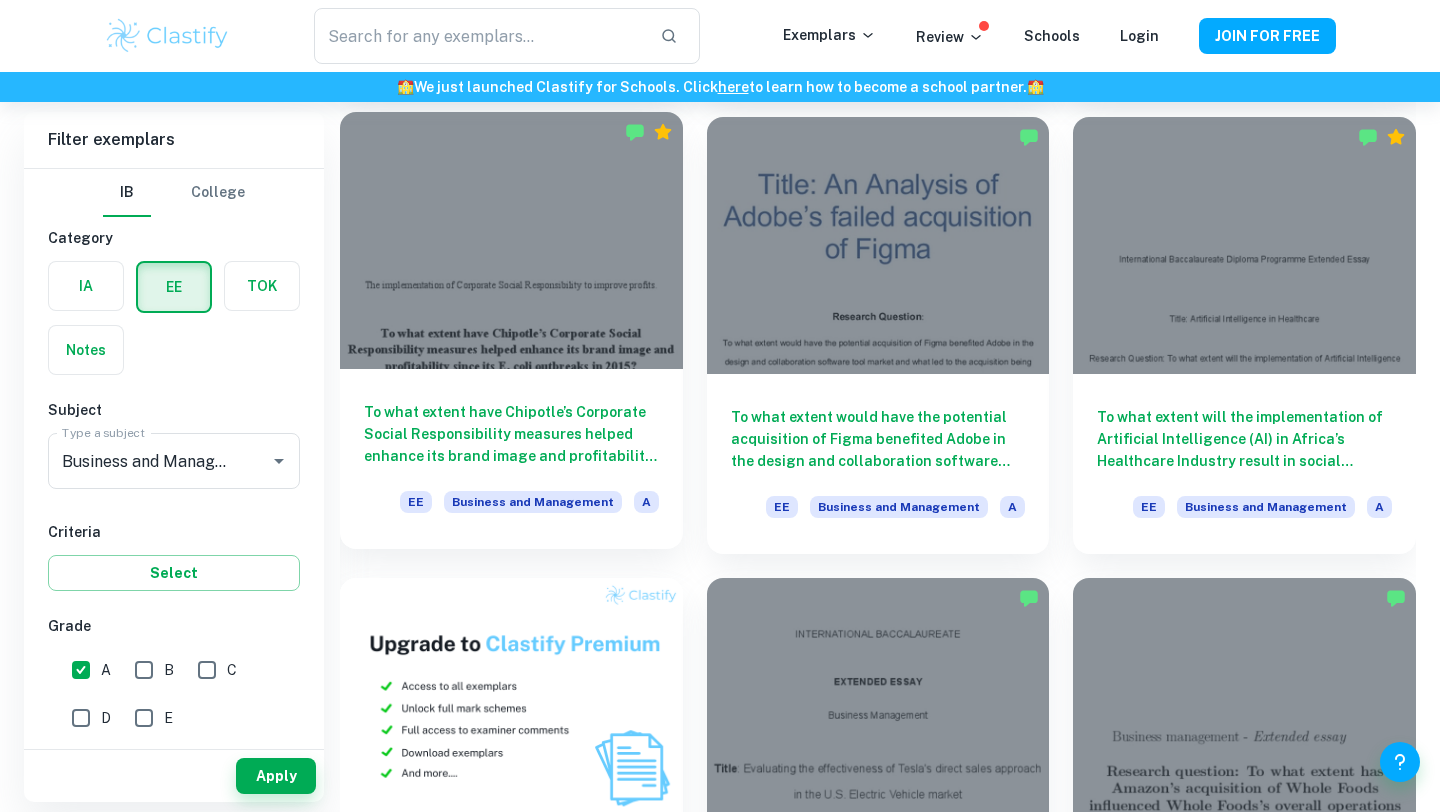 click on "To what extent have Chipotle’s Corporate Social Responsibility measures helped enhance its brand image and profitability since its E. coli outbreaks in 2015?" at bounding box center [511, 434] 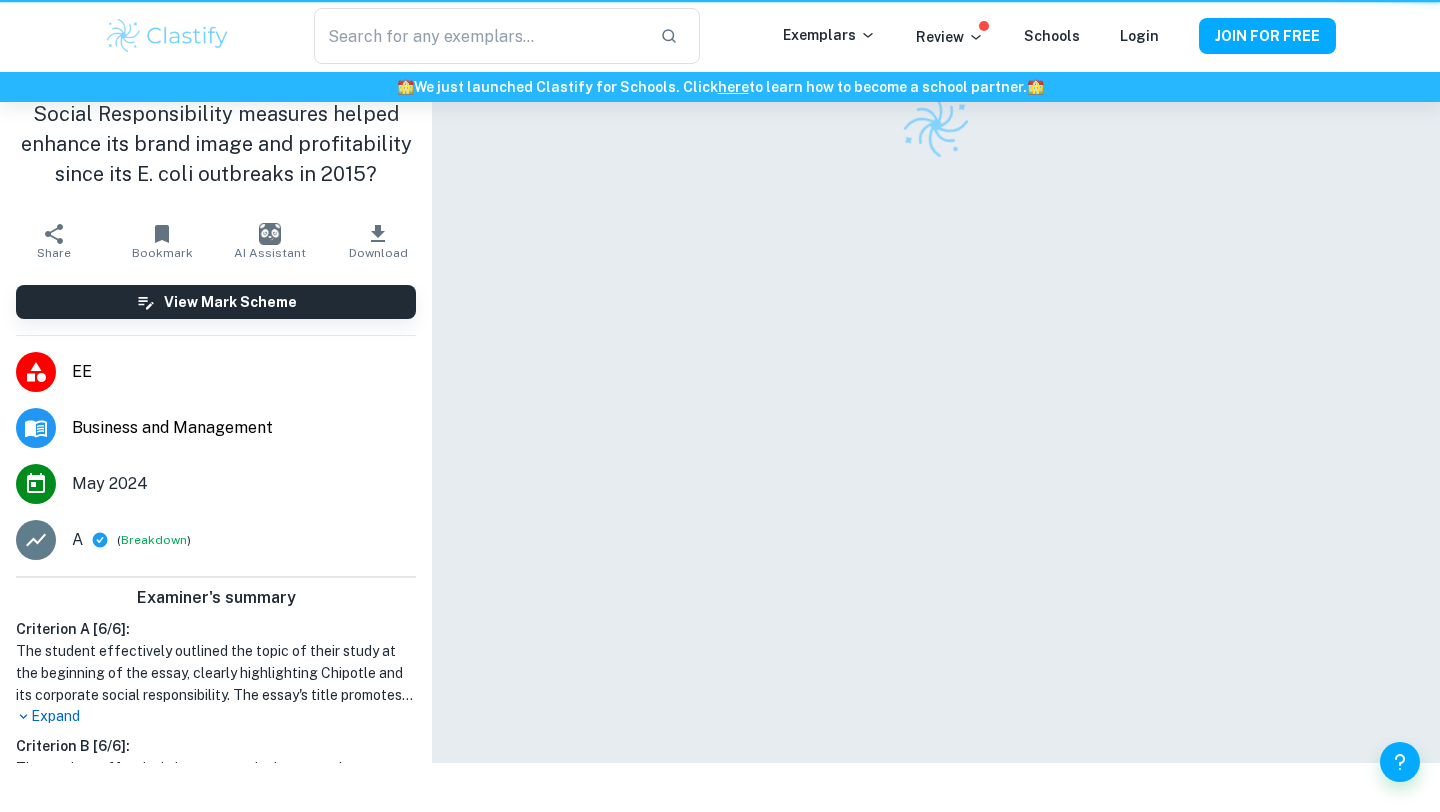 scroll, scrollTop: 0, scrollLeft: 0, axis: both 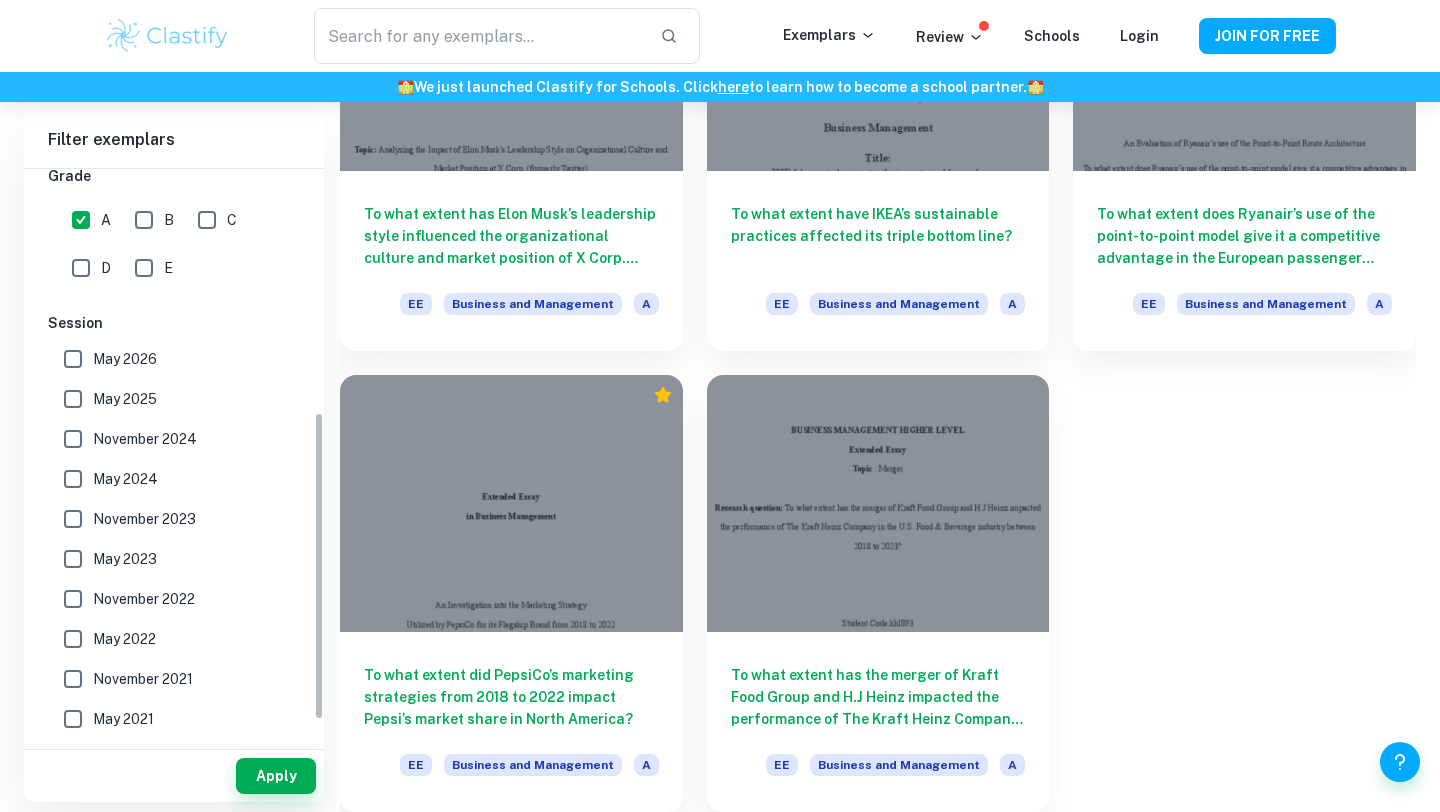 click on "November 2021" at bounding box center [73, 679] 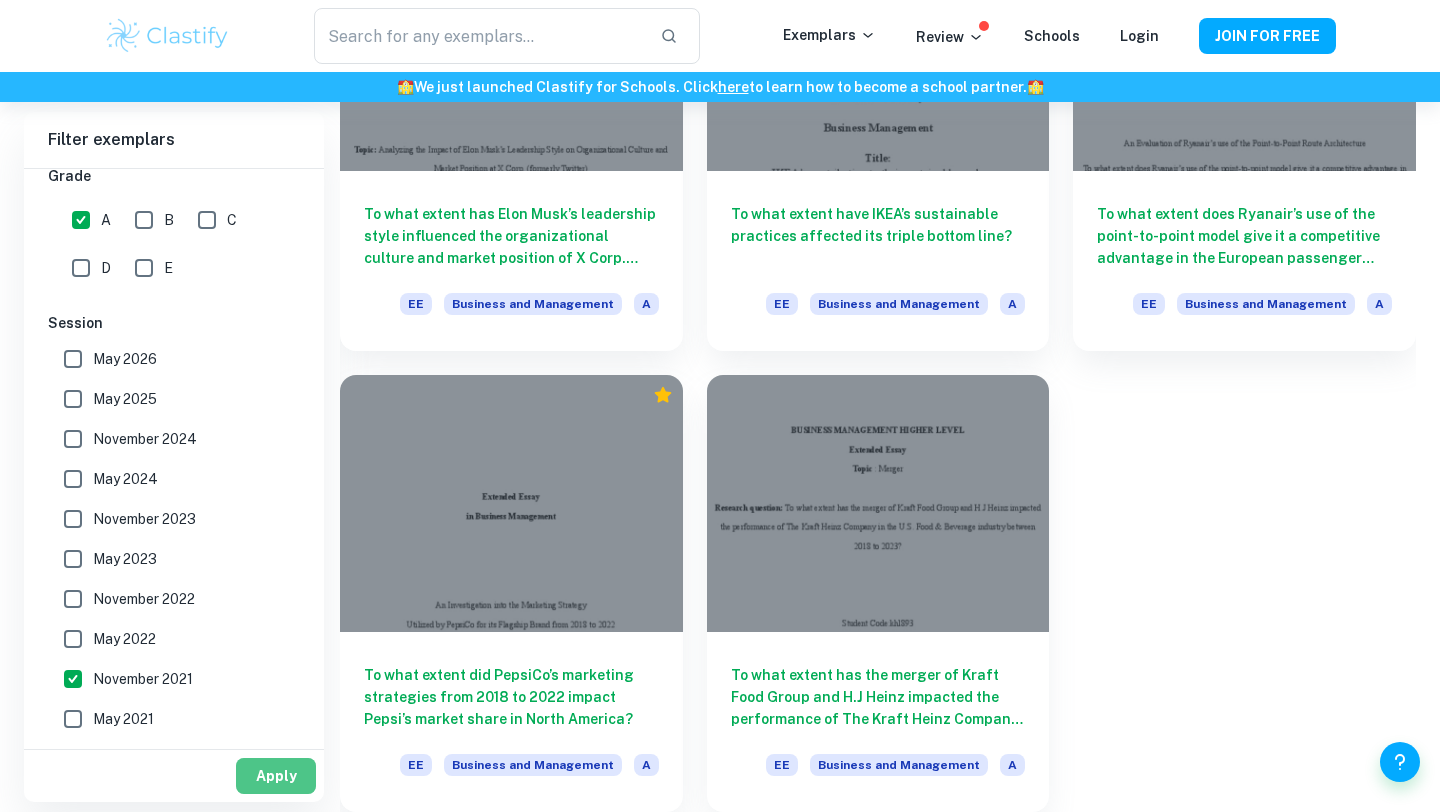 click on "Apply" at bounding box center [276, 776] 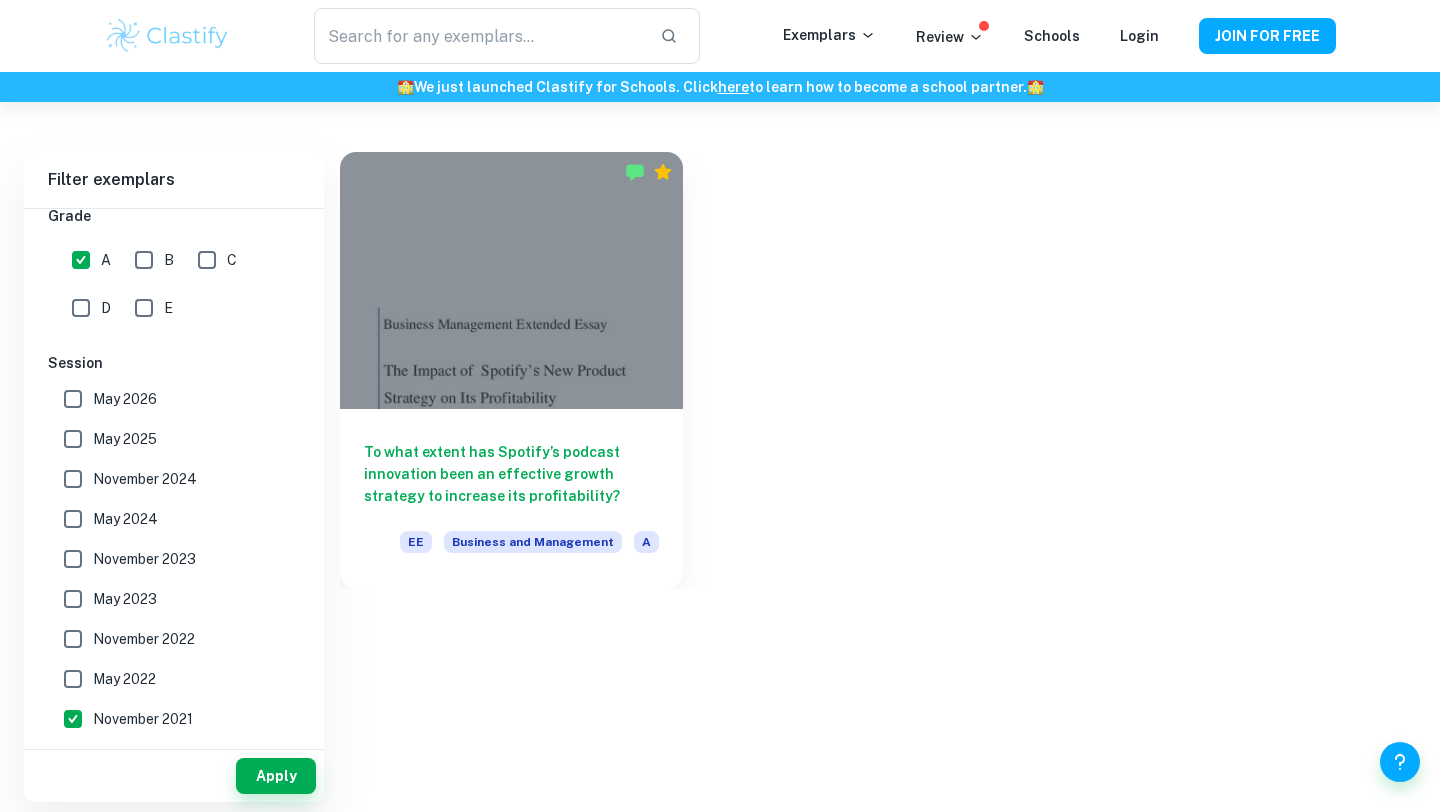 click on "November 2022" at bounding box center (73, 639) 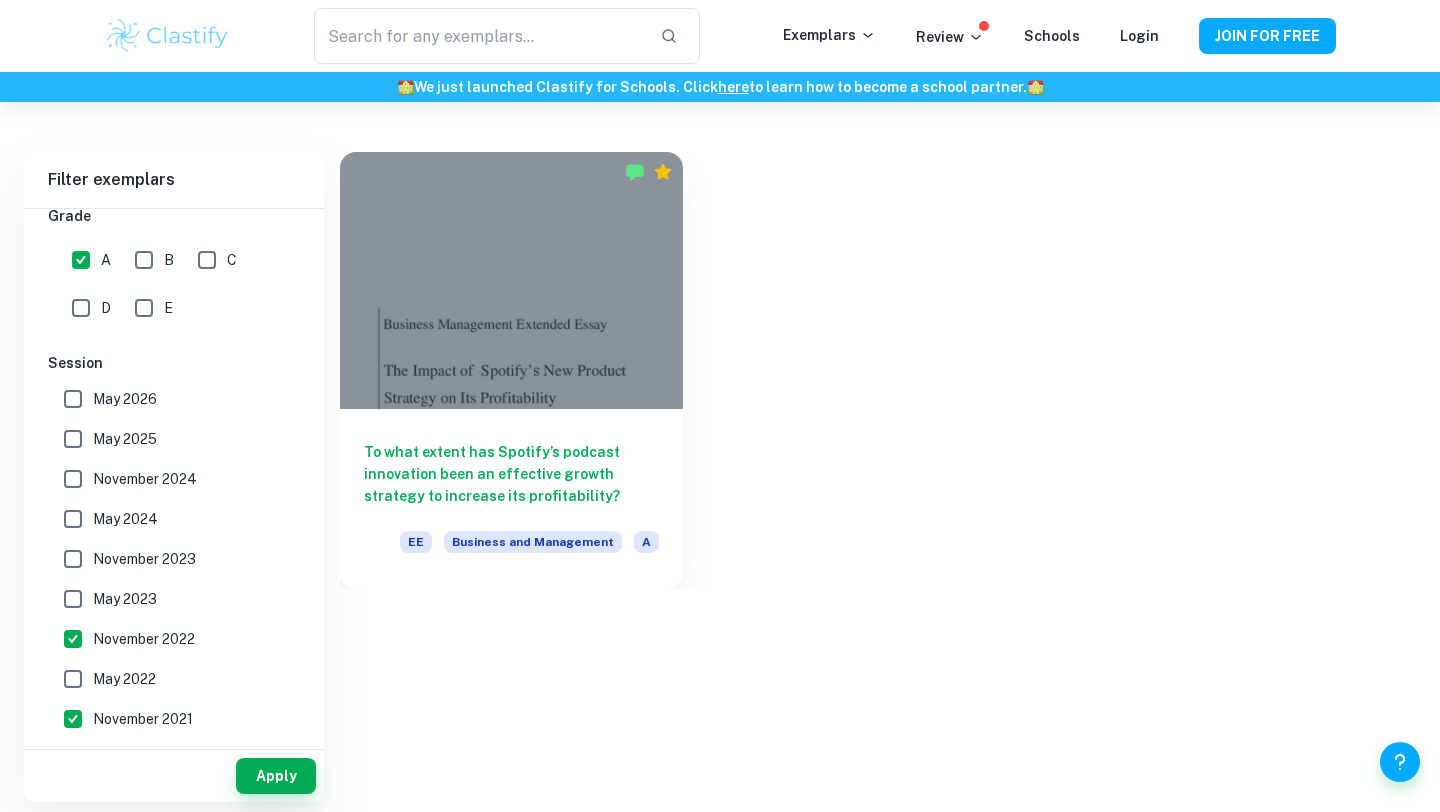 click on "May 2025" at bounding box center [125, 439] 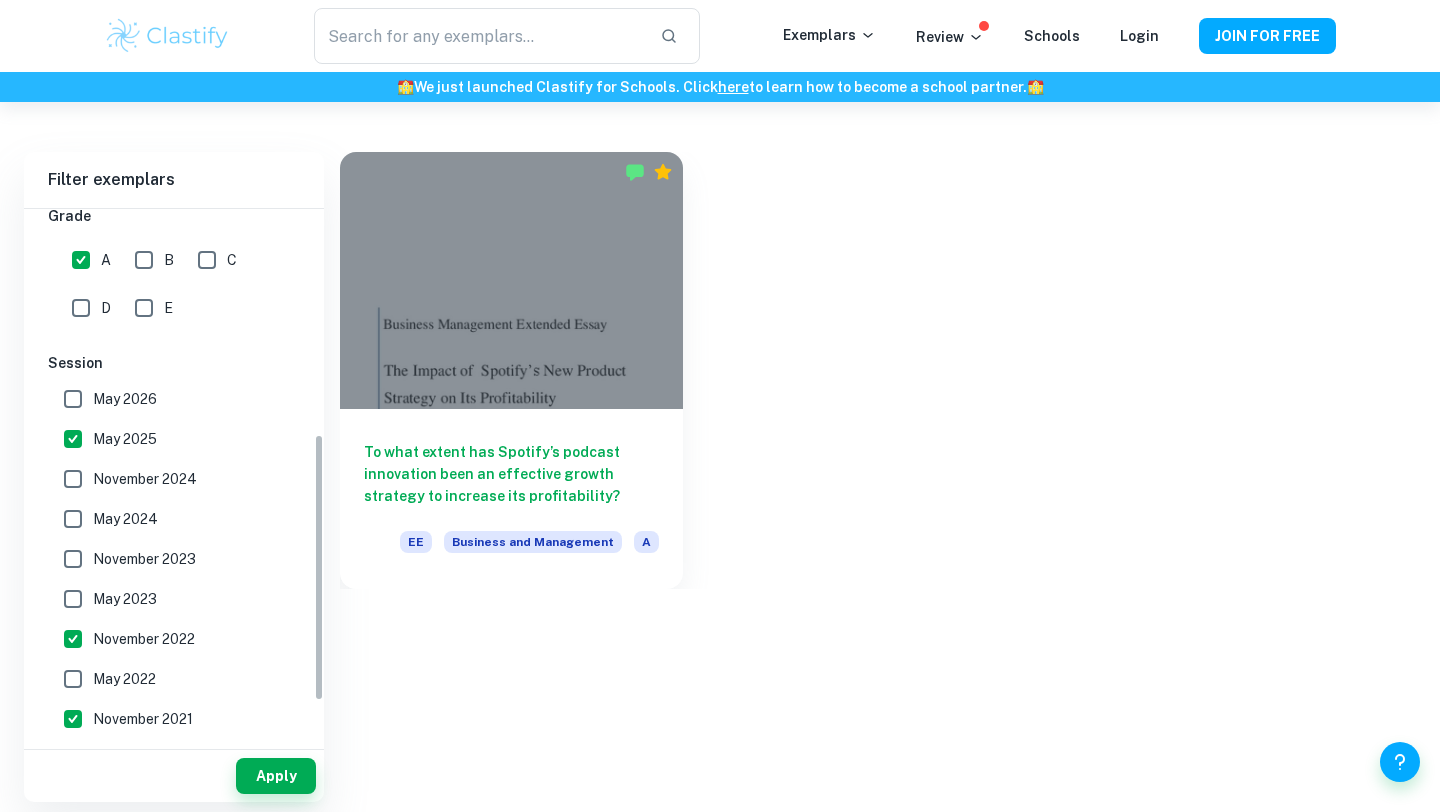 click on "November 2022" at bounding box center (144, 639) 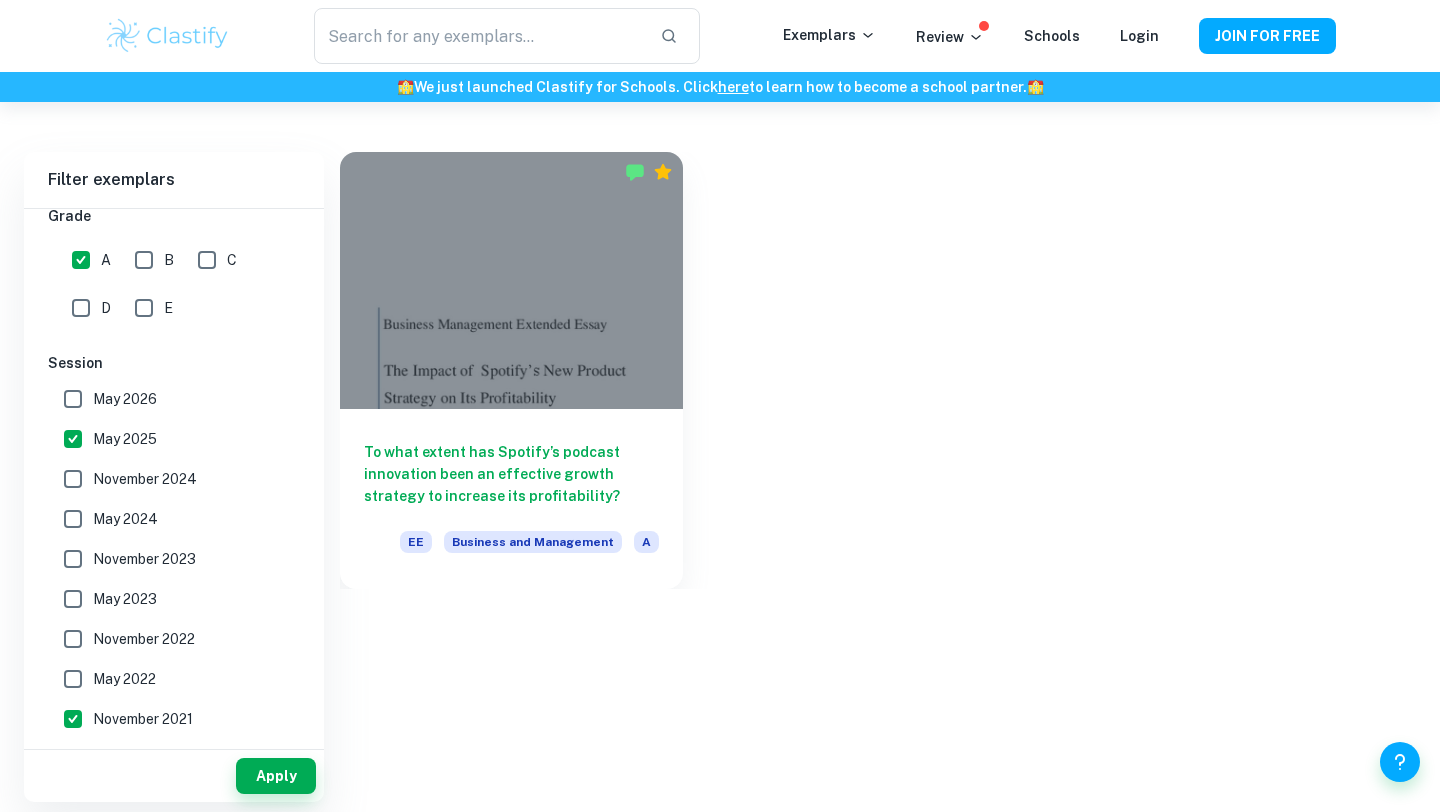 click on "November 2021" at bounding box center [143, 719] 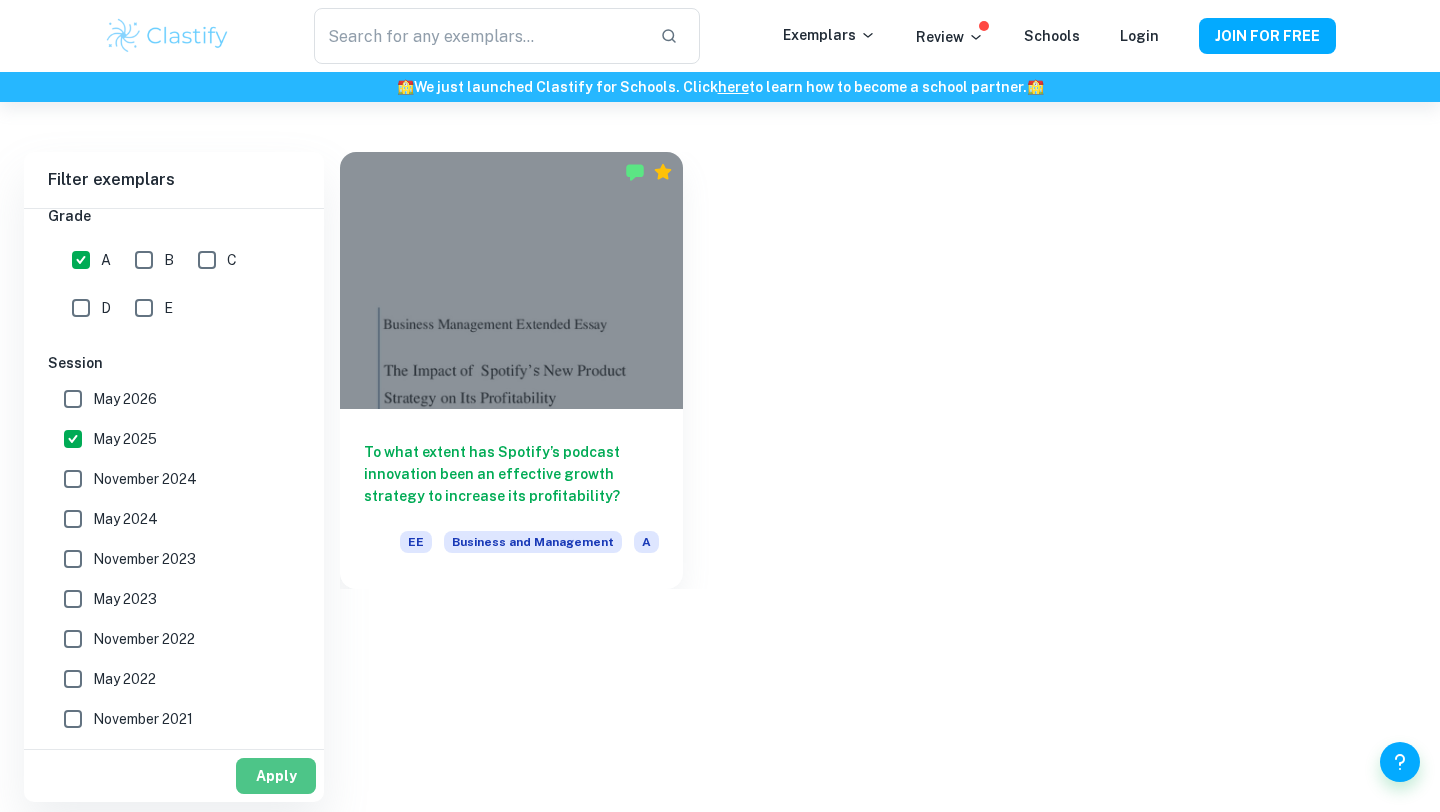 click on "Apply" at bounding box center (276, 776) 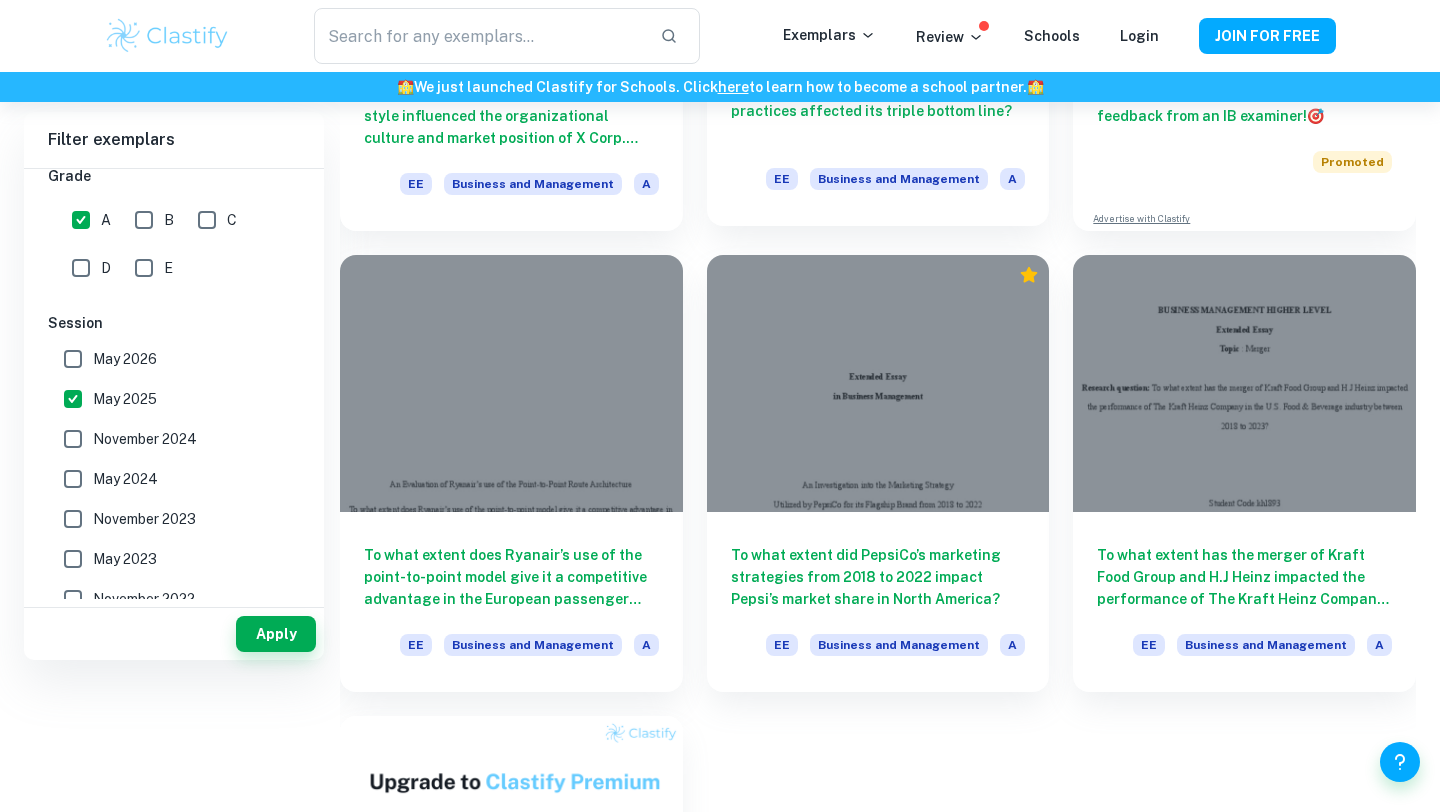 scroll, scrollTop: 0, scrollLeft: 0, axis: both 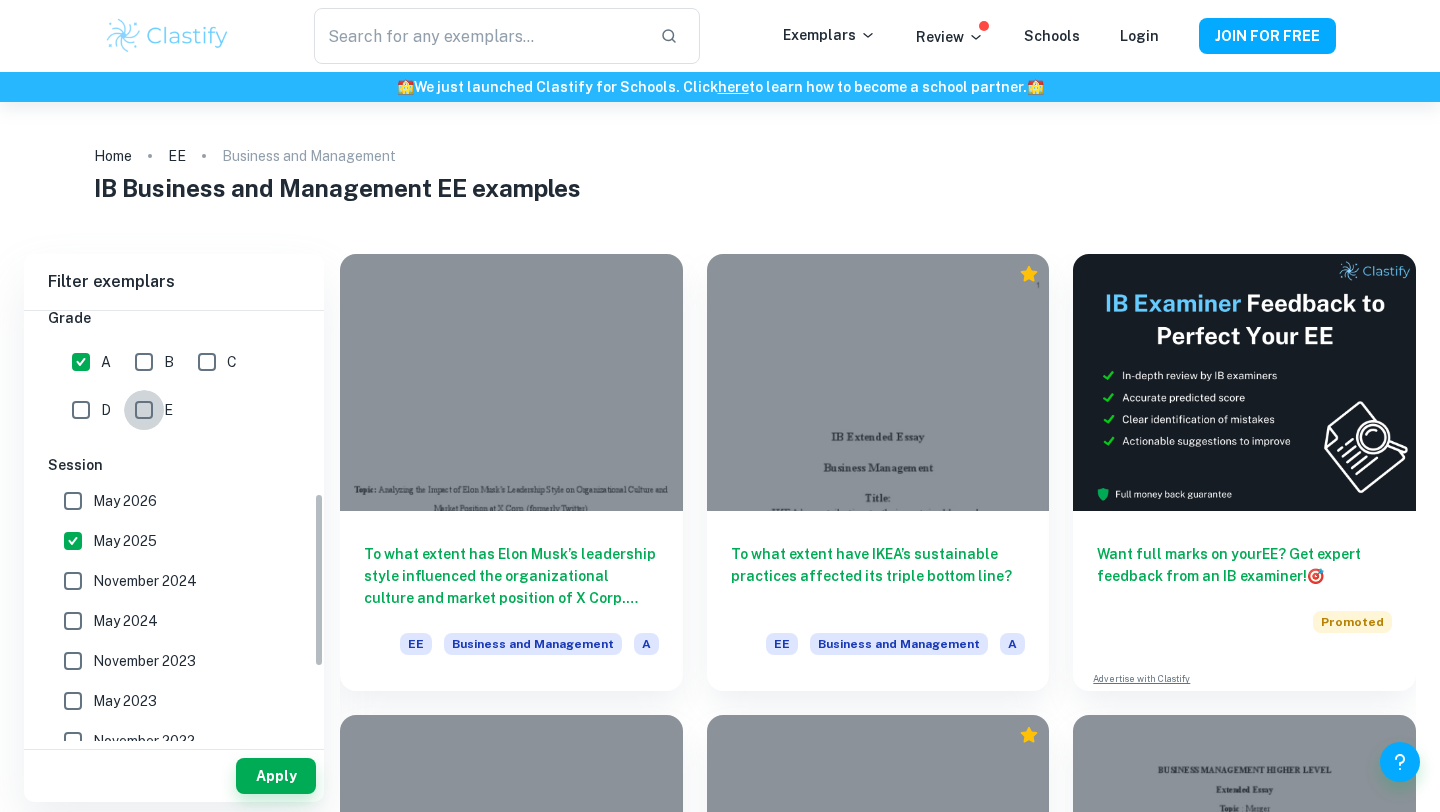 click on "E" at bounding box center (144, 410) 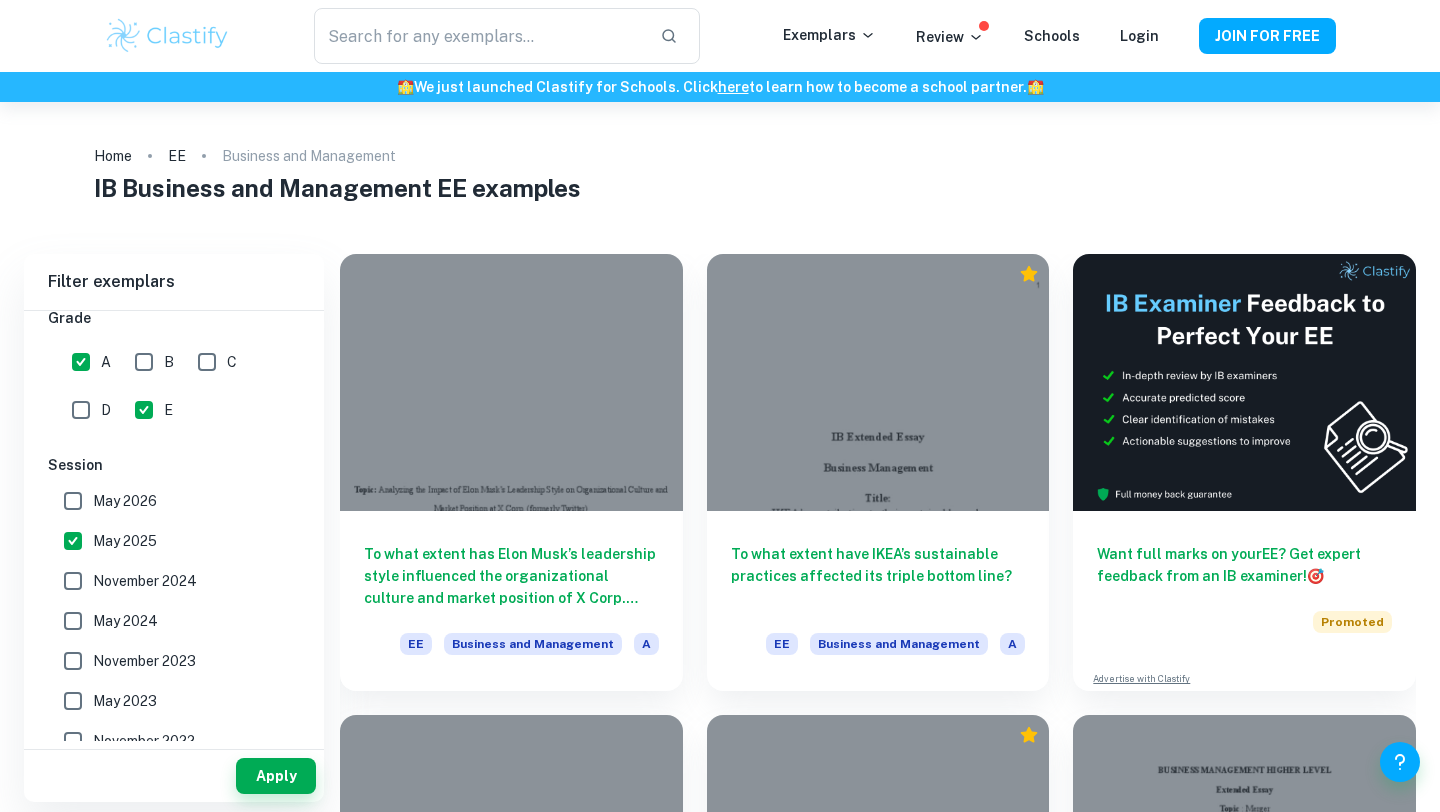 click on "A" at bounding box center (81, 362) 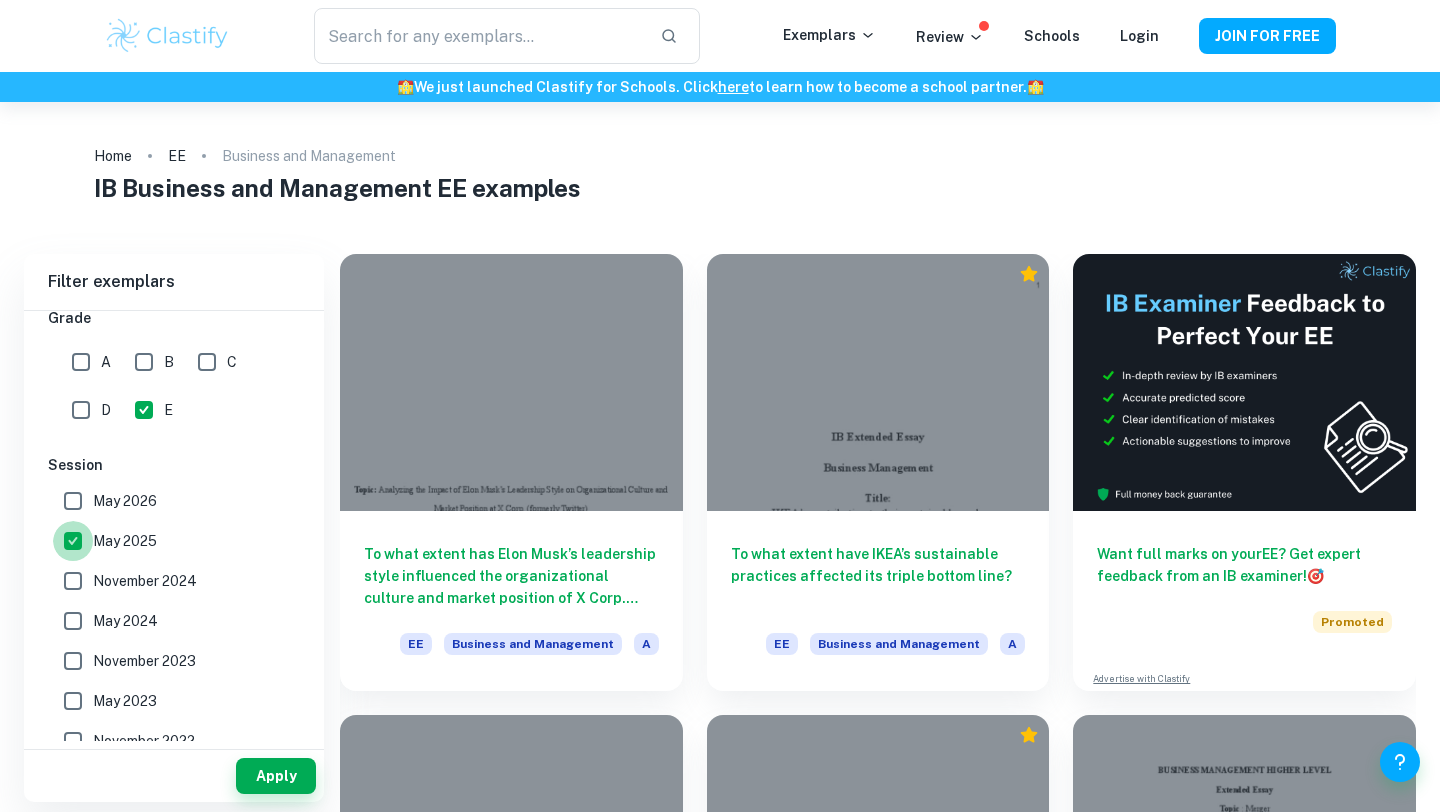 click on "May 2025" at bounding box center (73, 541) 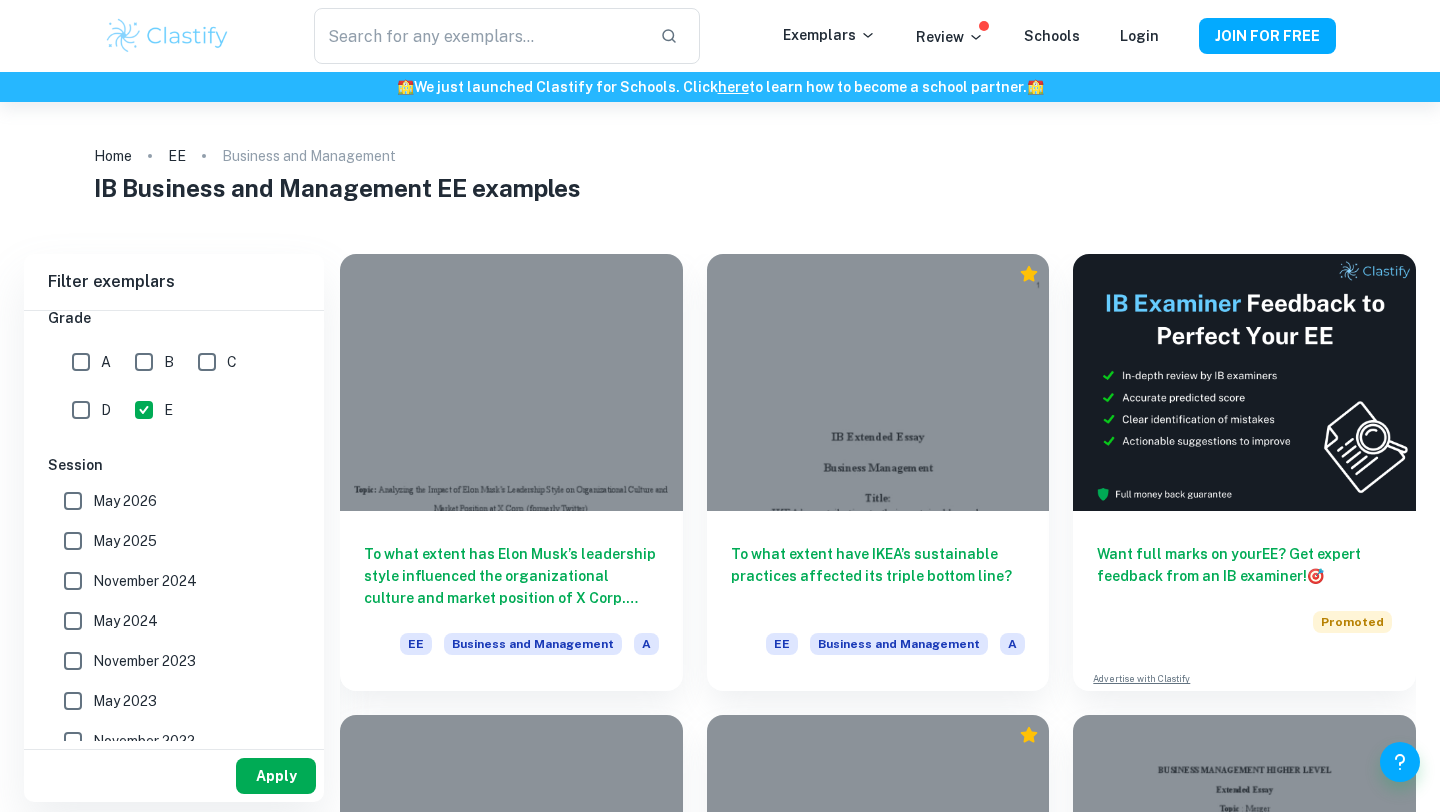 click on "Apply" at bounding box center [276, 776] 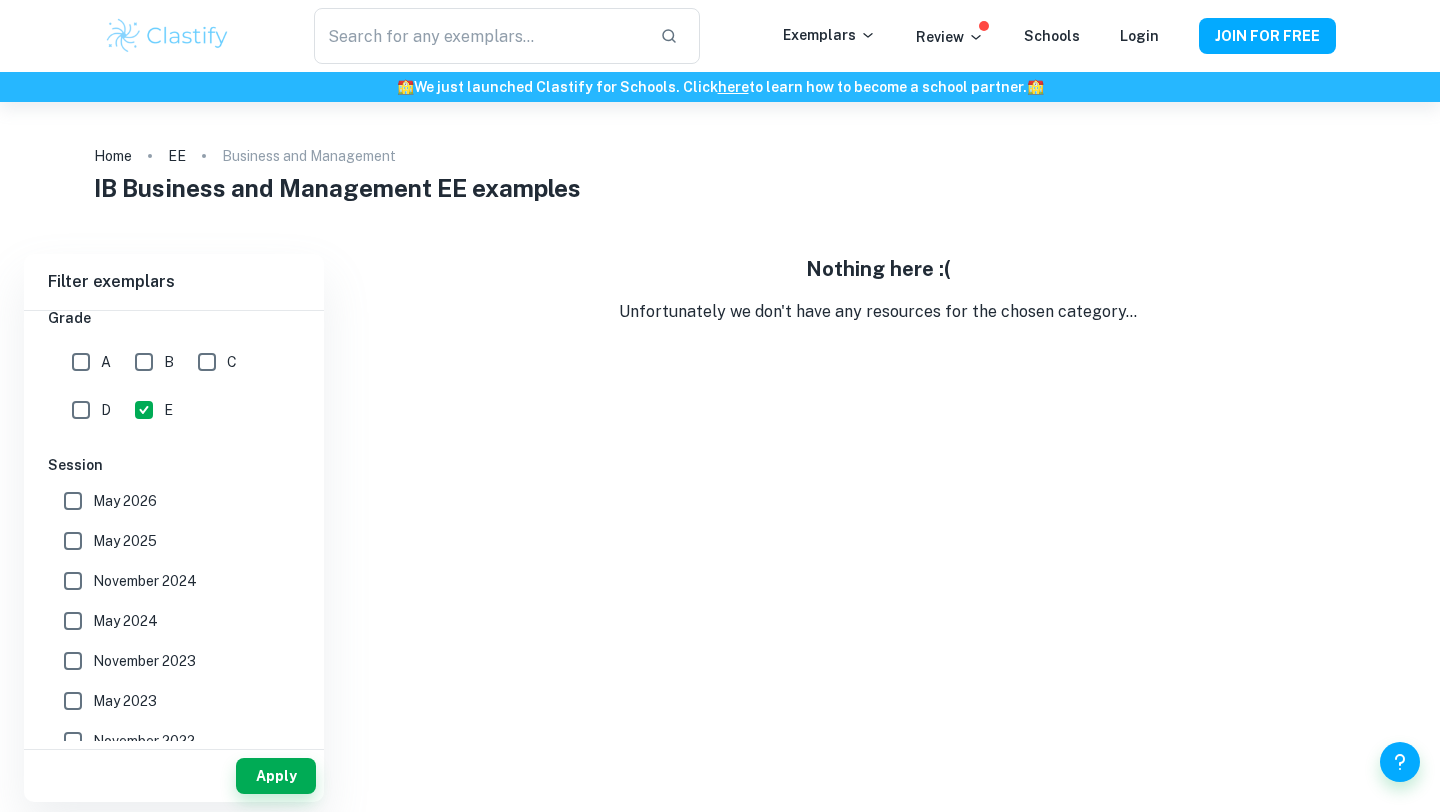 click on "D" at bounding box center (81, 410) 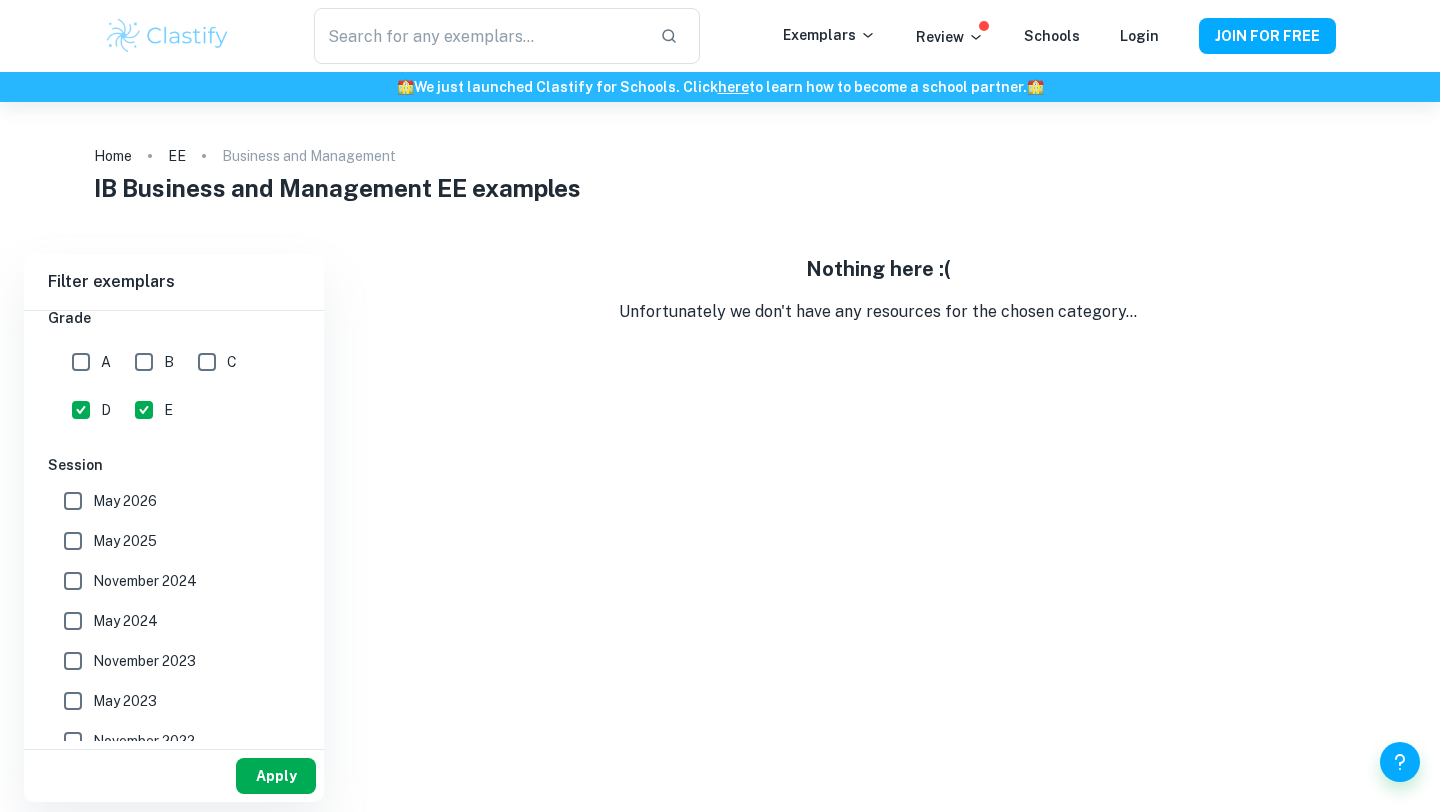 click on "Apply" at bounding box center [276, 776] 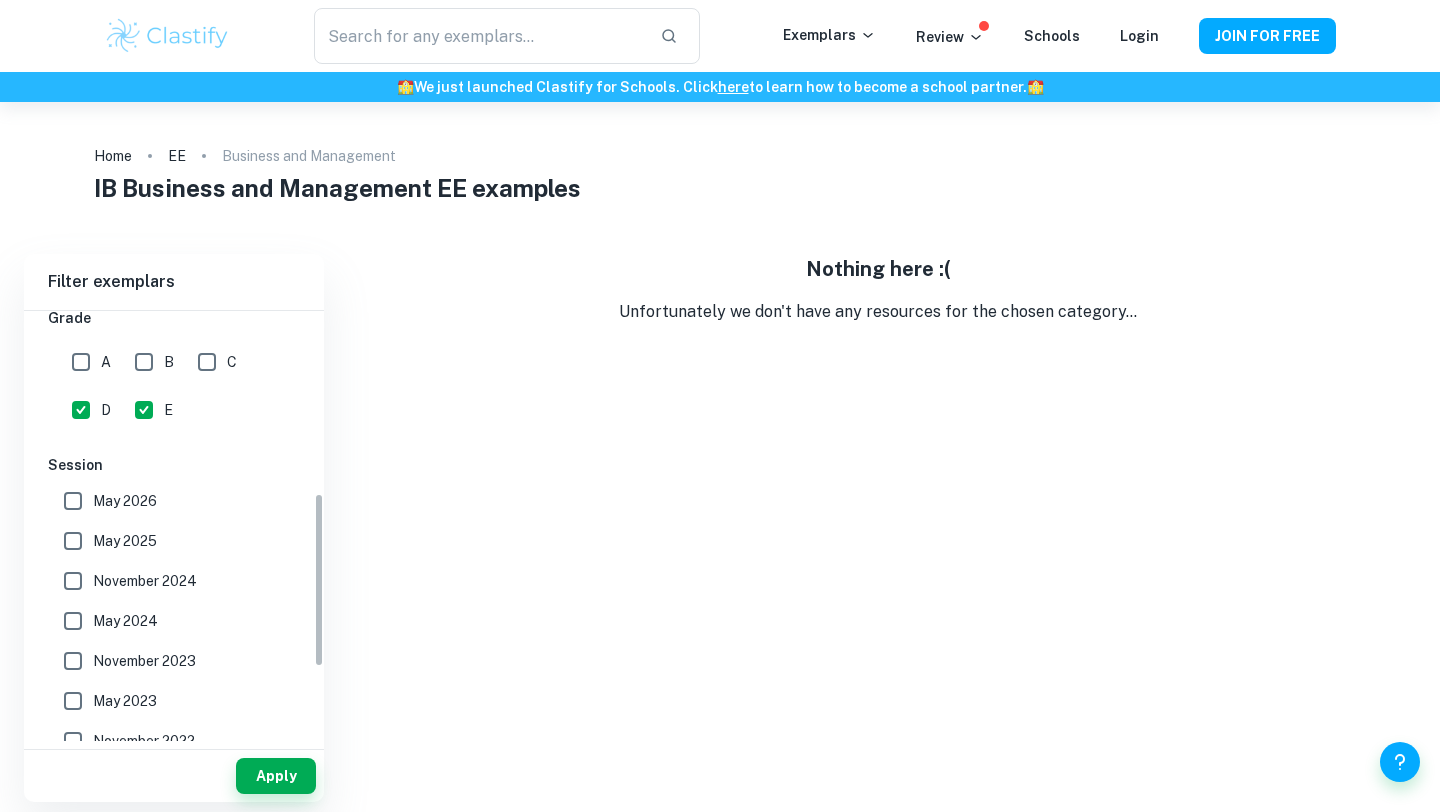 click on "C" at bounding box center [207, 362] 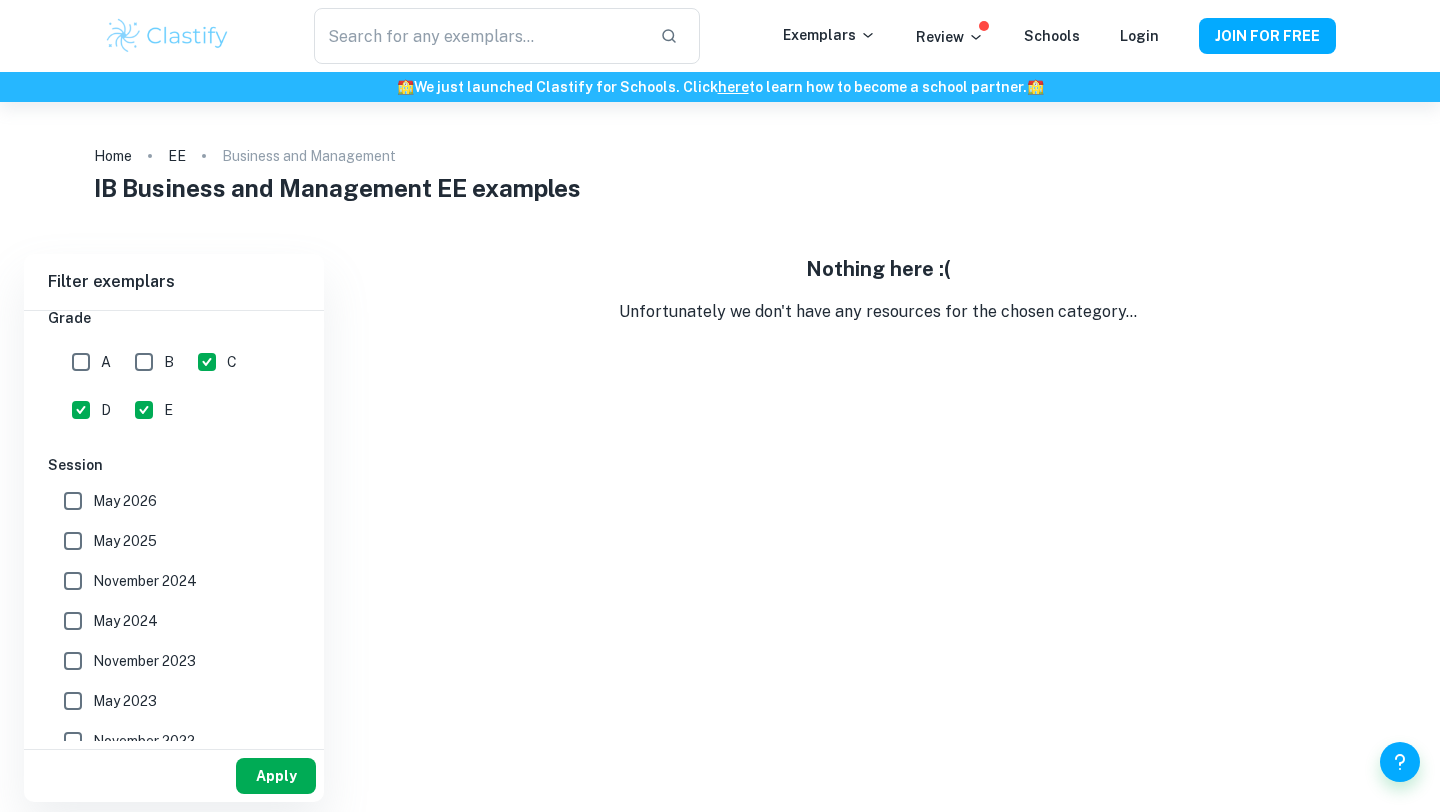 click on "Apply" at bounding box center (276, 776) 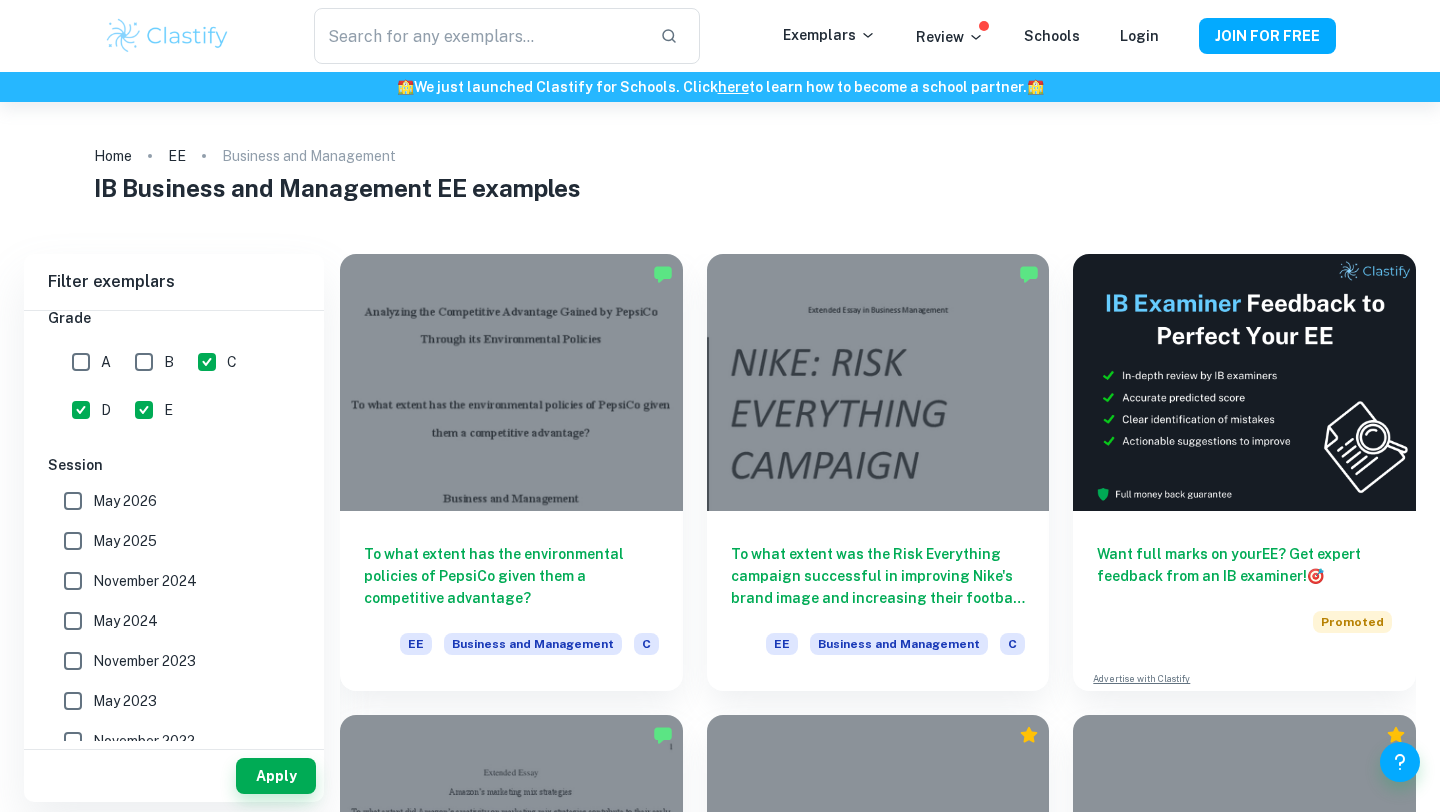 click on "C" at bounding box center [207, 362] 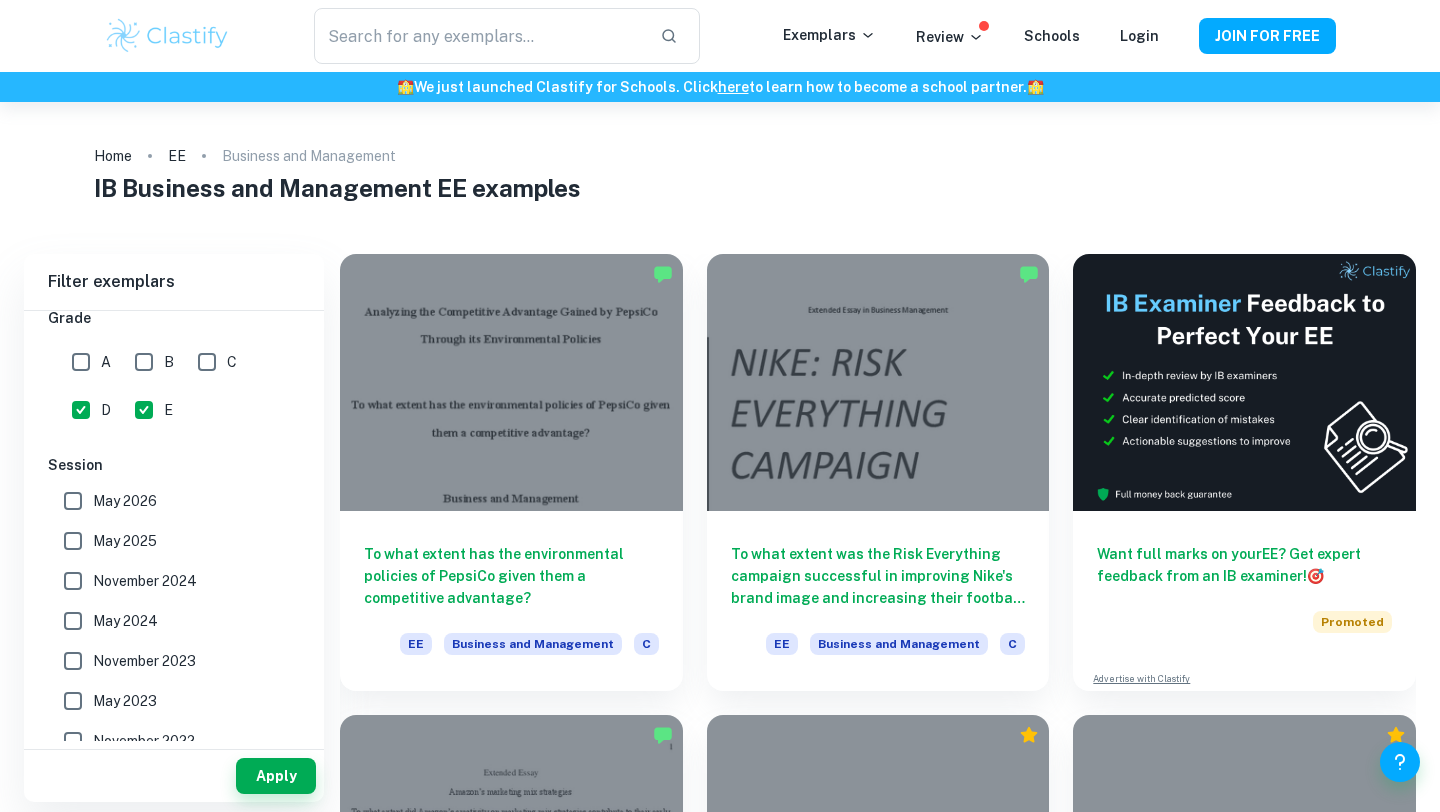 click on "E" at bounding box center [144, 410] 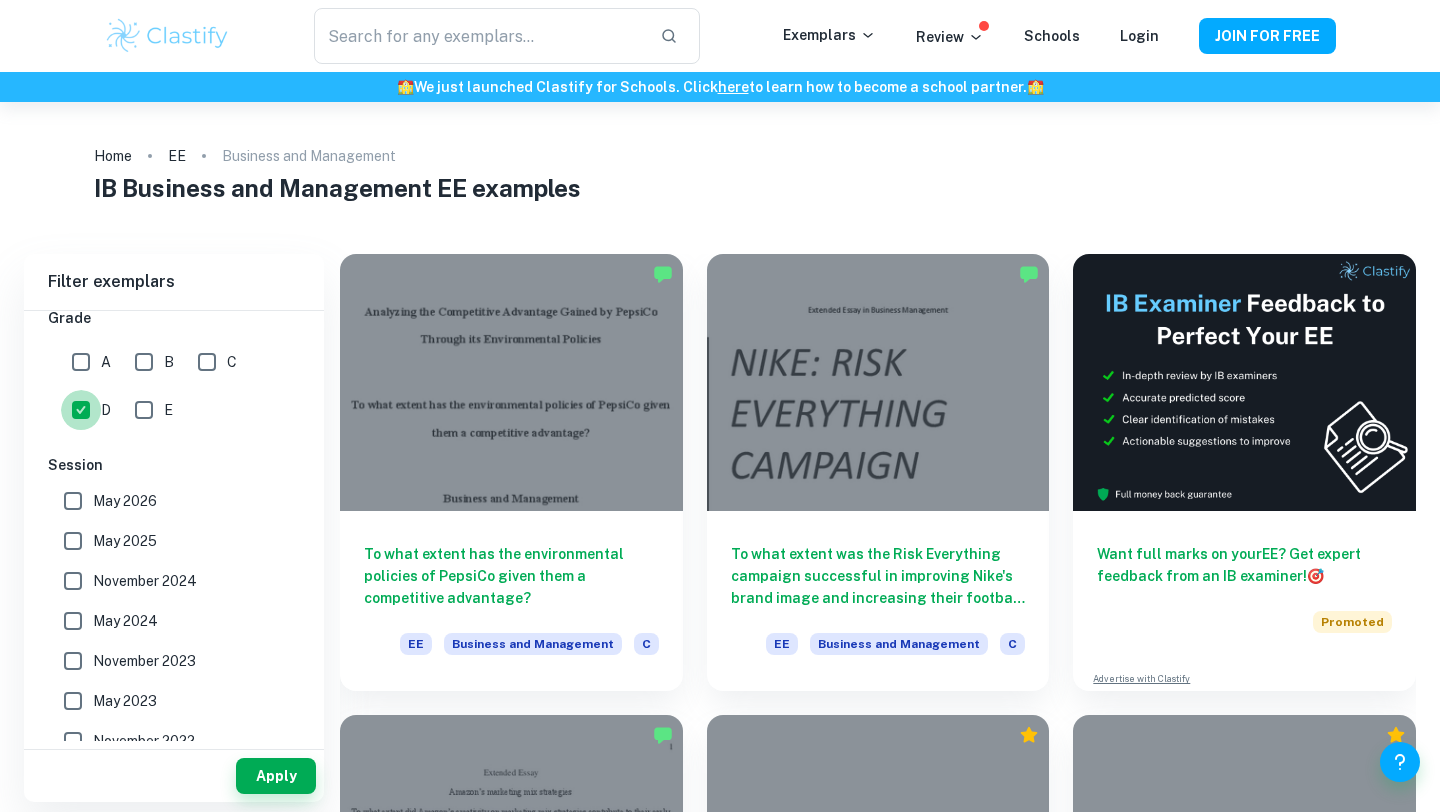 click on "D" at bounding box center (81, 410) 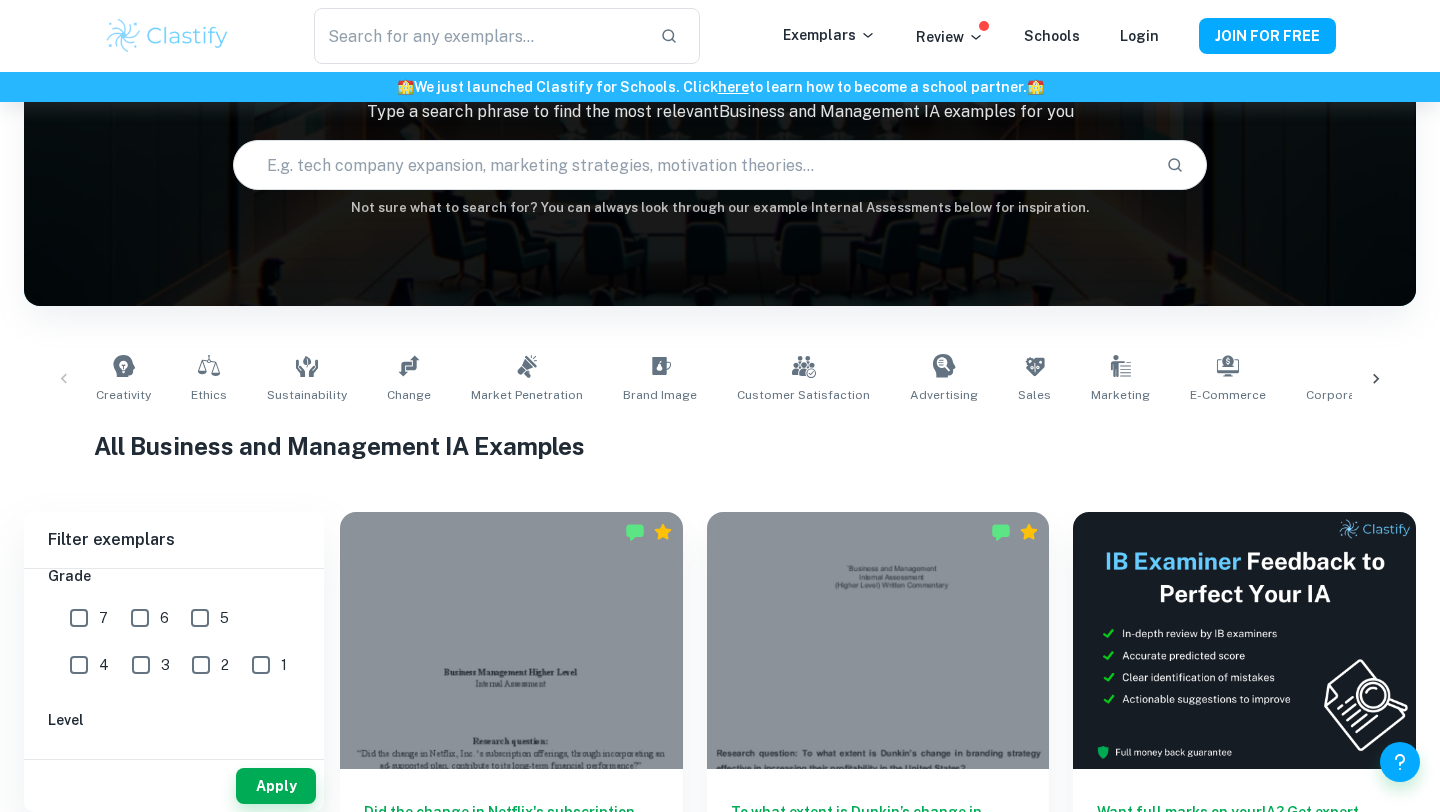 scroll, scrollTop: 0, scrollLeft: 0, axis: both 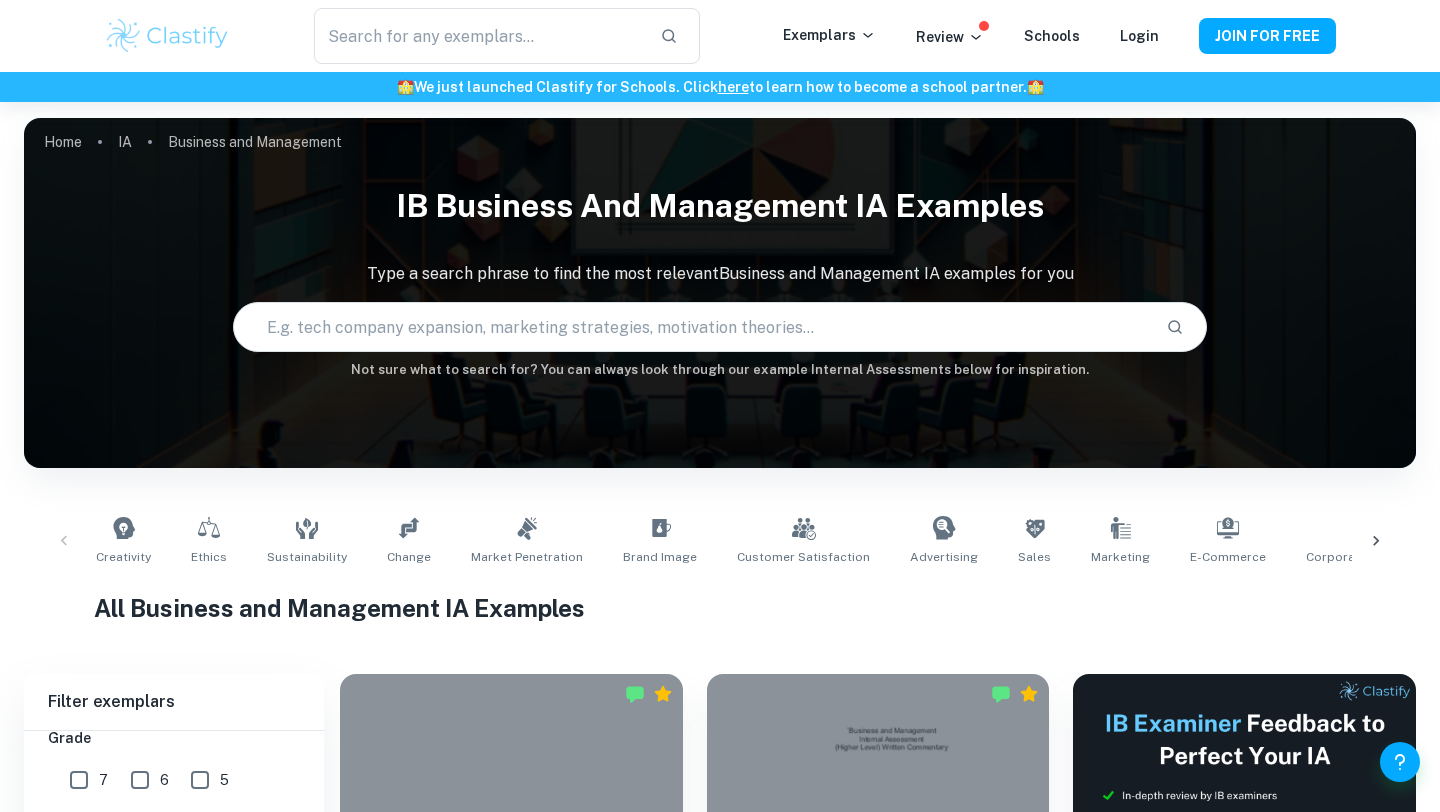 click at bounding box center [167, 36] 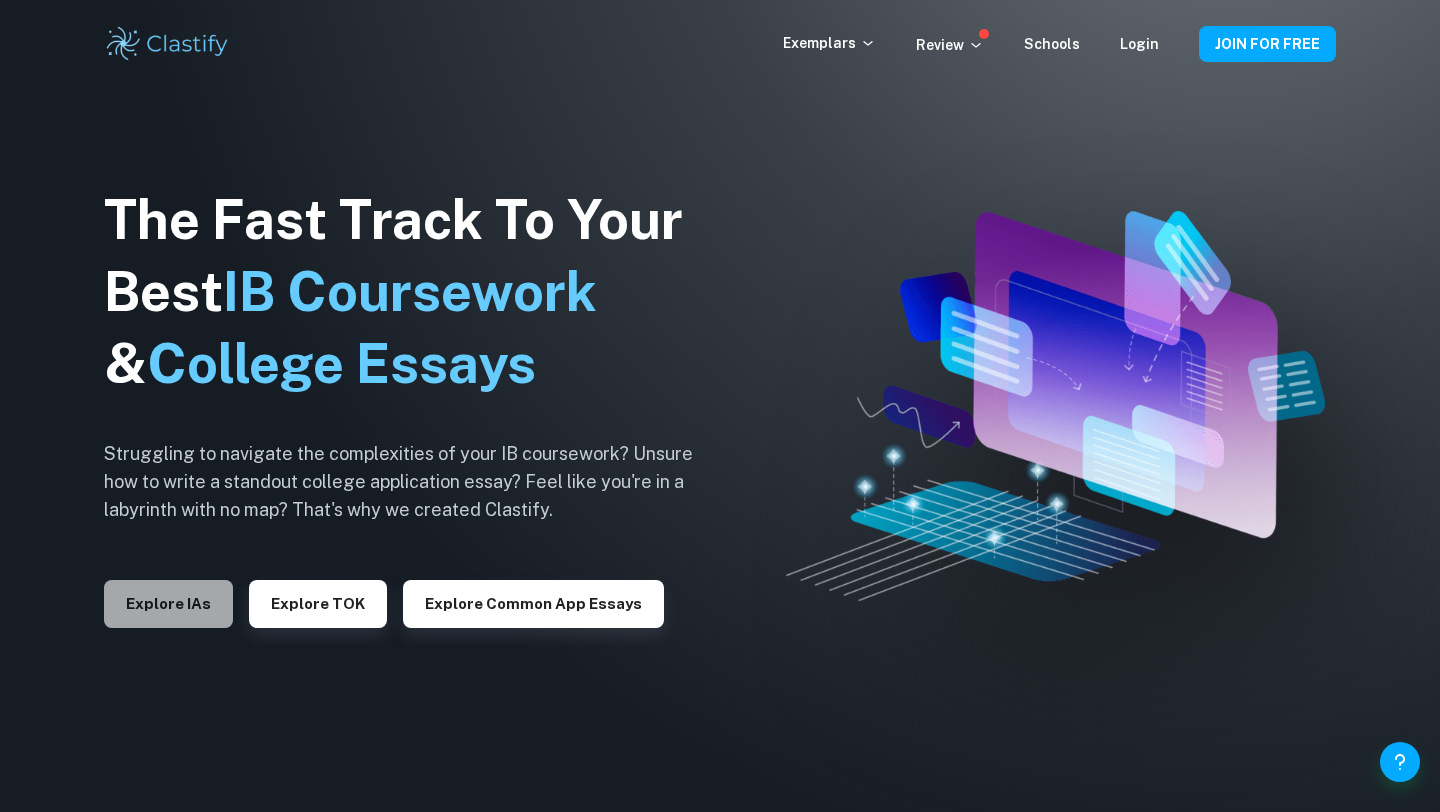 click on "Explore IAs" at bounding box center [168, 604] 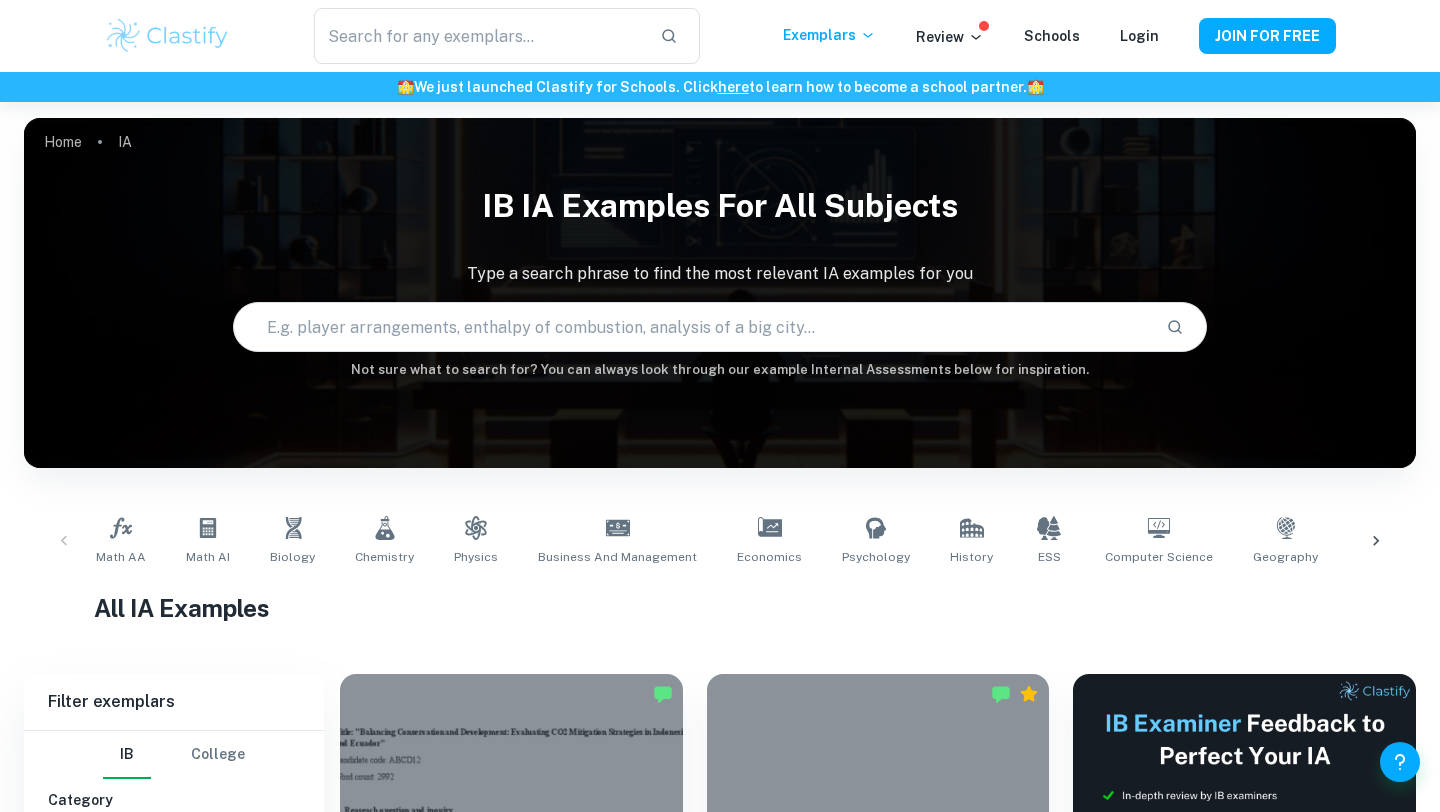 click on "Math AA Math AI Biology Chemistry Physics Business and Management Economics Psychology History ESS Computer Science Geography Visual Arts Comparative Study Visual Arts Process Portfolio Global Politics English A (Lang & Lit) HL Essay English A (Lit) HL Essay English A (Lang & Lit) IO English A (Lit) IO Design Technology Sports Science" at bounding box center (720, 541) 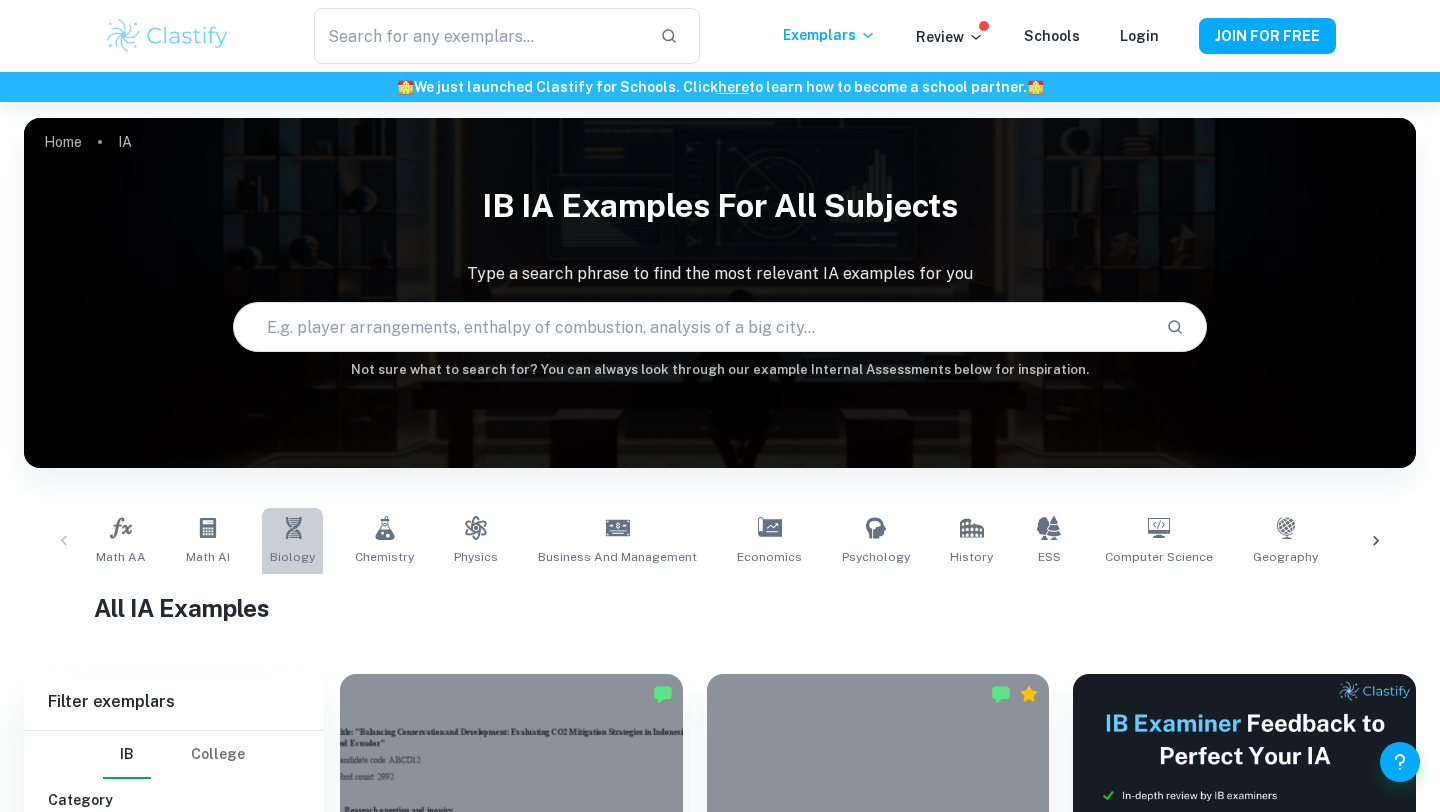 click on "Biology" at bounding box center [292, 541] 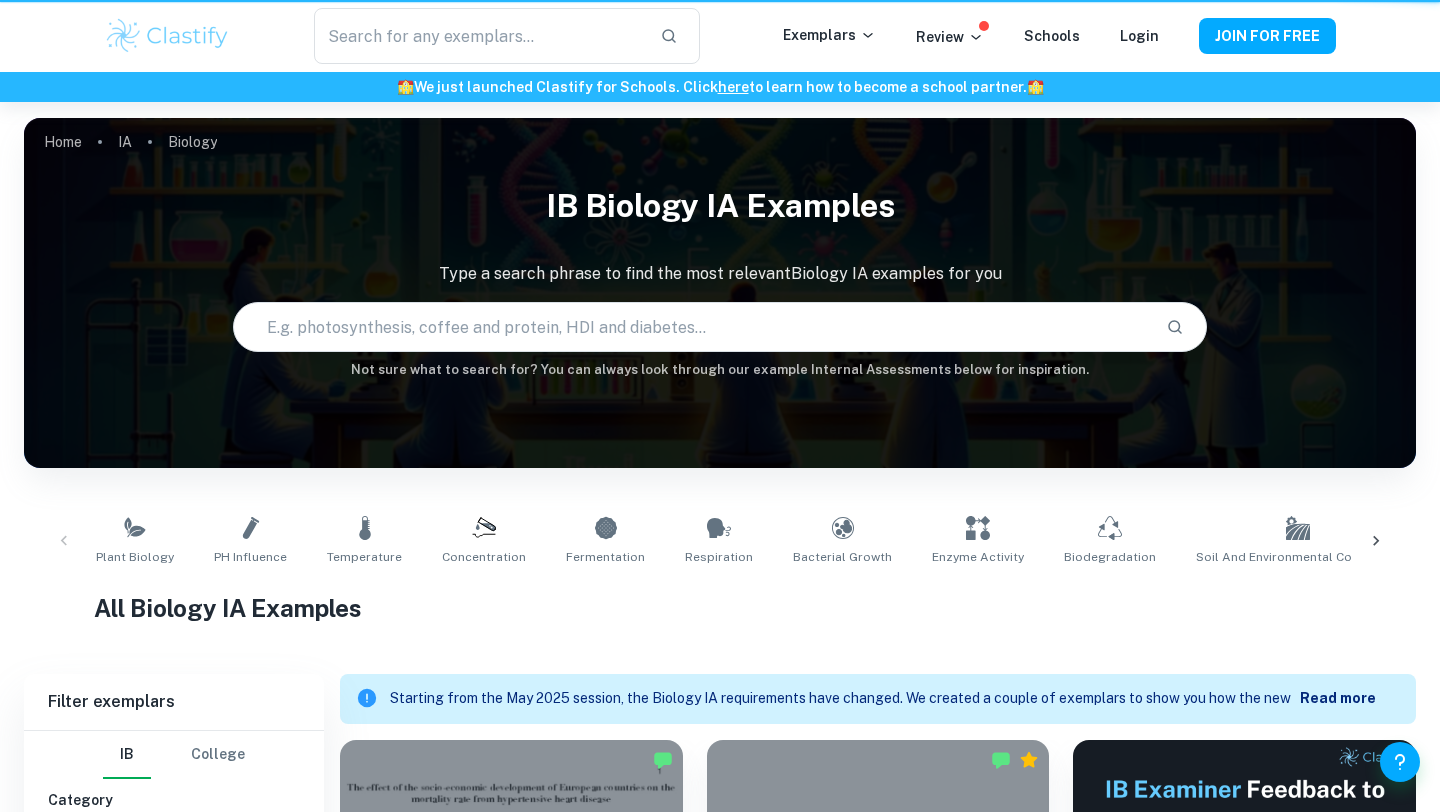 scroll, scrollTop: 381, scrollLeft: 0, axis: vertical 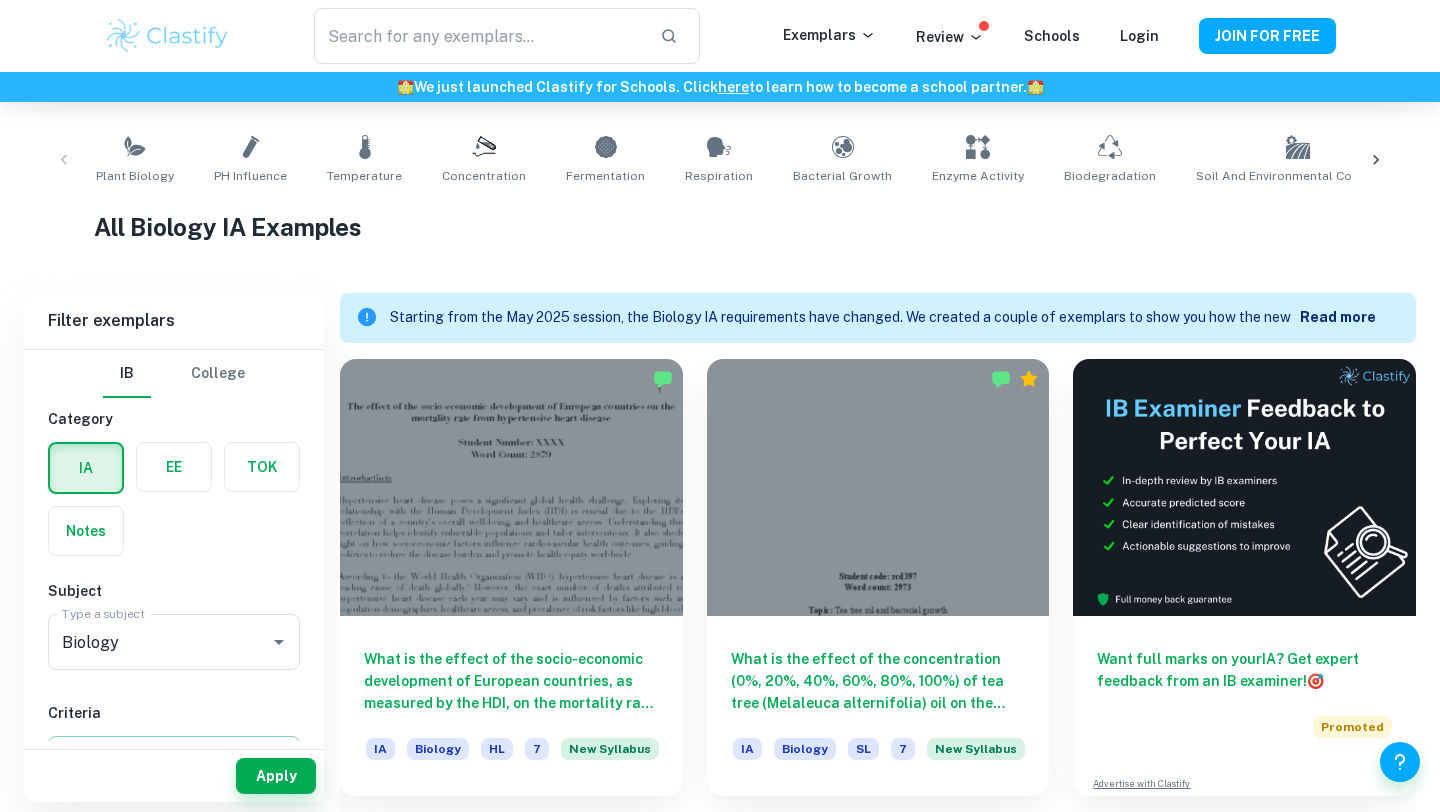 click at bounding box center [174, 467] 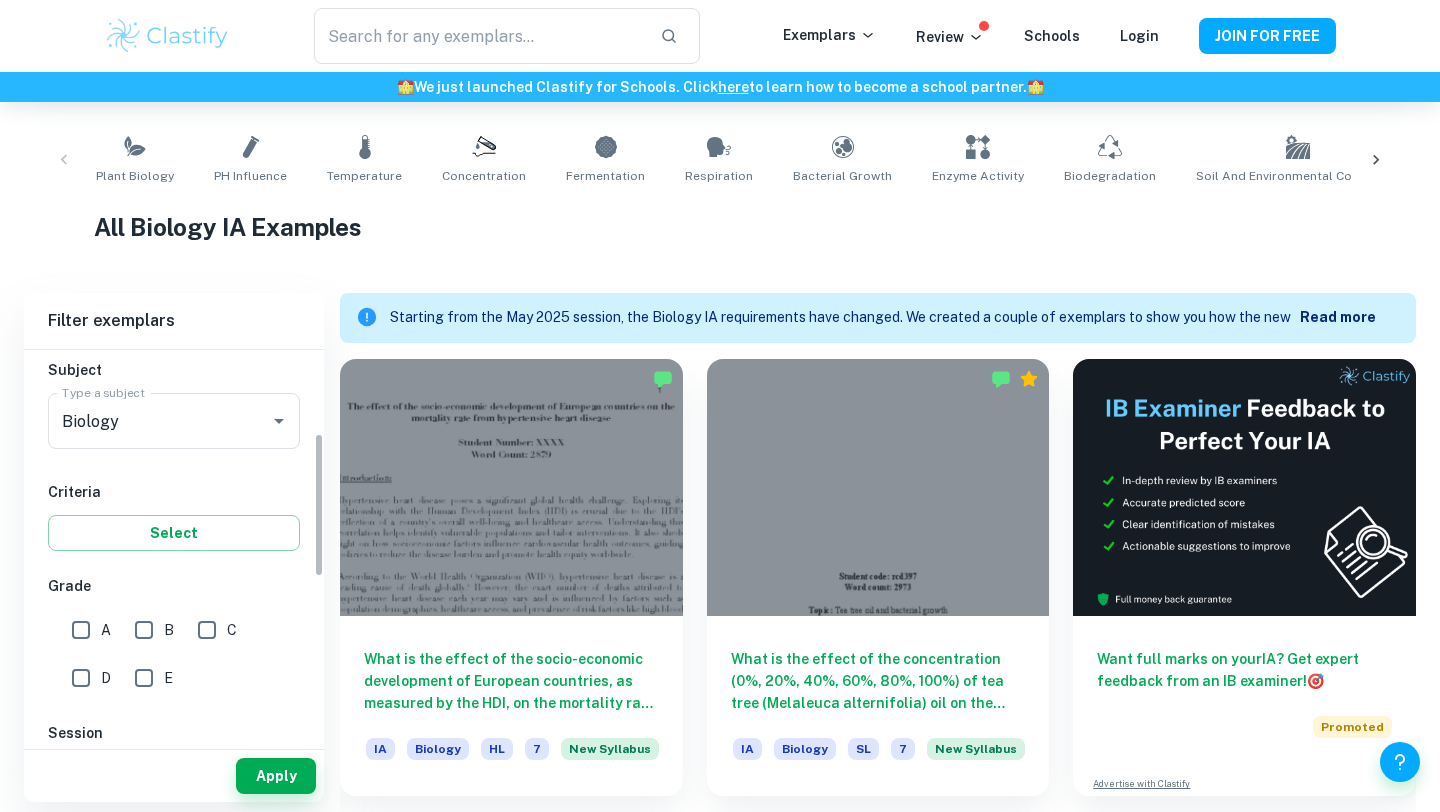 scroll, scrollTop: 228, scrollLeft: 0, axis: vertical 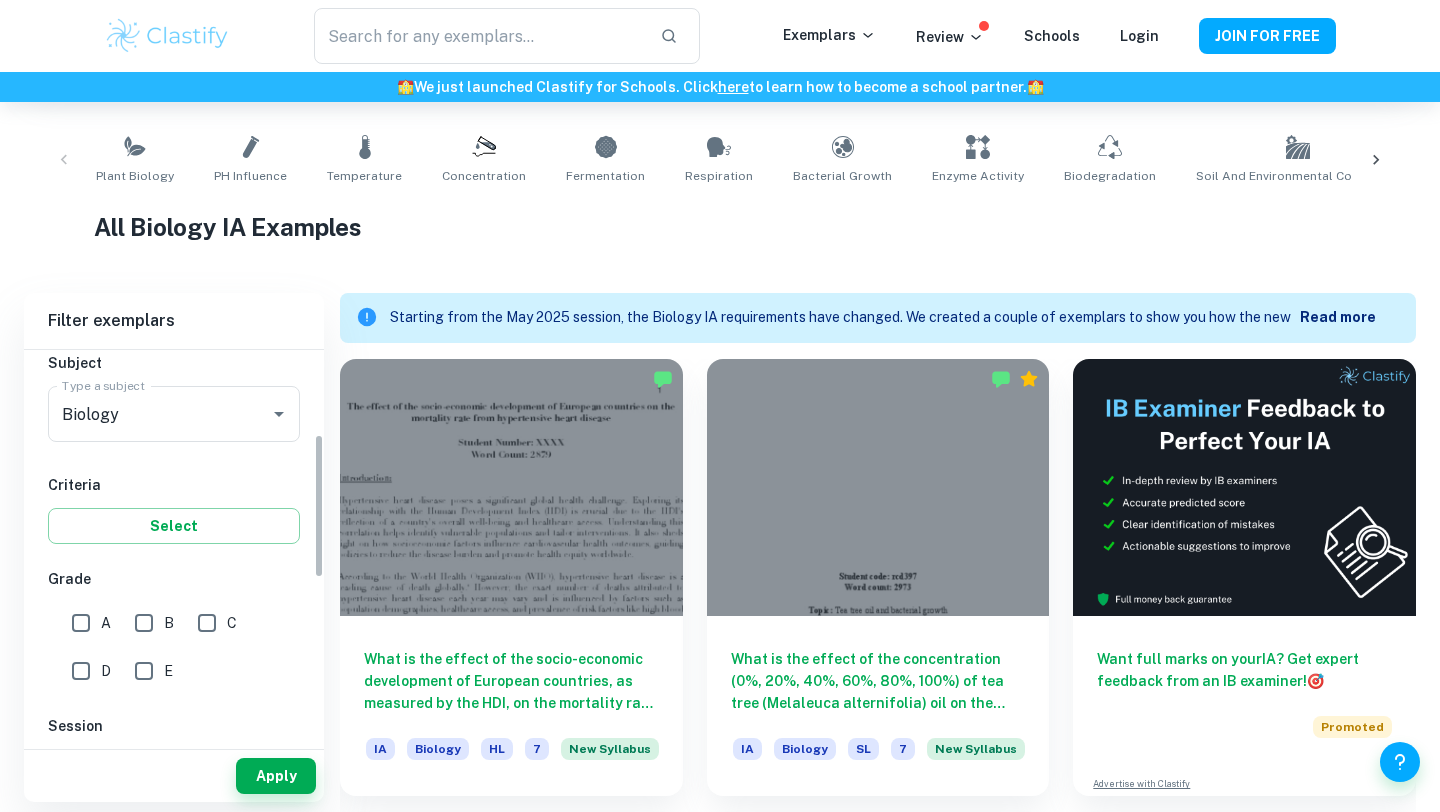 click on "A" at bounding box center (81, 623) 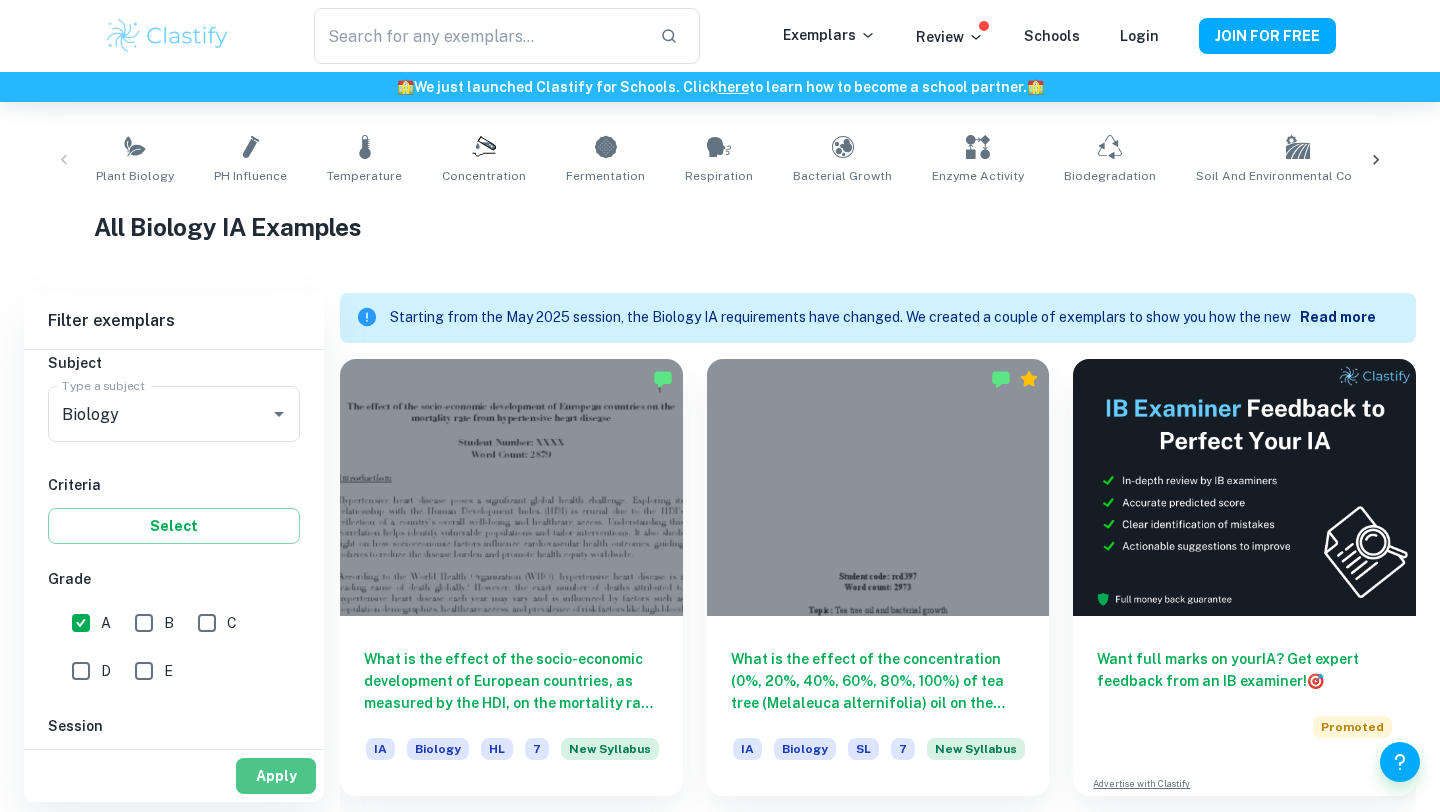 click on "Apply" at bounding box center [276, 776] 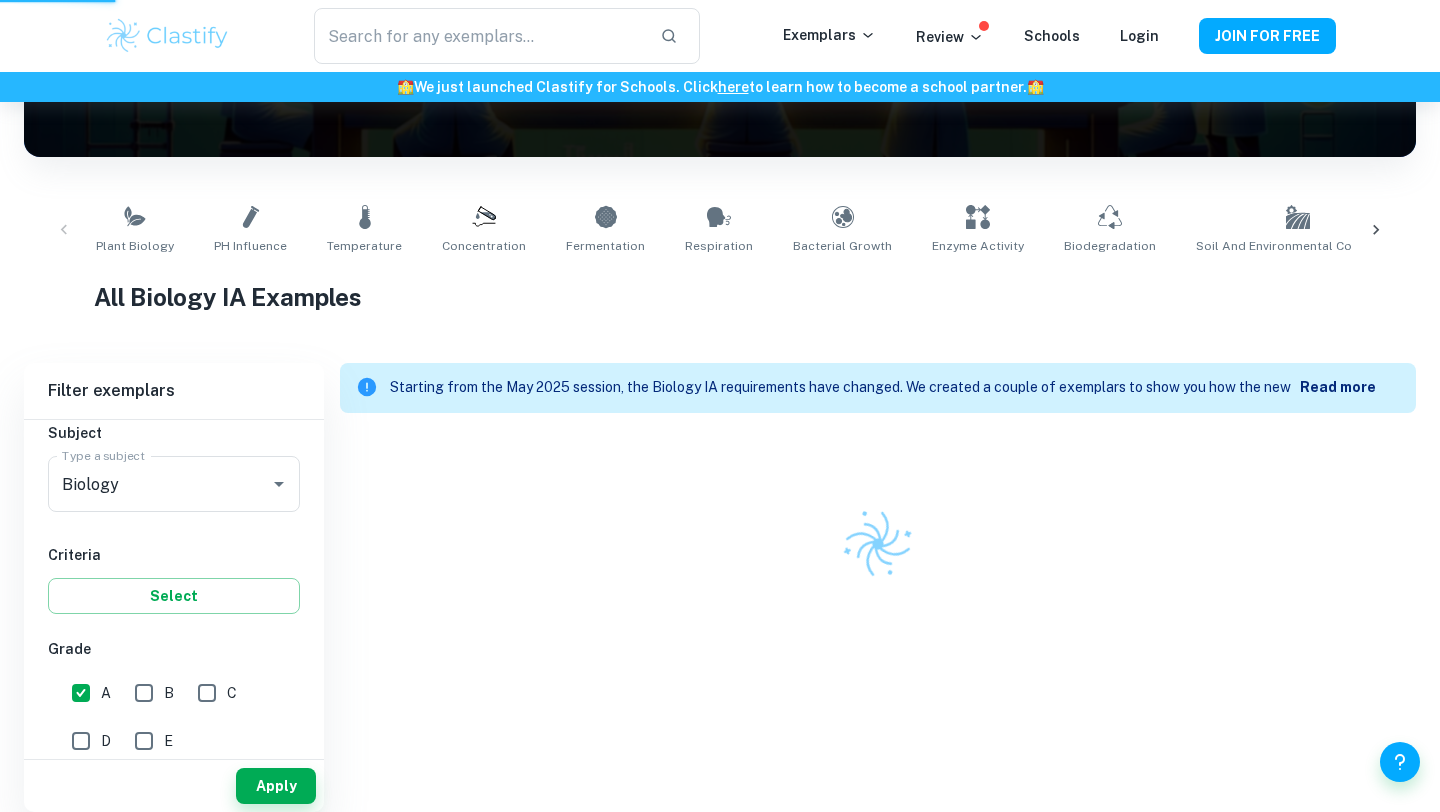 scroll, scrollTop: 0, scrollLeft: 0, axis: both 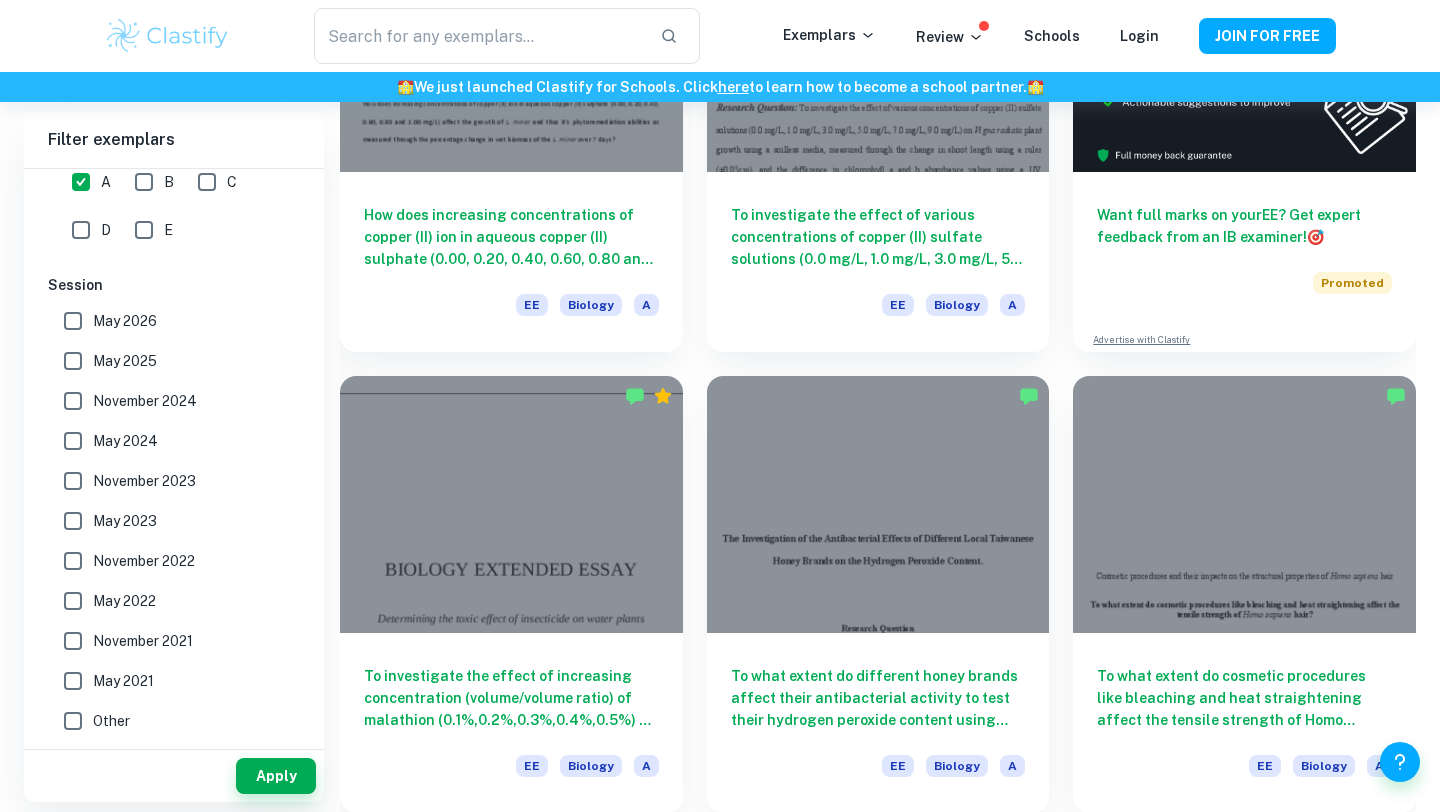 click on "May 2025" at bounding box center [168, 361] 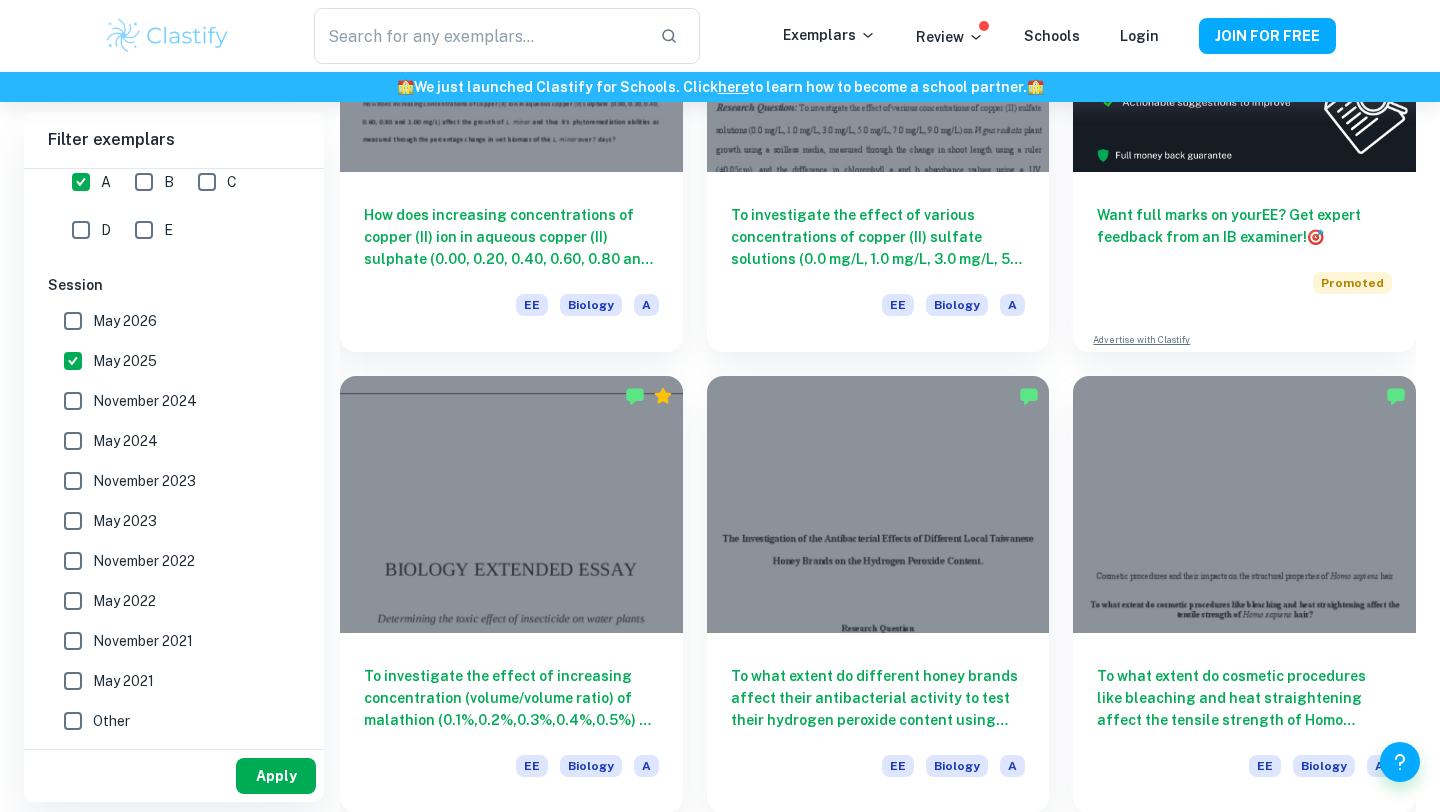click on "Apply" at bounding box center (276, 776) 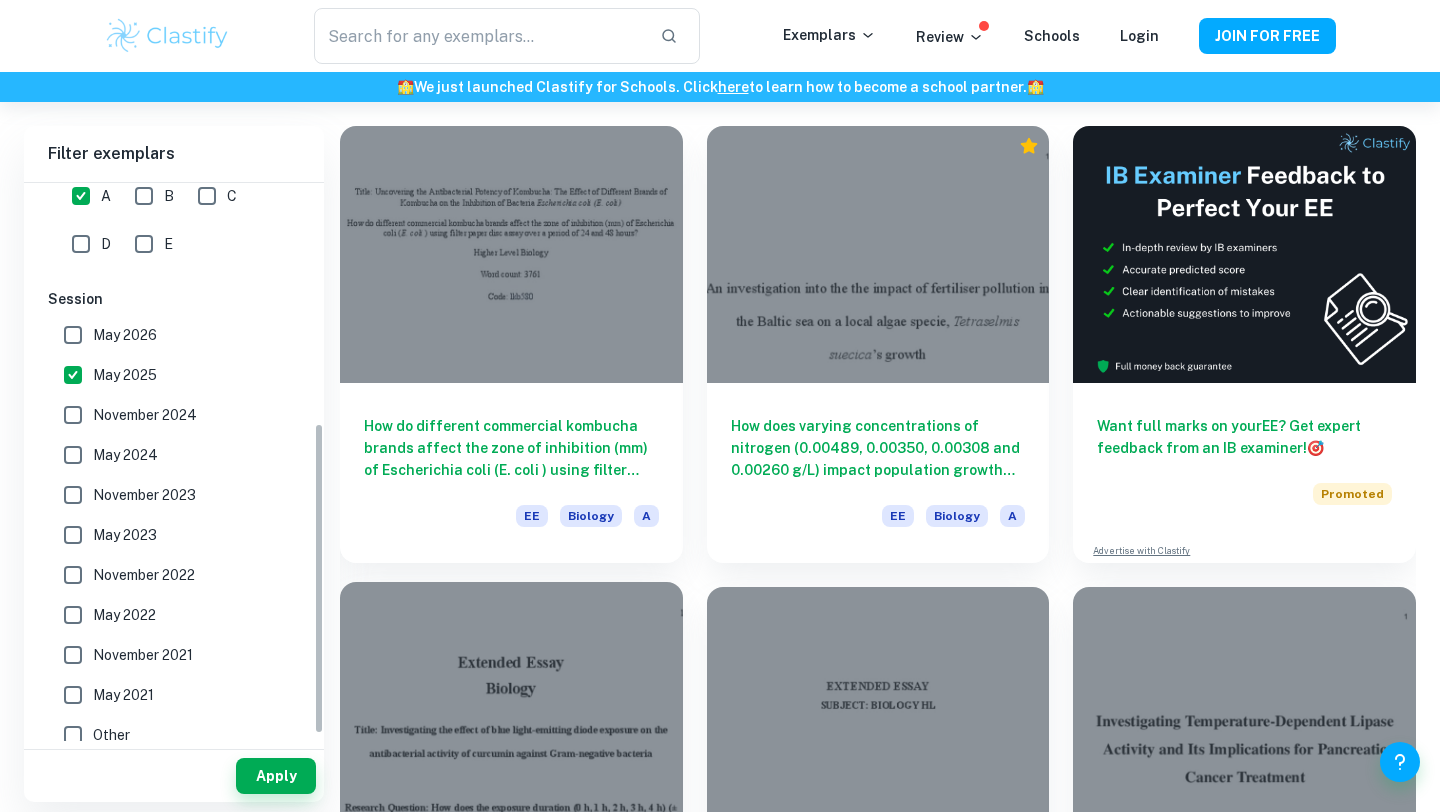 scroll, scrollTop: 91, scrollLeft: 0, axis: vertical 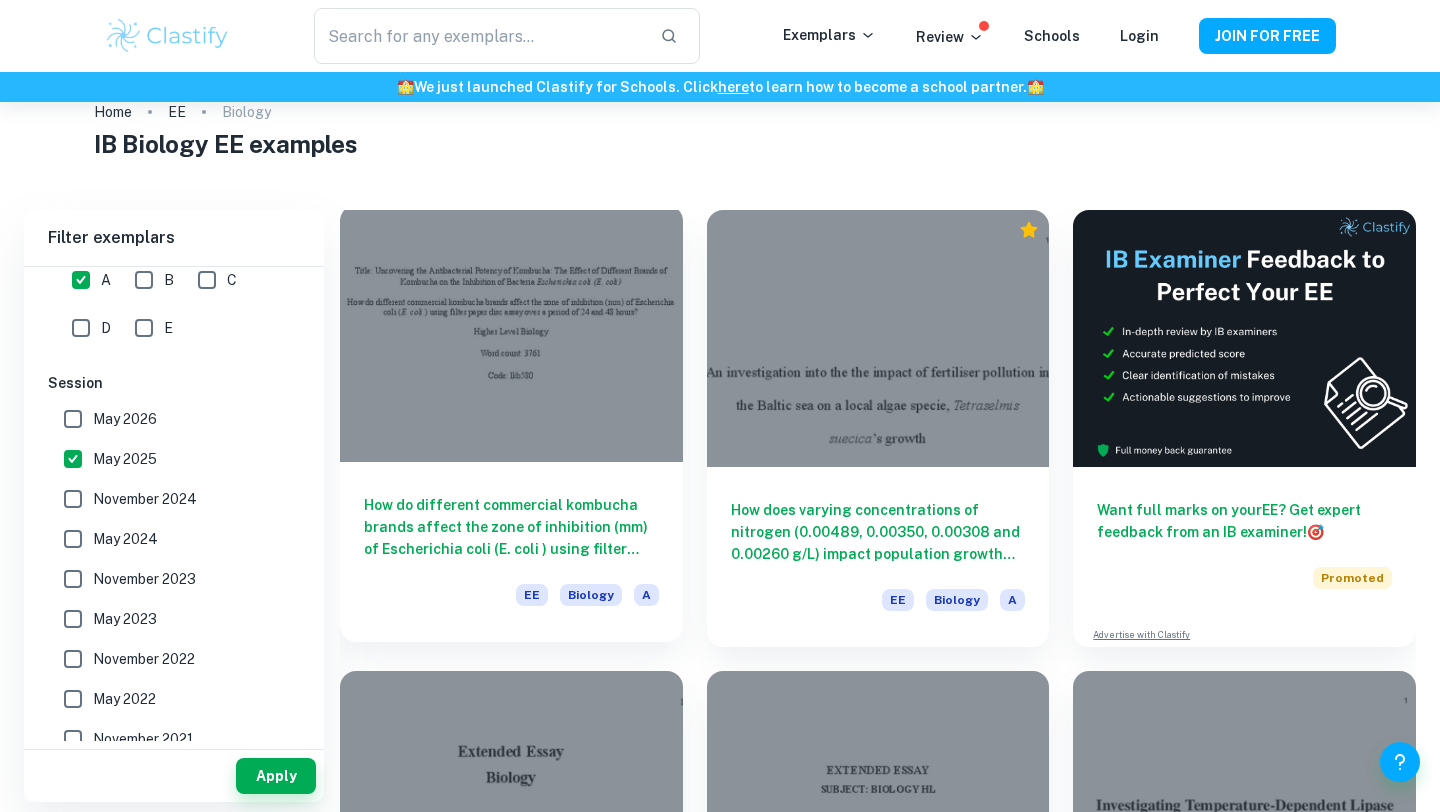 click at bounding box center [511, 333] 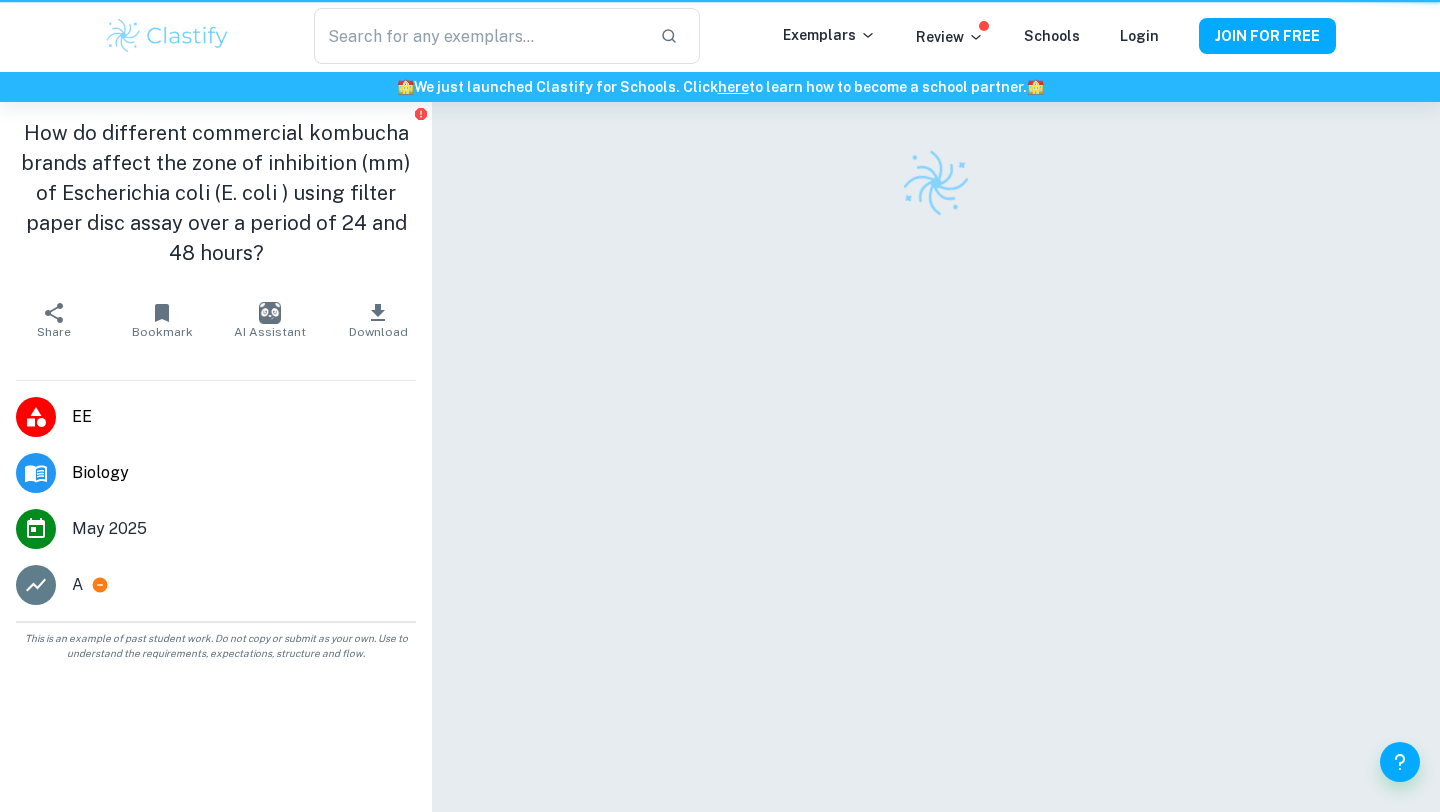 scroll, scrollTop: 0, scrollLeft: 0, axis: both 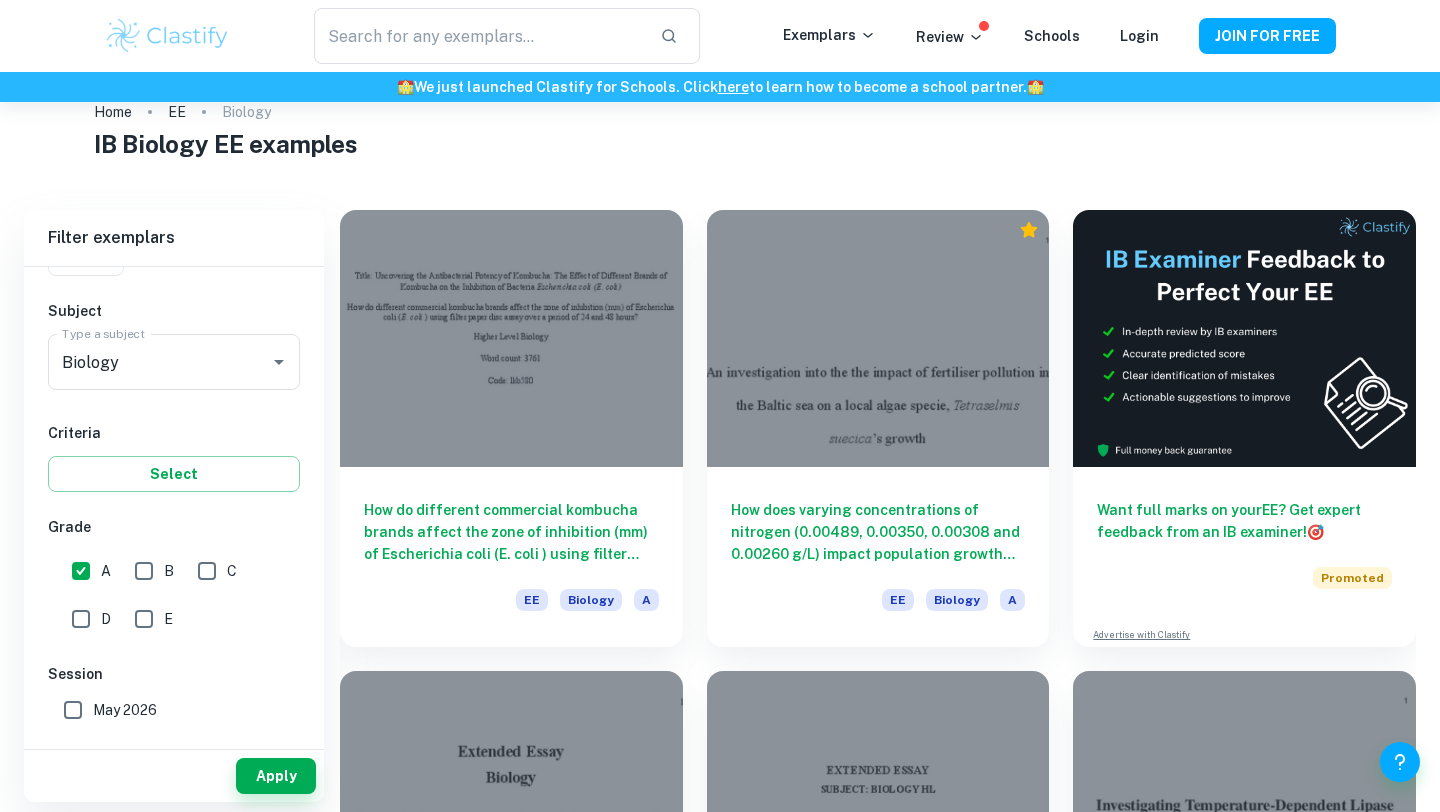 click on "A" at bounding box center (81, 571) 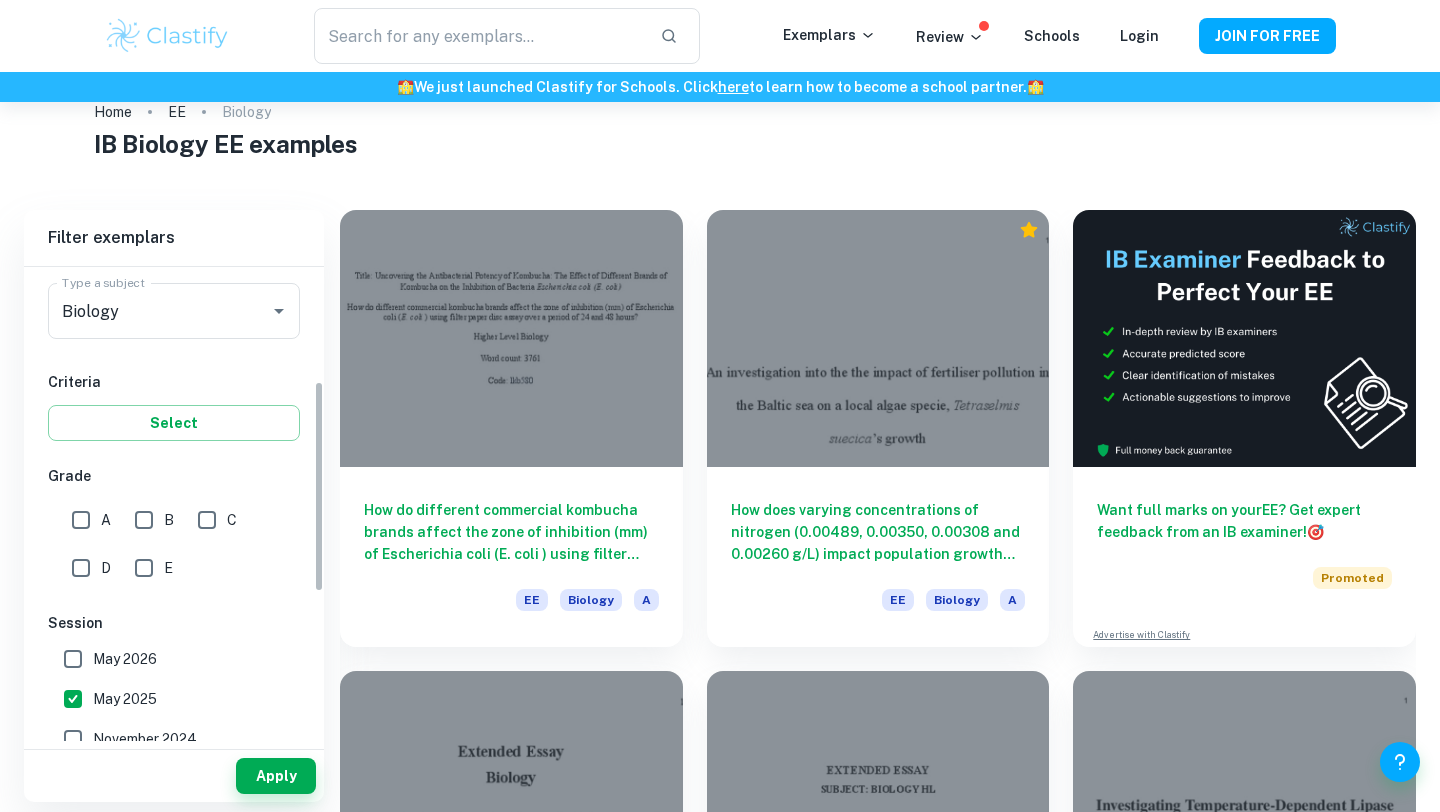 scroll, scrollTop: 255, scrollLeft: 0, axis: vertical 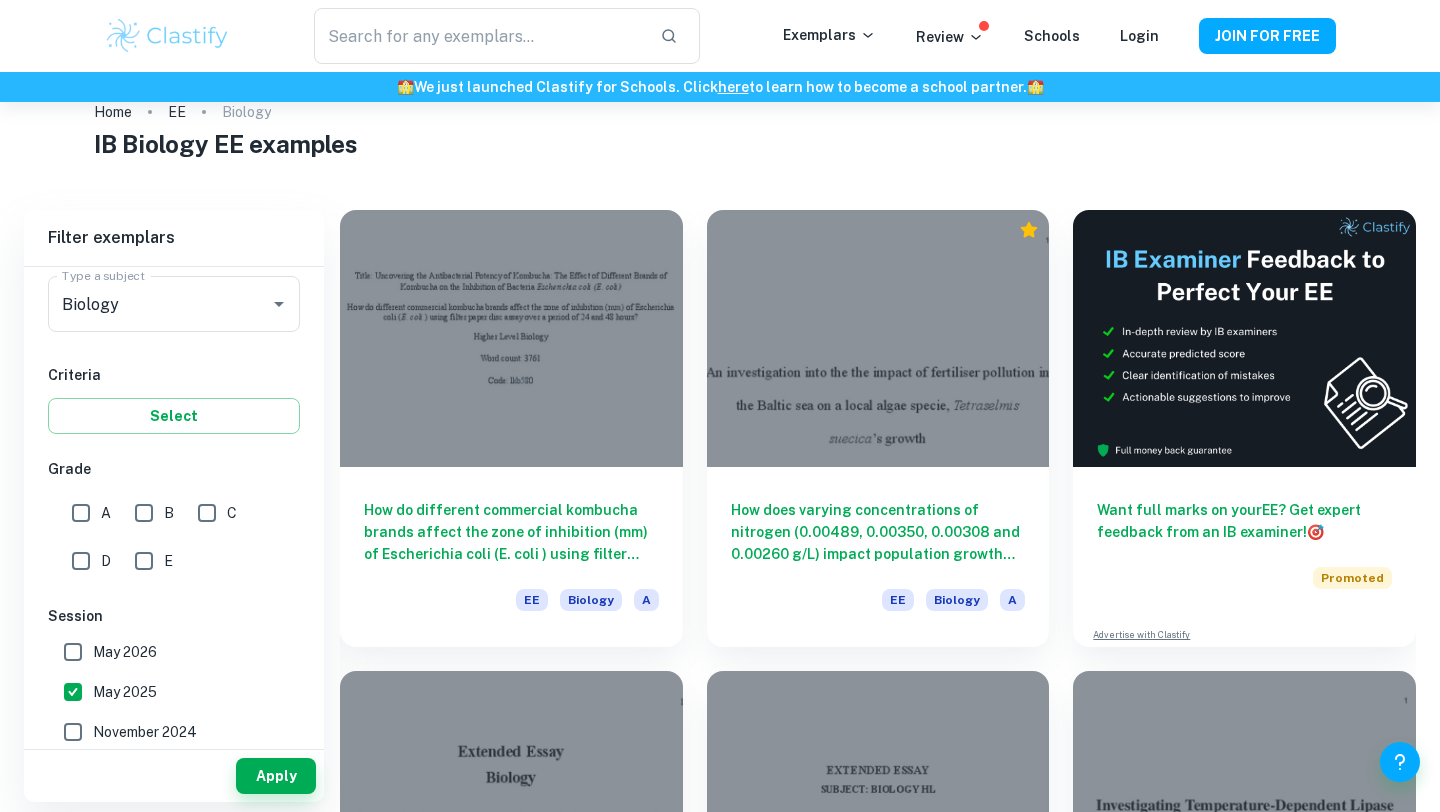 click on "May 2025" at bounding box center [73, 692] 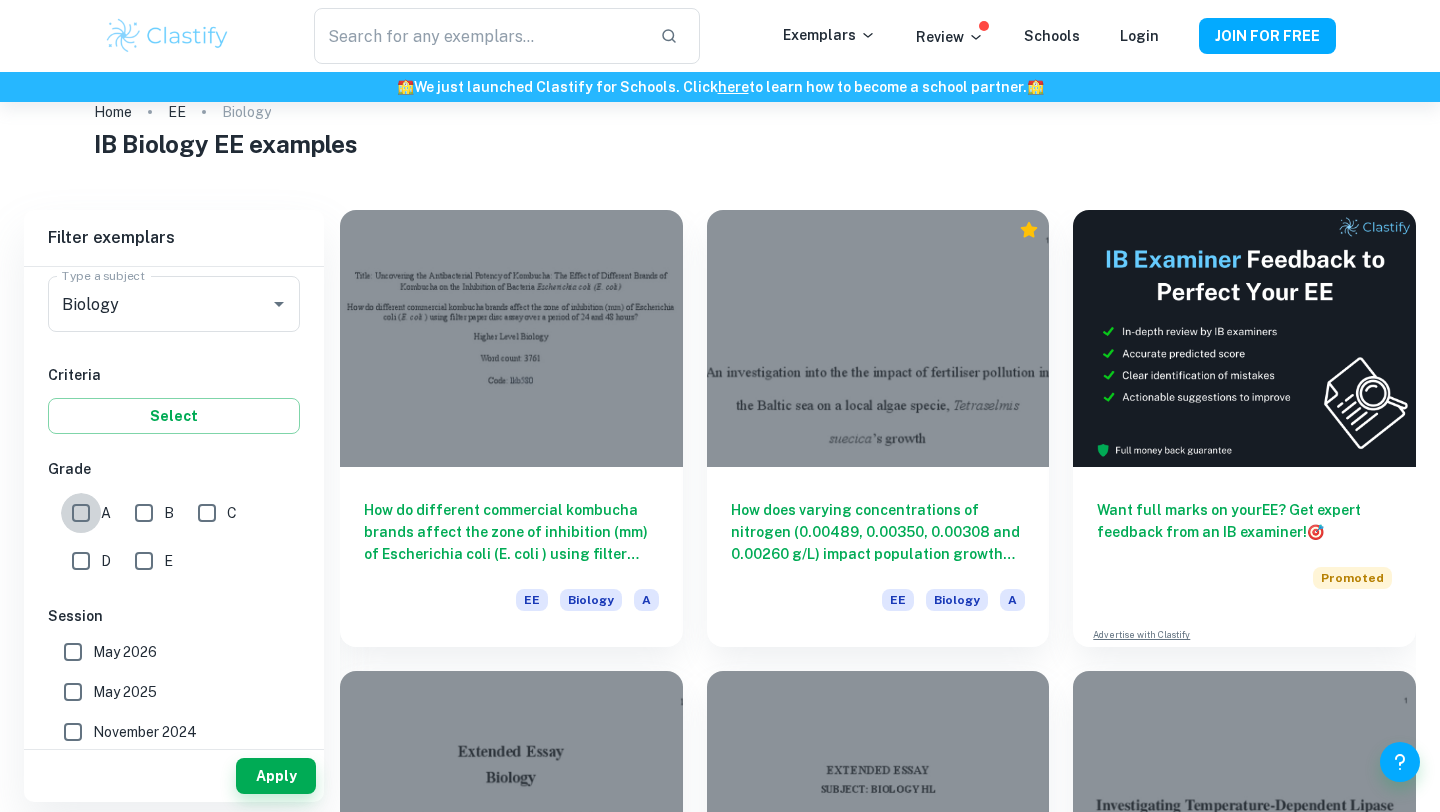 click on "A" at bounding box center (81, 513) 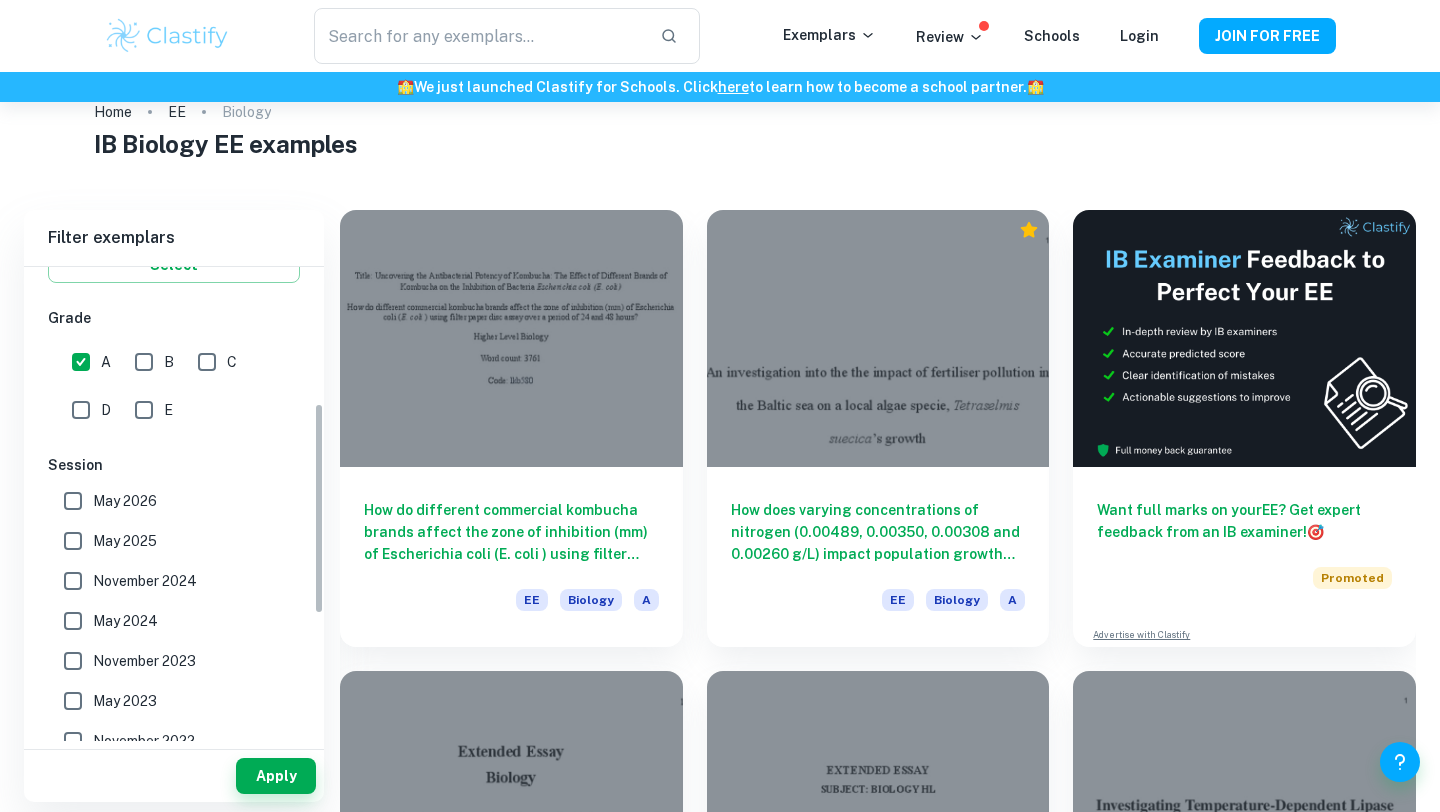 scroll, scrollTop: 485, scrollLeft: 0, axis: vertical 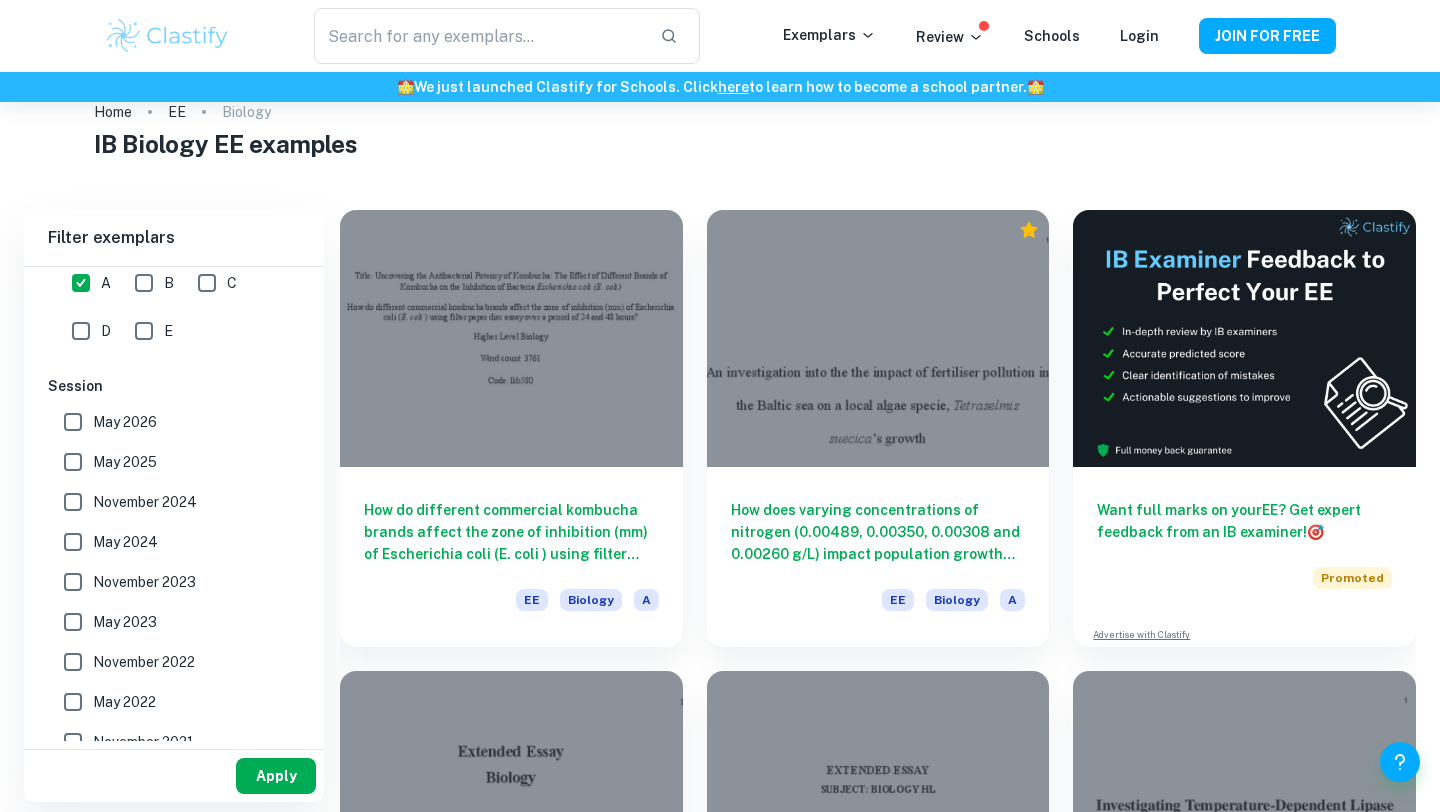 click on "Apply" at bounding box center [276, 776] 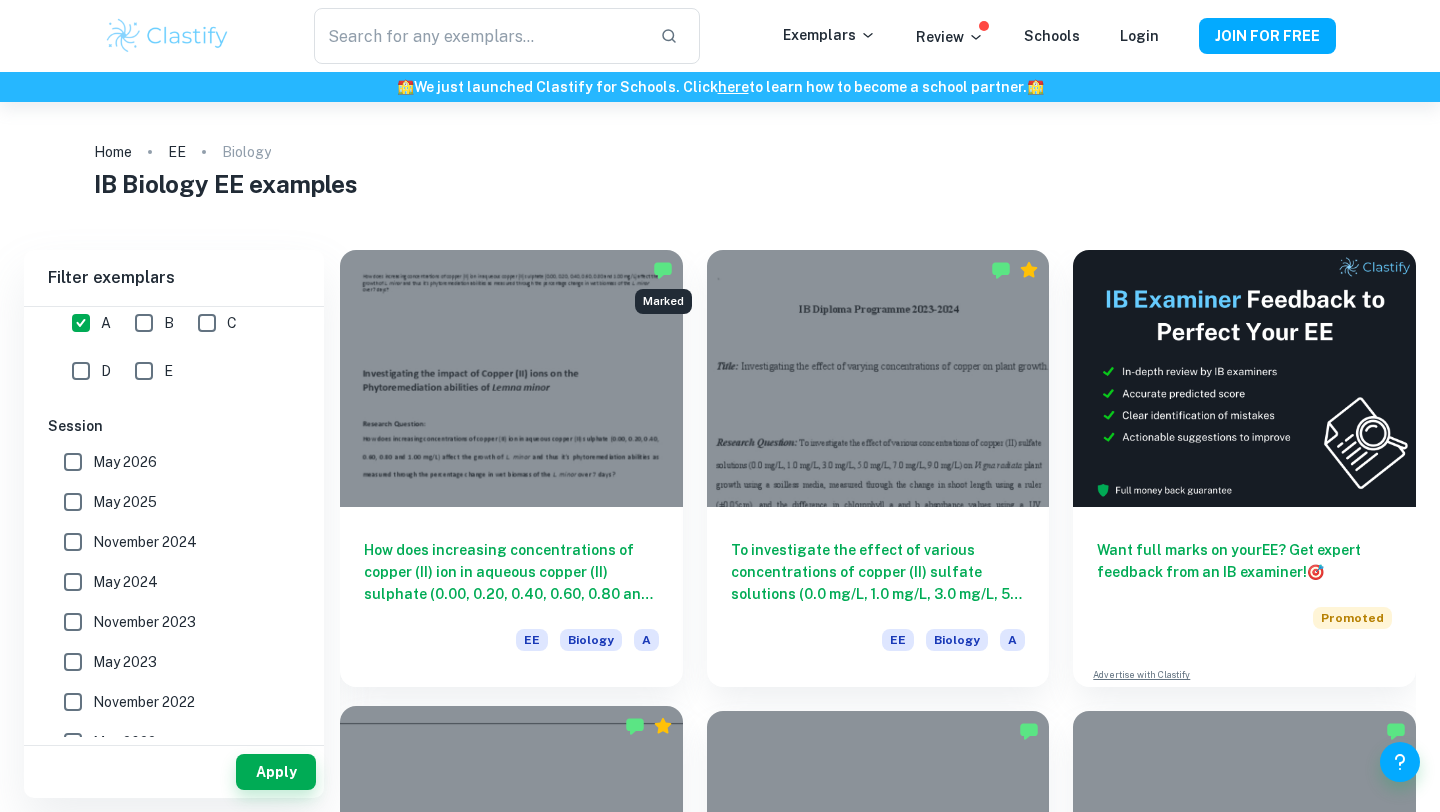 scroll, scrollTop: 0, scrollLeft: 0, axis: both 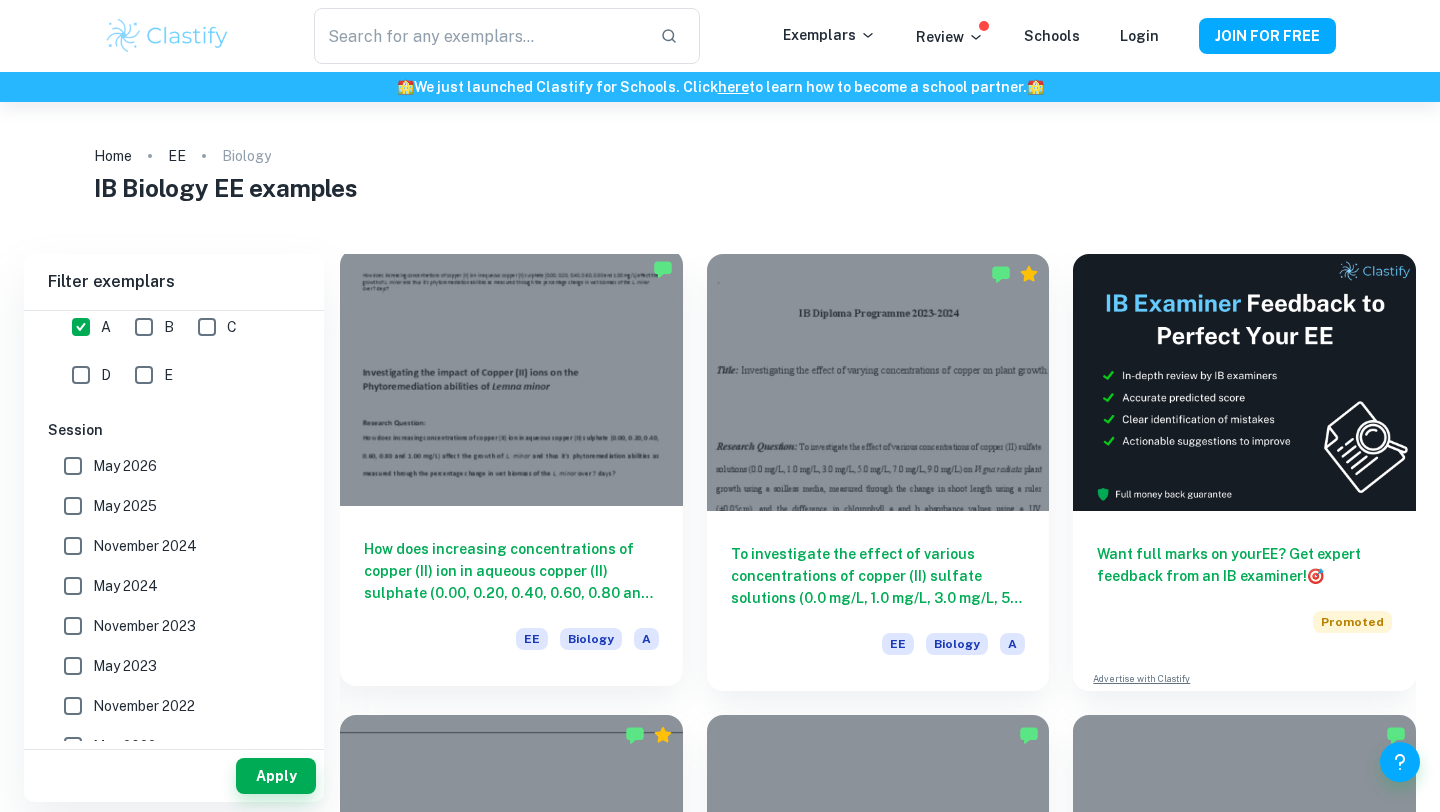 click at bounding box center [511, 377] 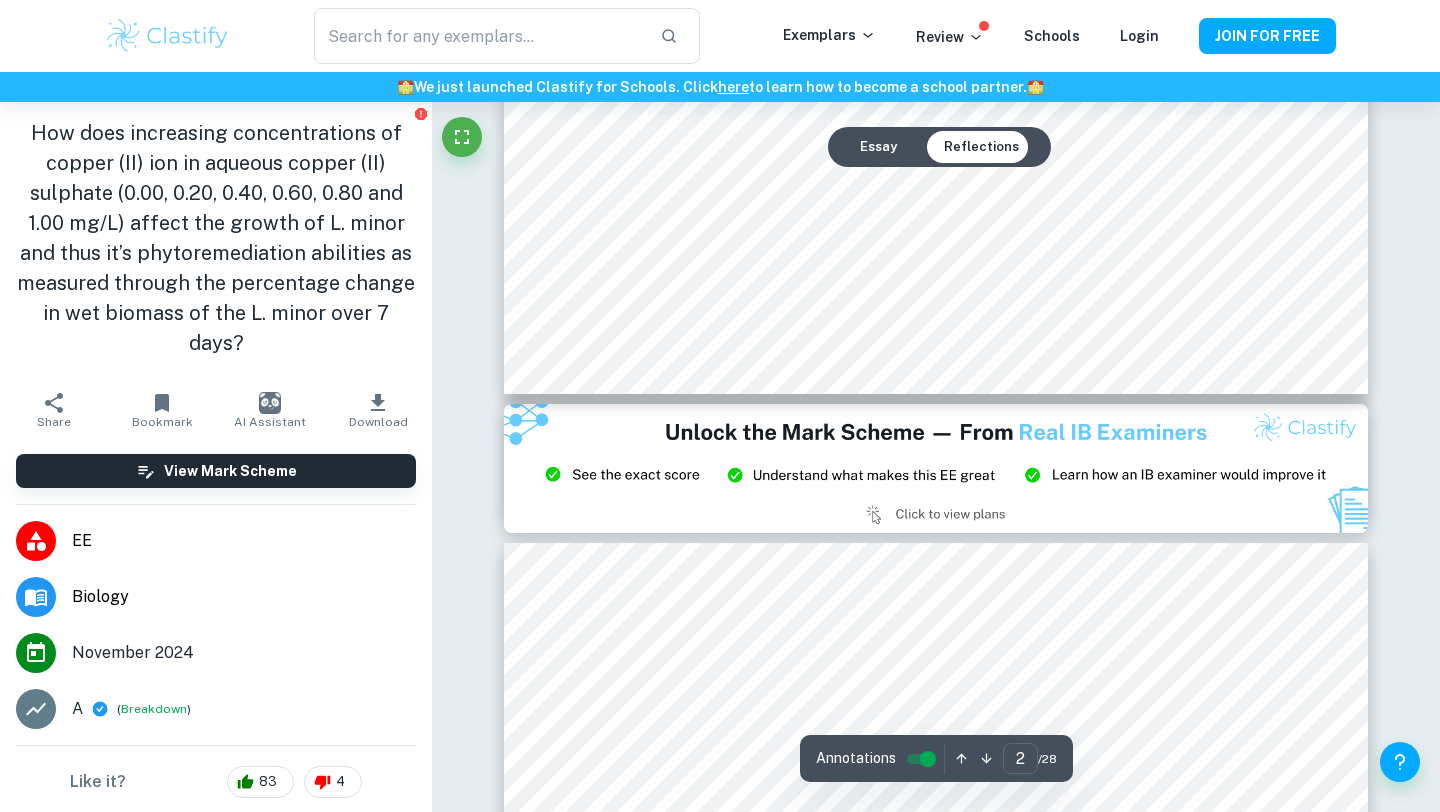 scroll, scrollTop: 2501, scrollLeft: 0, axis: vertical 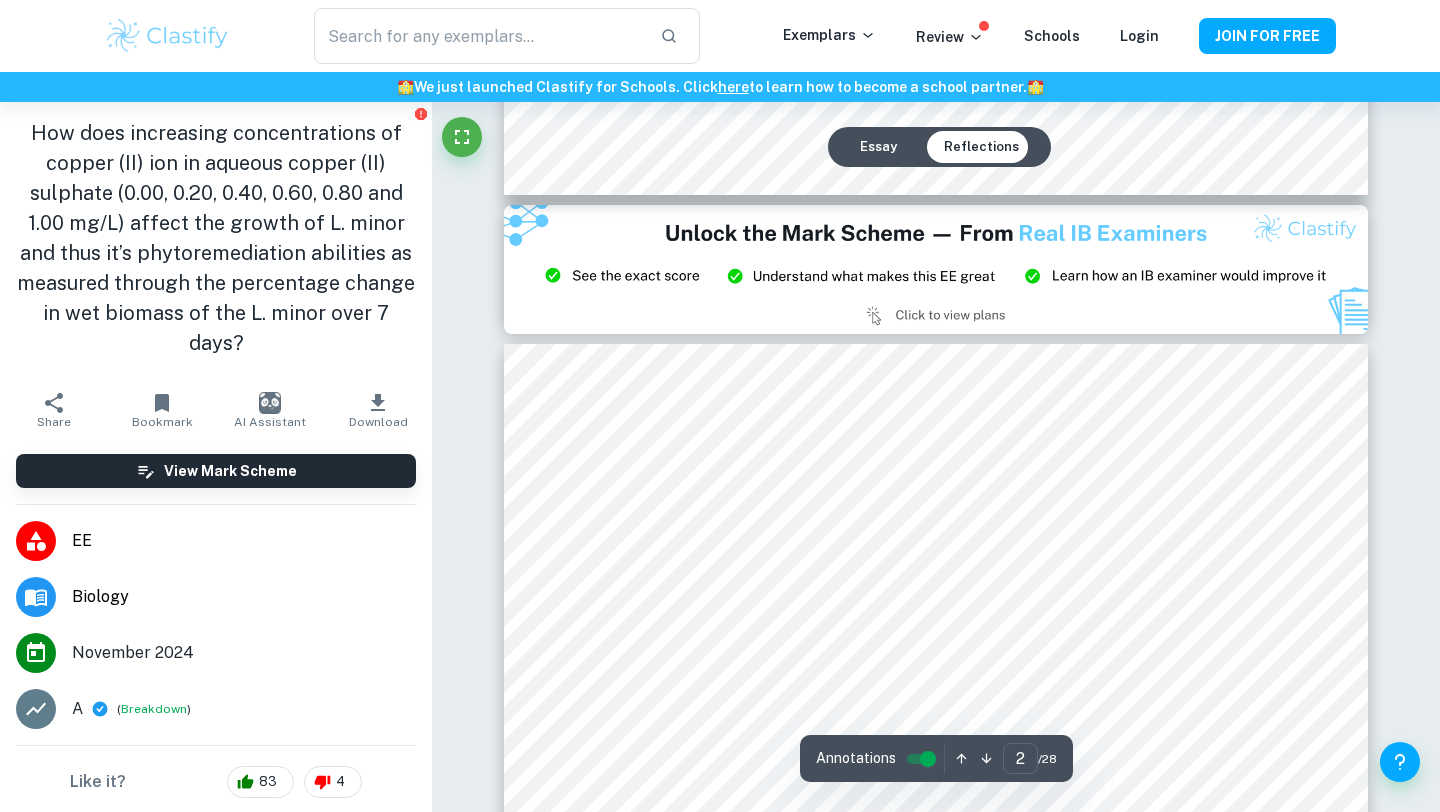 type on "3" 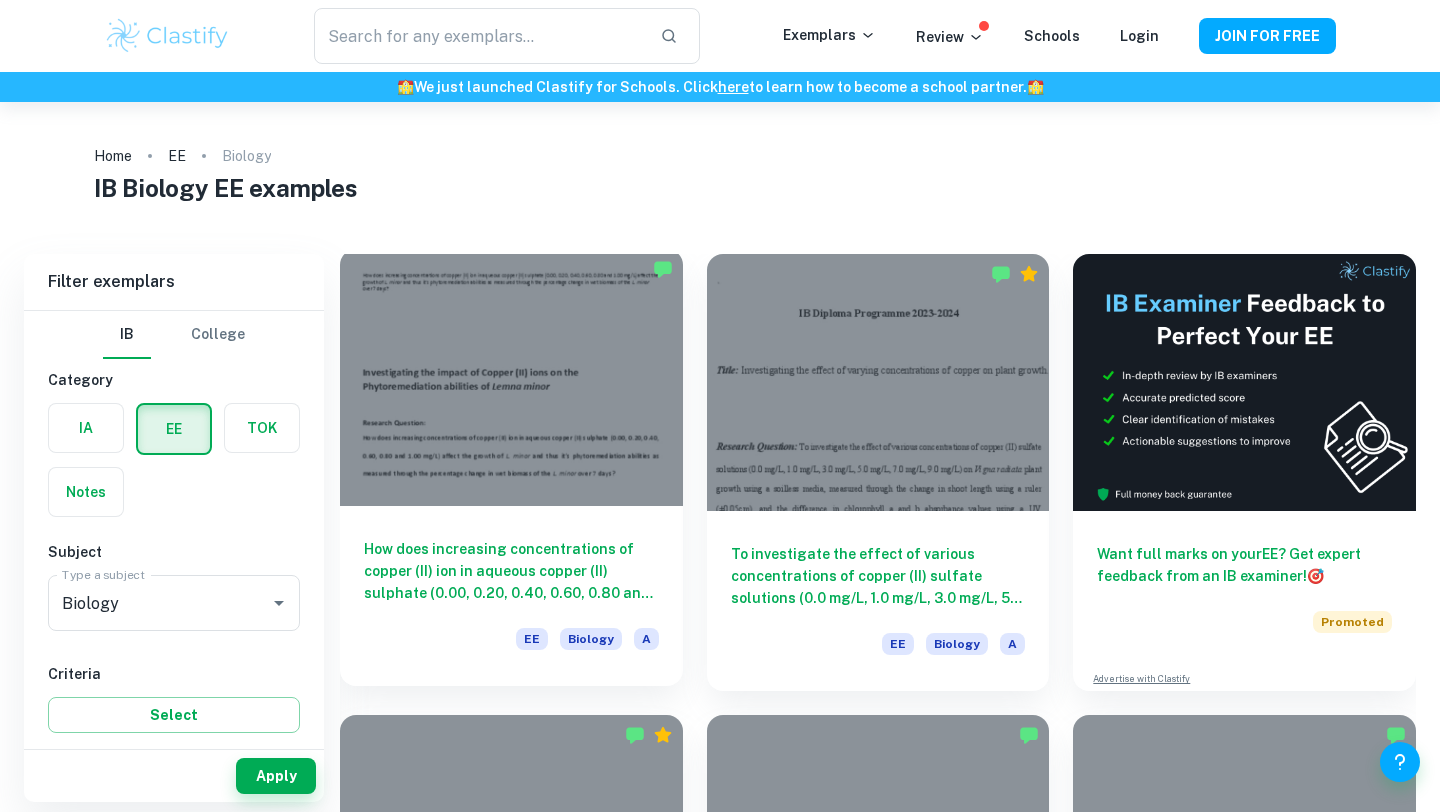 scroll, scrollTop: 480, scrollLeft: 0, axis: vertical 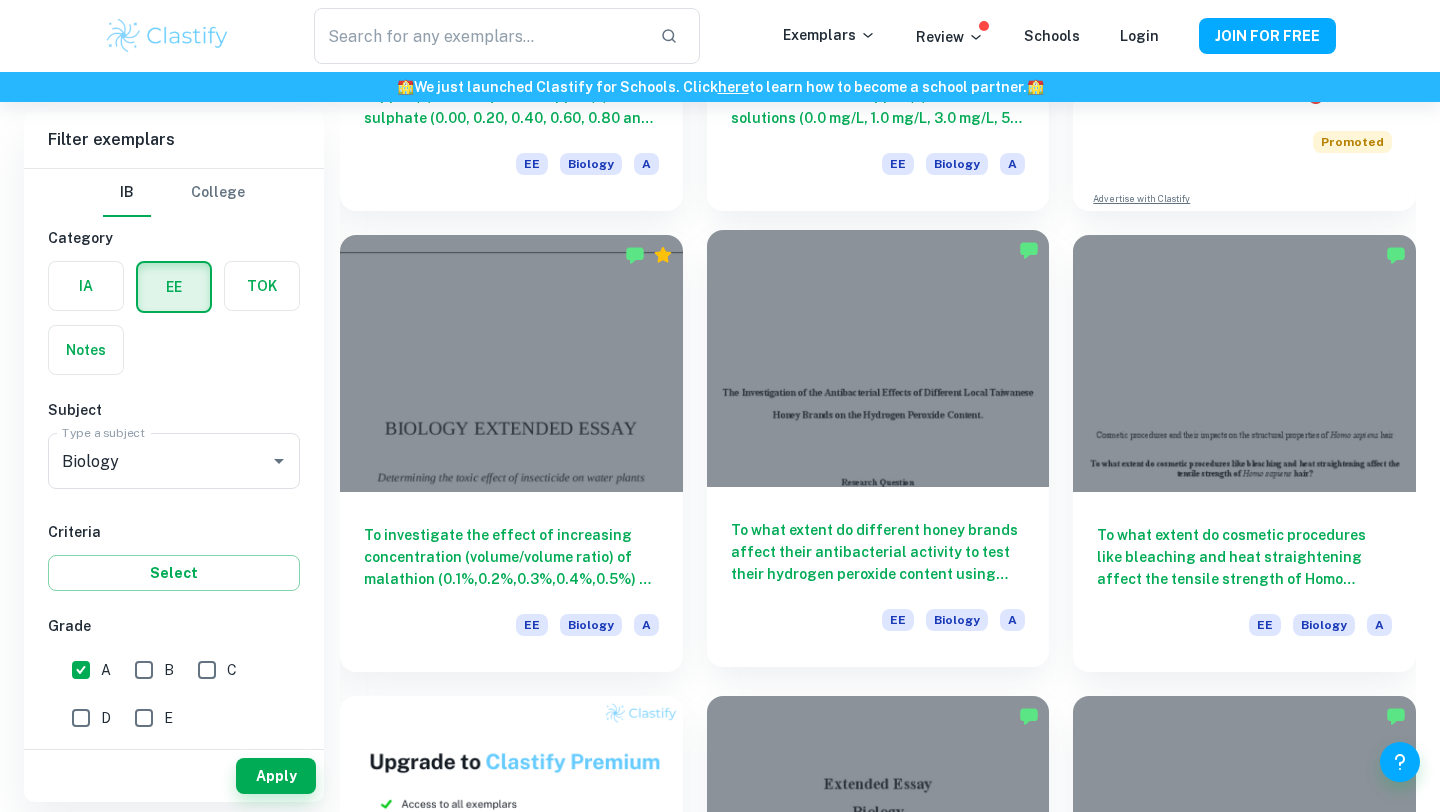 click at bounding box center [878, 358] 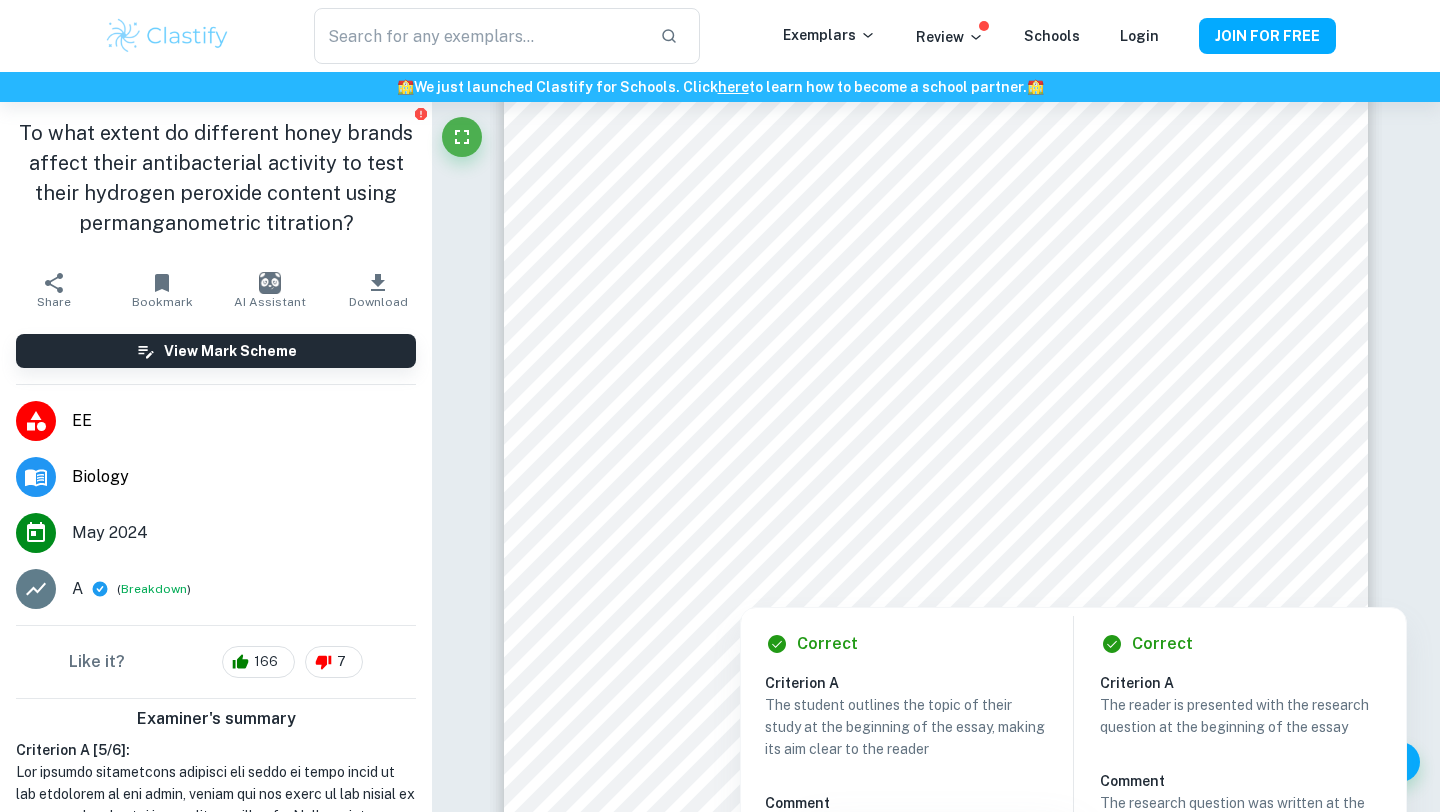 scroll, scrollTop: 133, scrollLeft: 0, axis: vertical 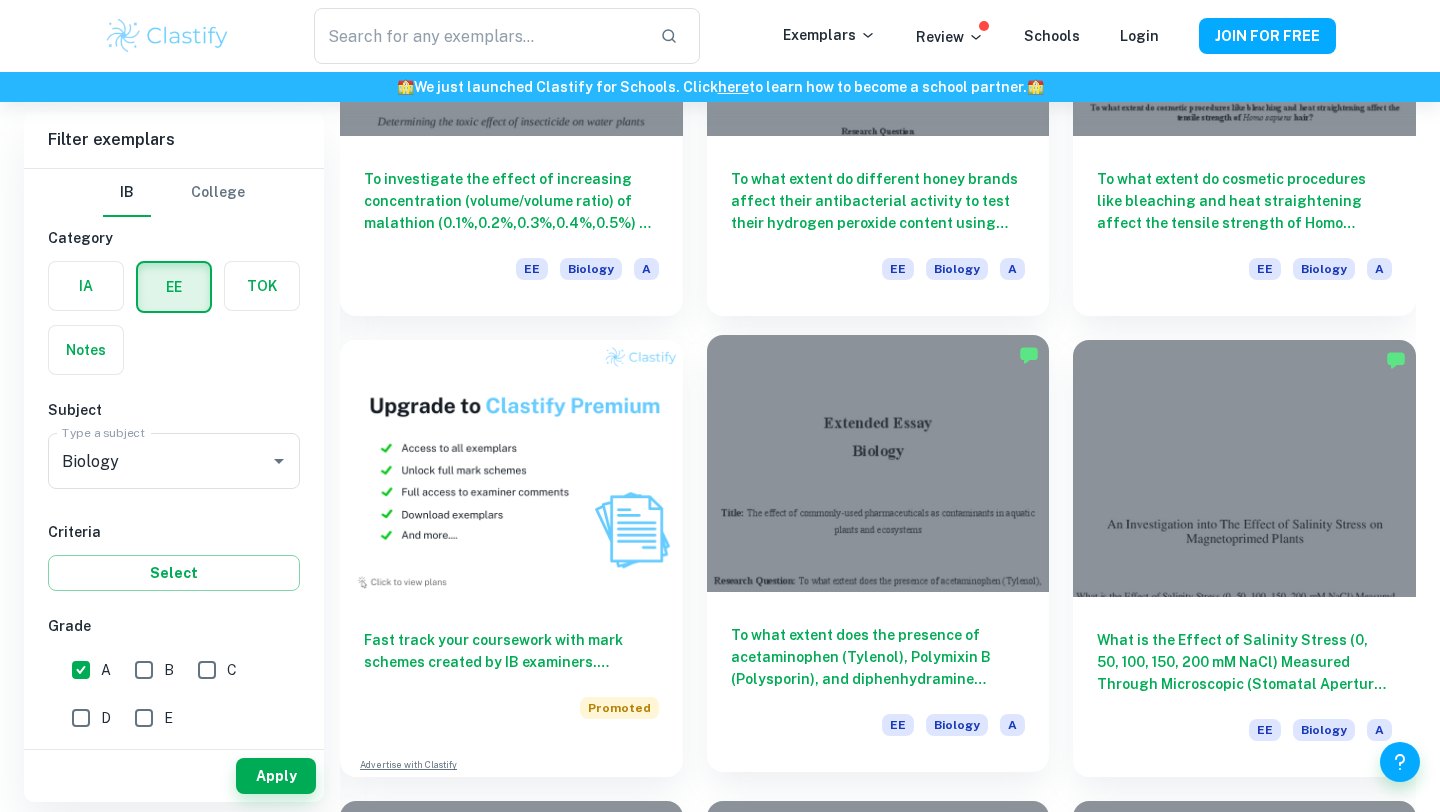 click on "To what extent does the presence of acetaminophen (Tylenol), Polymixin B (Polysporin), and diphenhydramine hydrochloride (Benadryl) in the growth medium of Cotoneaster acutifolius affect the average change in leaf length over a period of 15 days in five different concentrations?  EE Biology A" at bounding box center [878, 682] 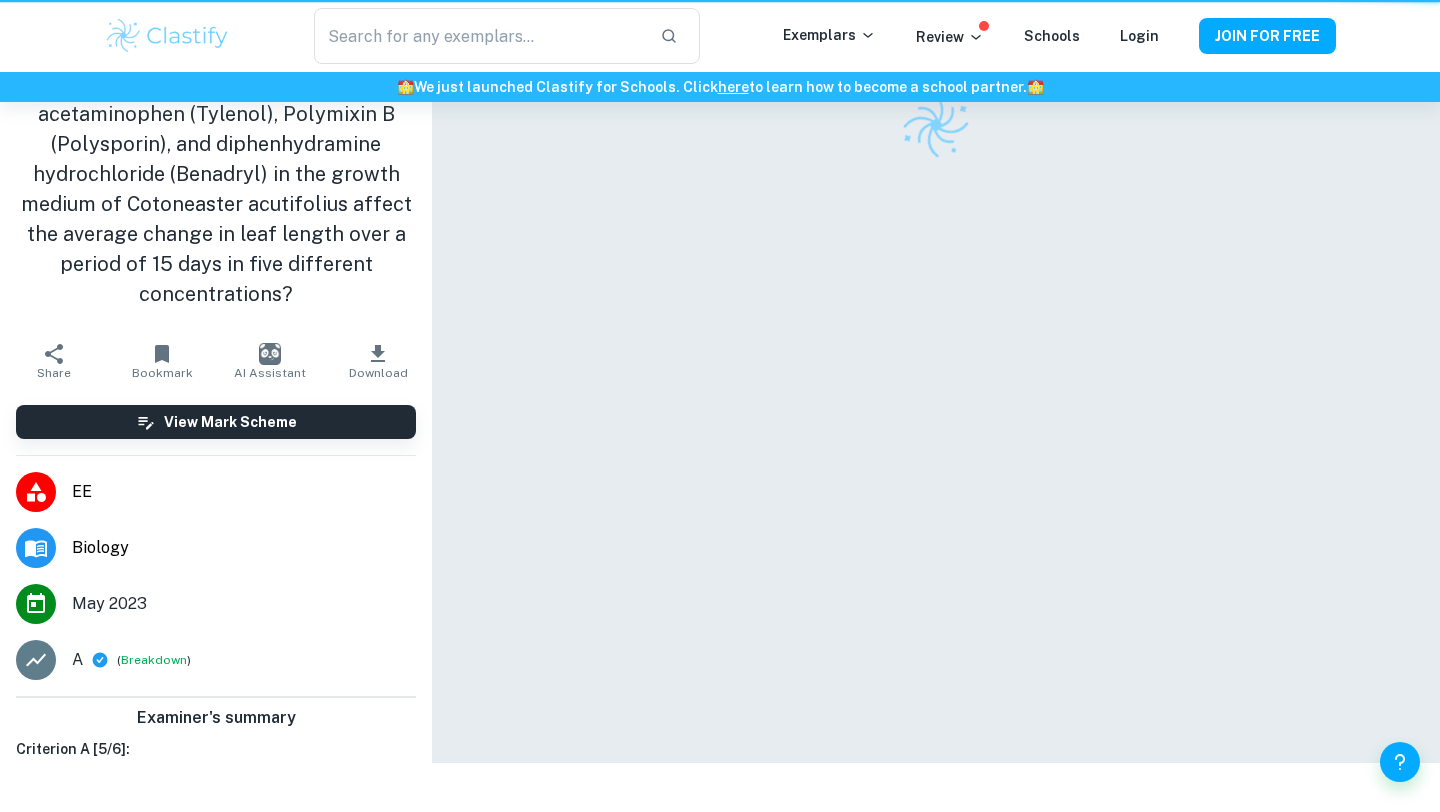 scroll, scrollTop: 0, scrollLeft: 0, axis: both 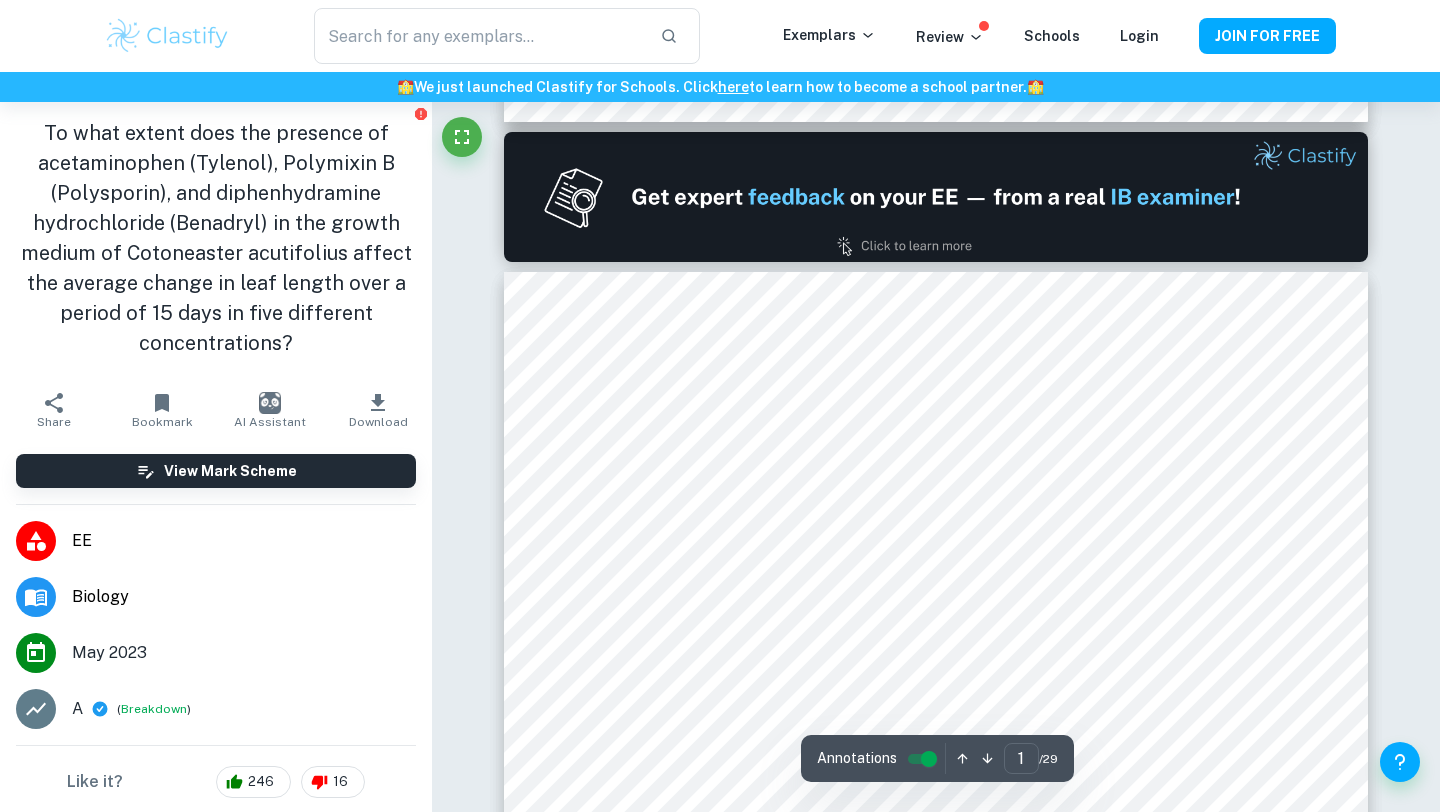 type on "2" 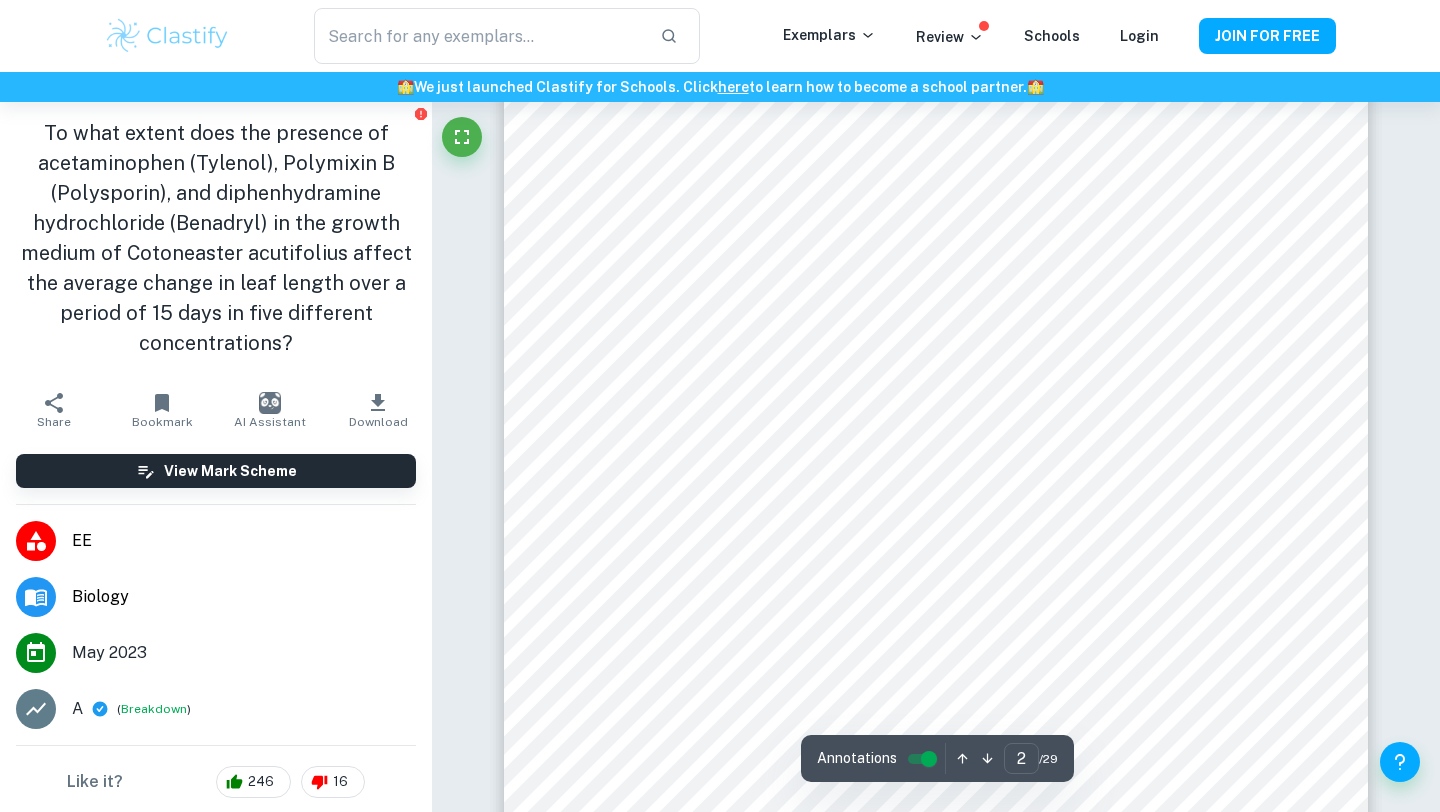 scroll, scrollTop: 1555, scrollLeft: 0, axis: vertical 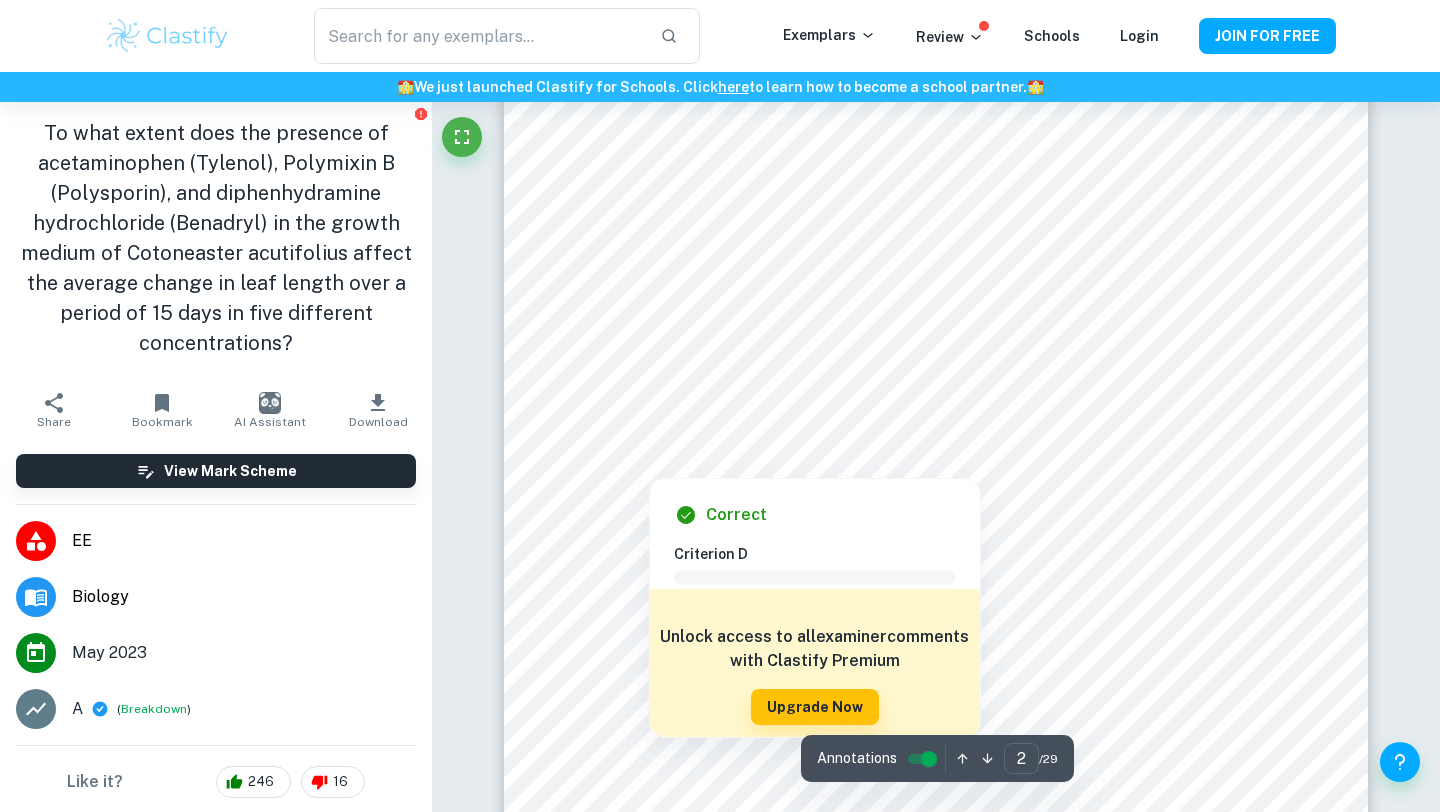 click on "Correct Criterion D Comment Unlock access to all  examiner  comments with Clastify Premium Upgrade Now" at bounding box center (815, 603) 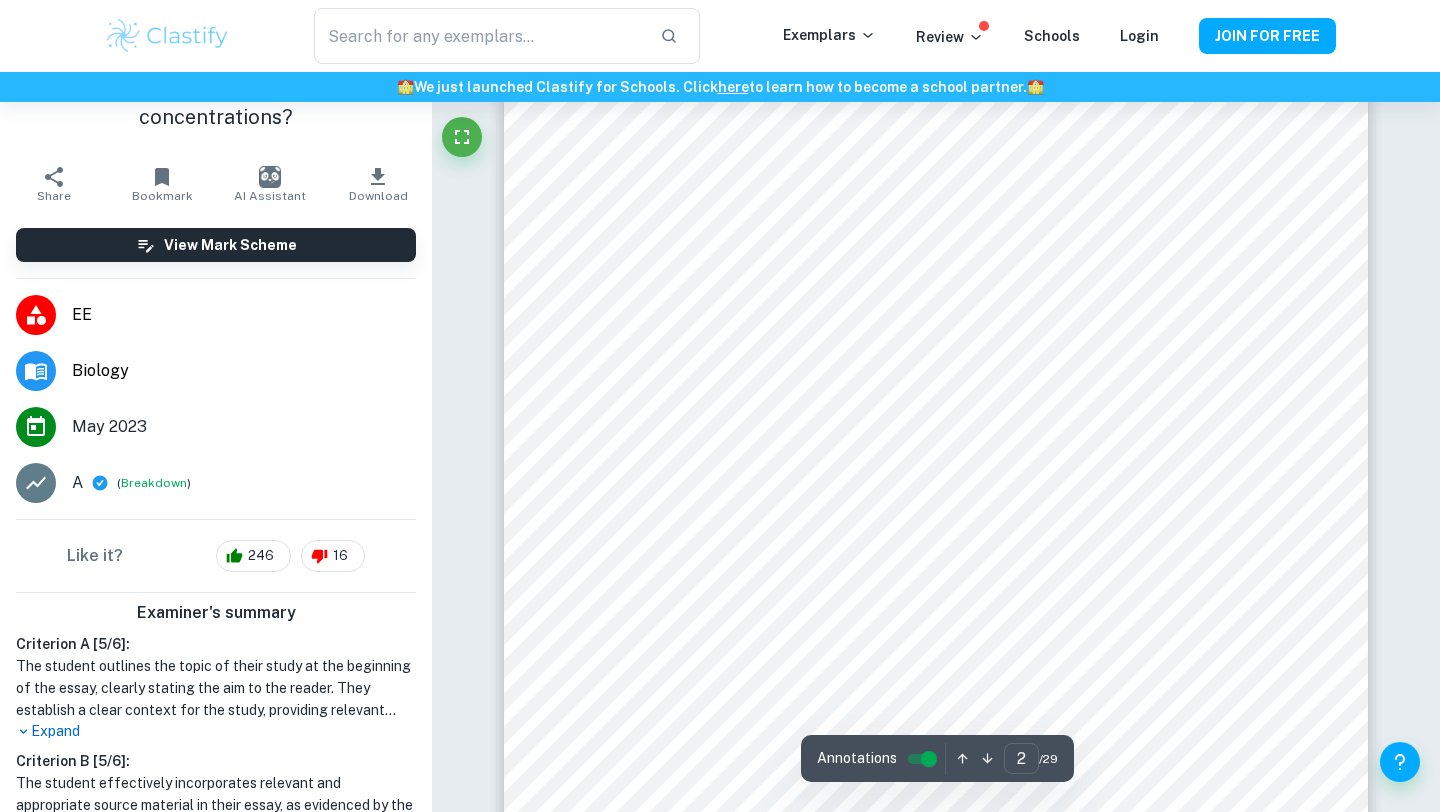 scroll, scrollTop: 414, scrollLeft: 0, axis: vertical 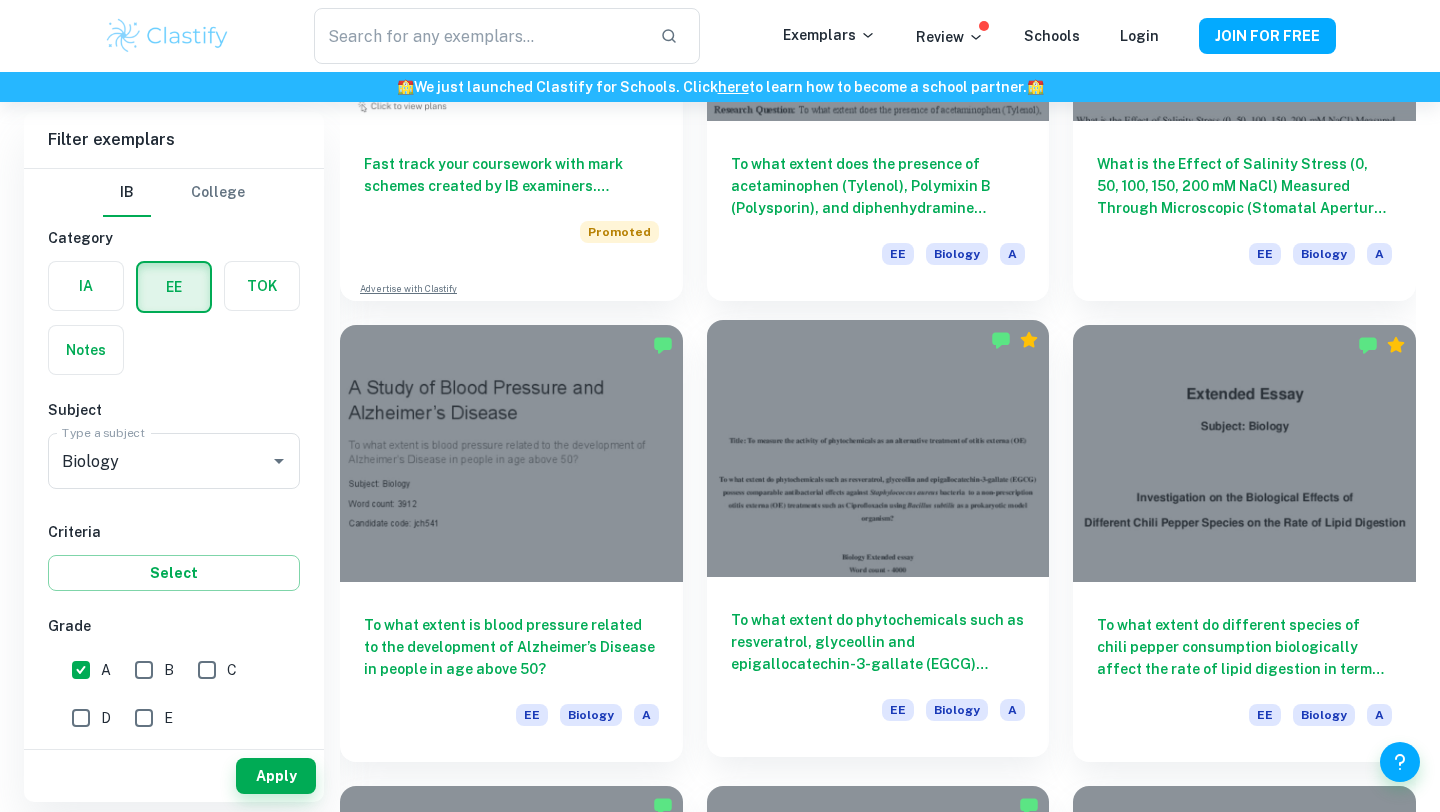 click at bounding box center (878, 448) 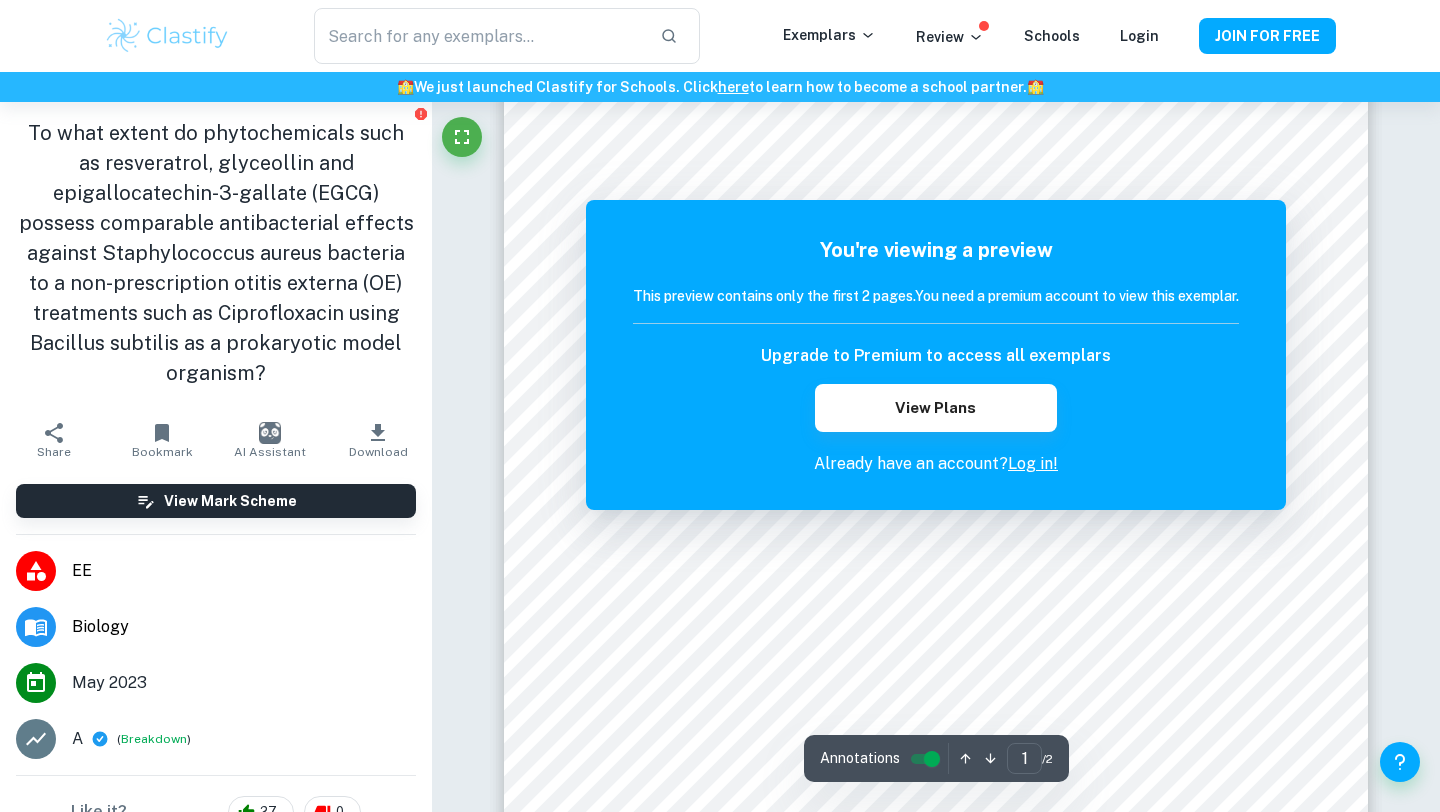 scroll, scrollTop: 335, scrollLeft: 0, axis: vertical 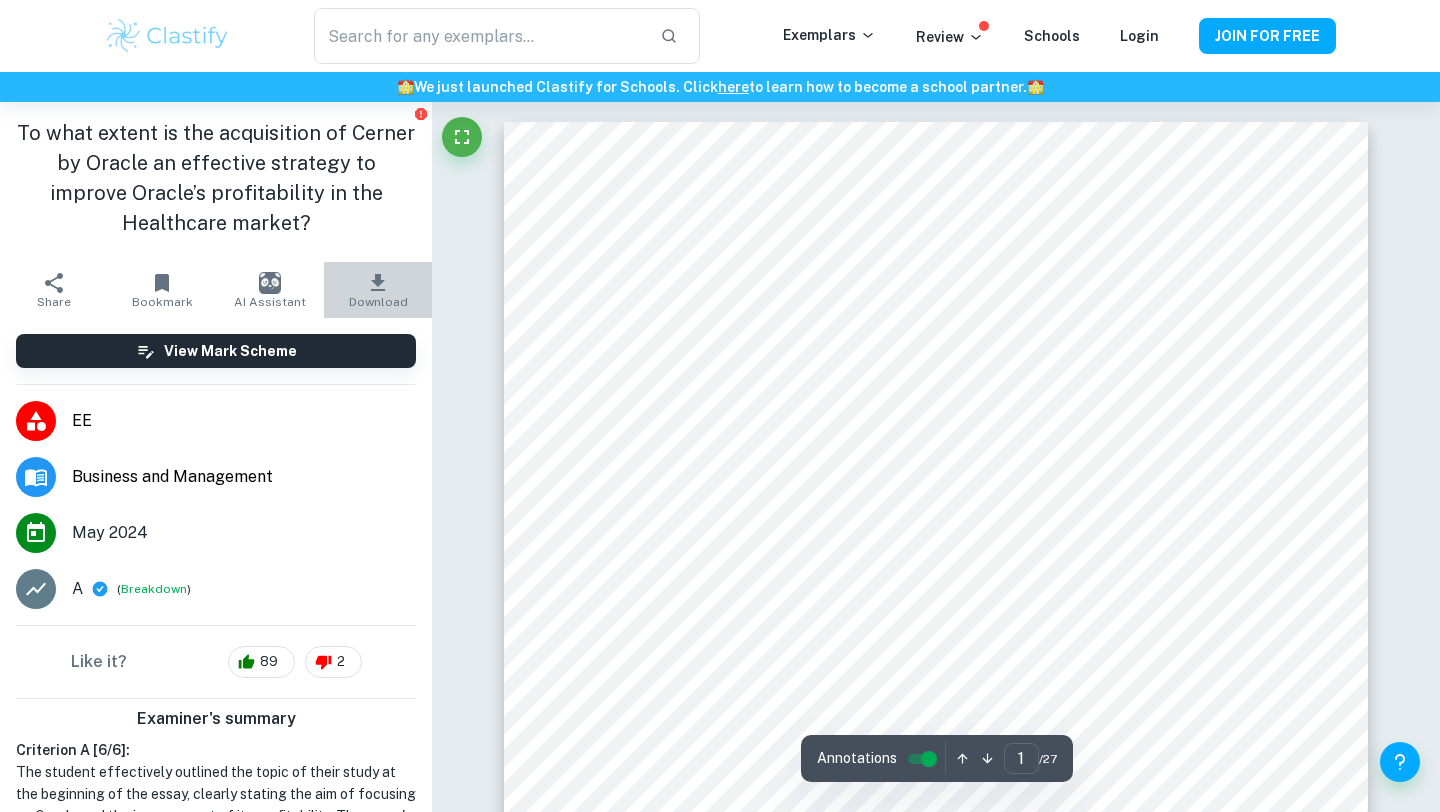 click 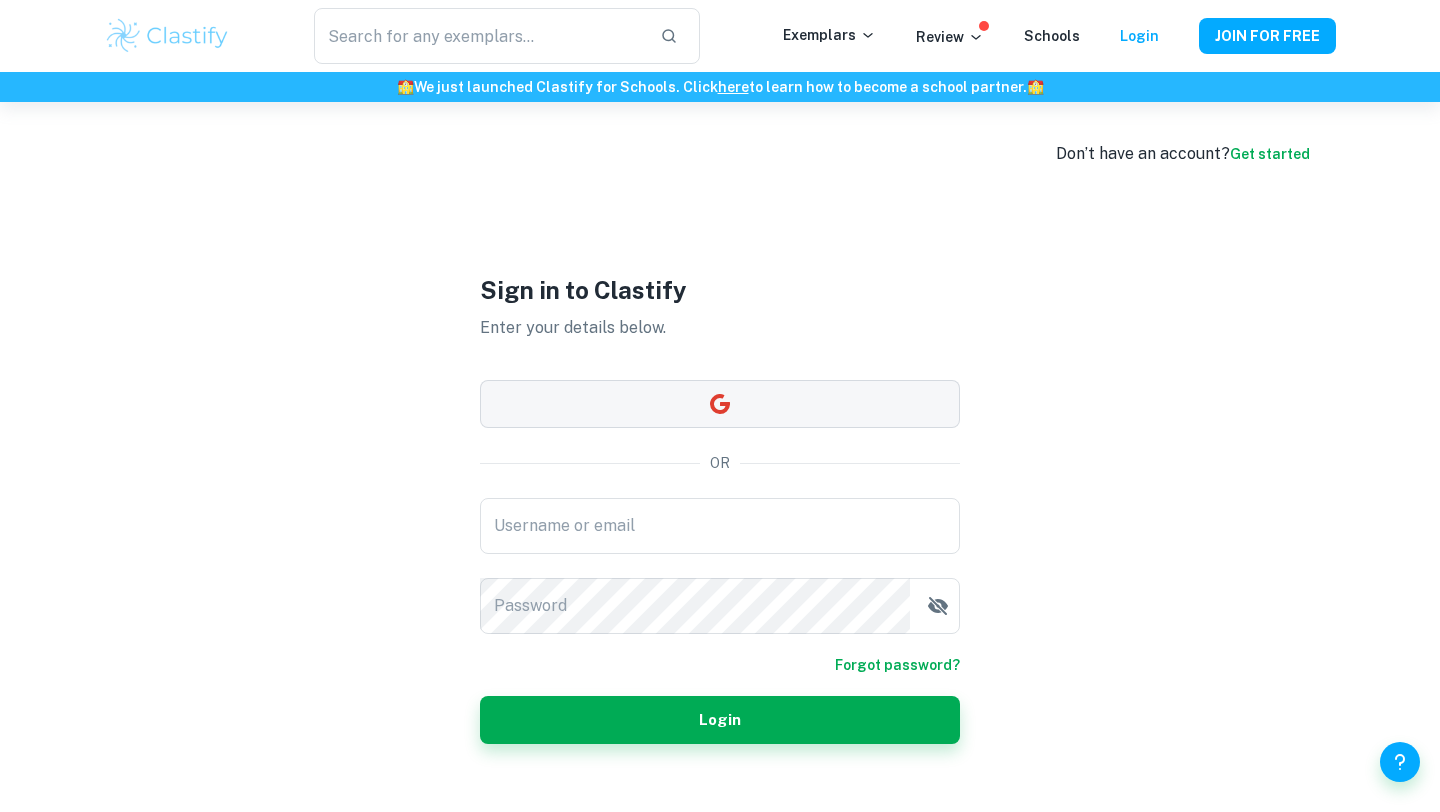 click at bounding box center [720, 404] 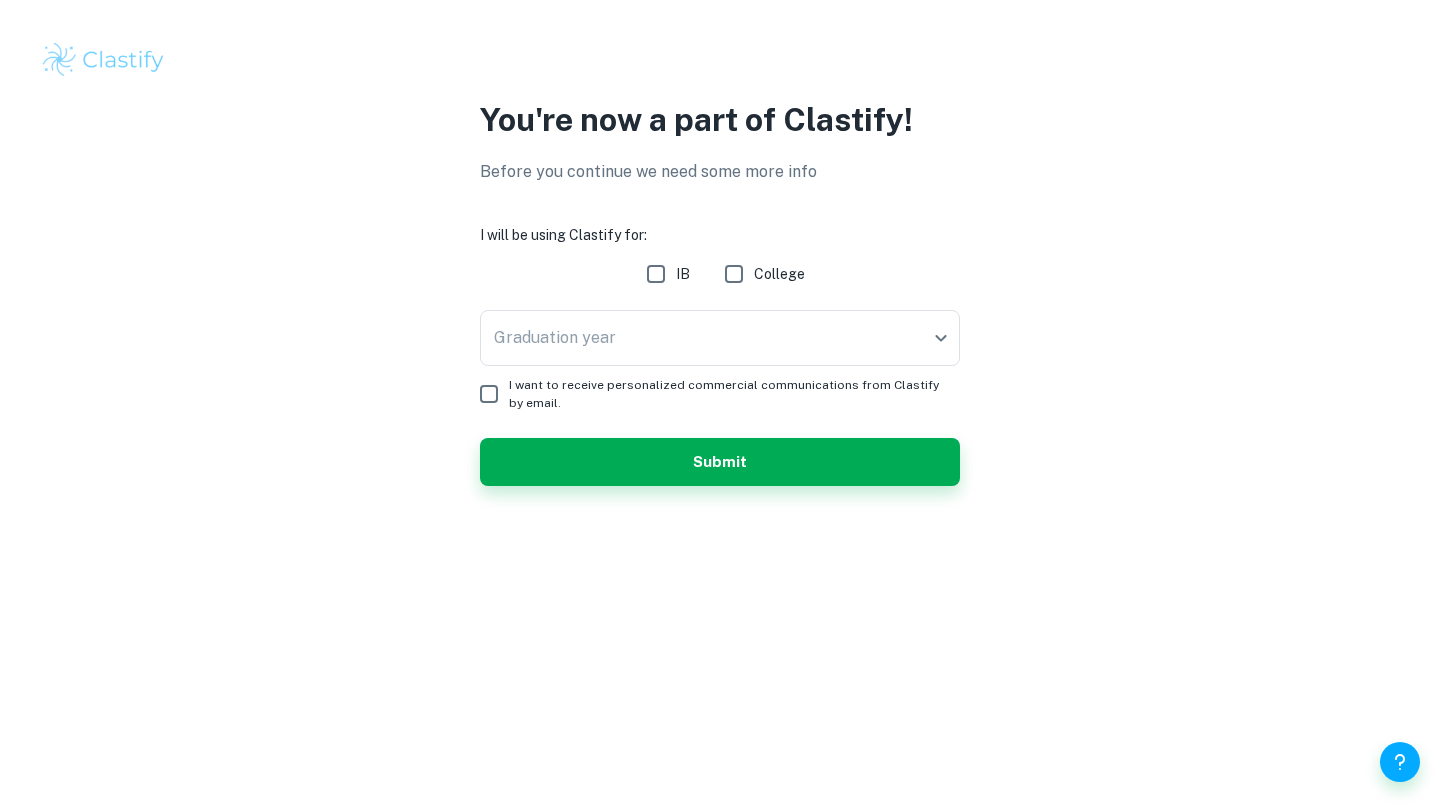 scroll, scrollTop: 0, scrollLeft: 0, axis: both 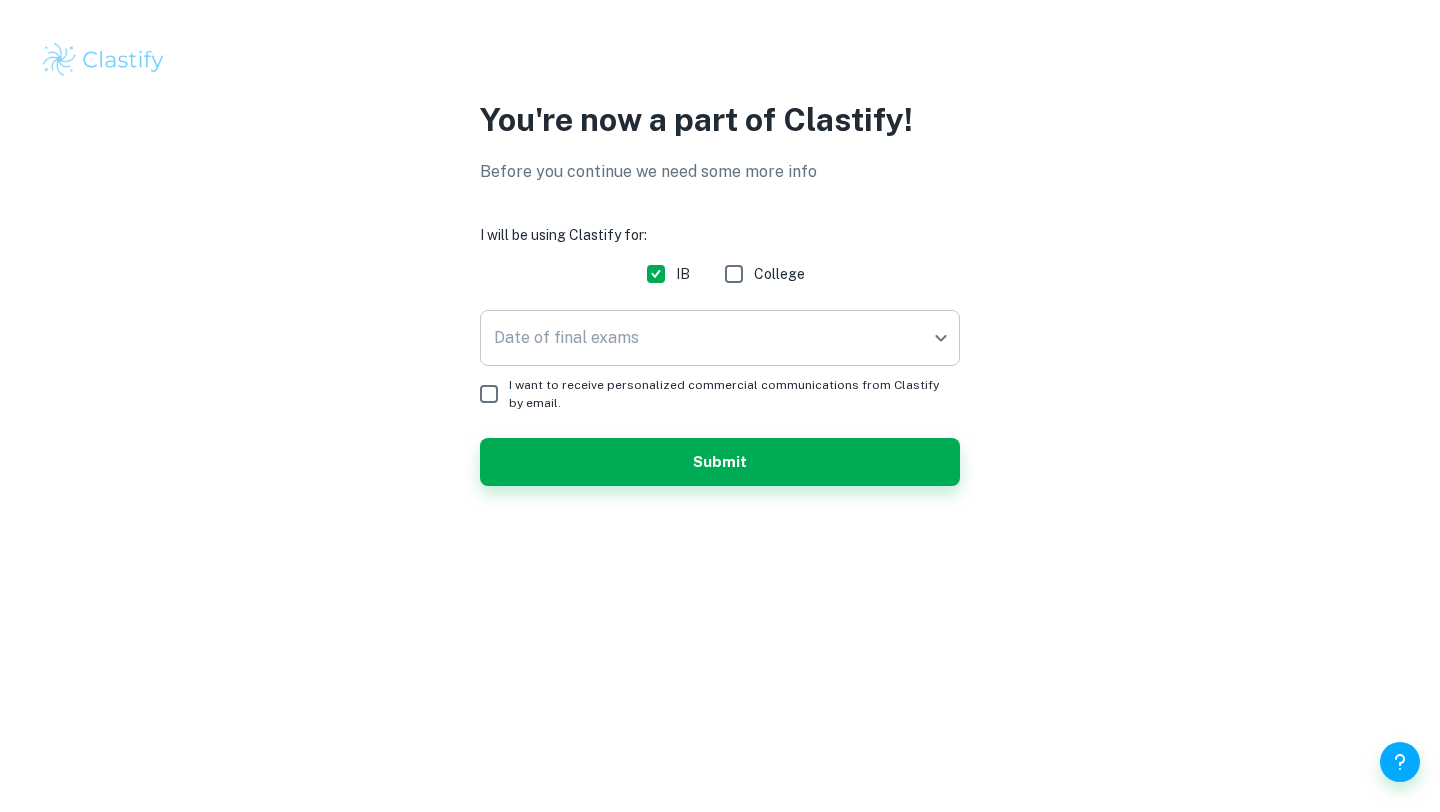 click on "We value your privacy We use cookies to enhance your browsing experience, serve personalised ads or content, and analyse our traffic. By clicking "Accept All", you consent to our use of cookies.   Cookie Policy Customise   Reject All   Accept All   Customise Consent Preferences   We use cookies to help you navigate efficiently and perform certain functions. You will find detailed information about all cookies under each consent category below. The cookies that are categorised as "Necessary" are stored on your browser as they are essential for enabling the basic functionalities of the site. ...  Show more For more information on how Google's third-party cookies operate and handle your data, see:   Google Privacy Policy Necessary Always Active Necessary cookies are required to enable the basic features of this site, such as providing secure log-in or adjusting your consent preferences. These cookies do not store any personally identifiable data. Functional Analytics Performance Advertisement Uncategorised" at bounding box center (720, 406) 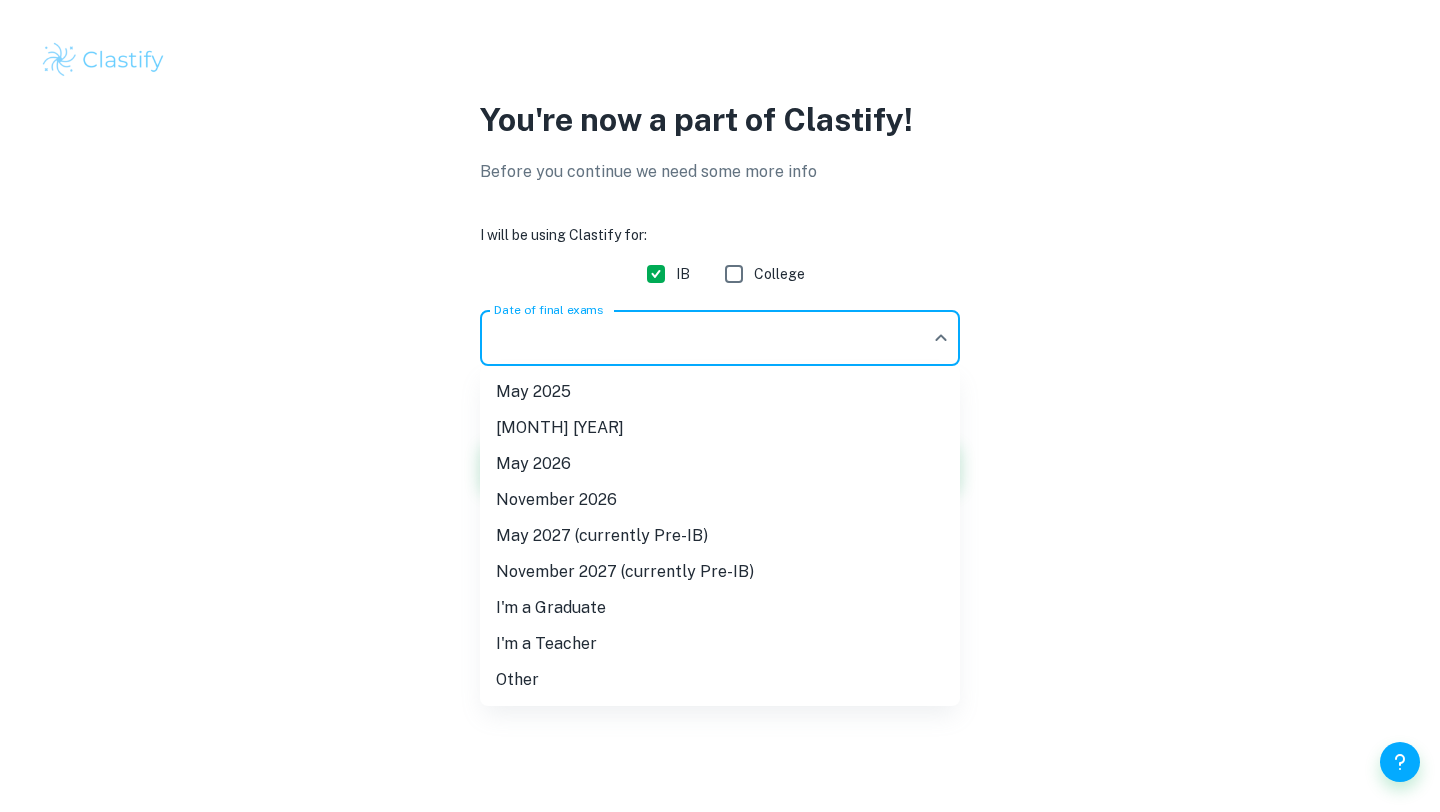 click on "May 2026" at bounding box center (720, 464) 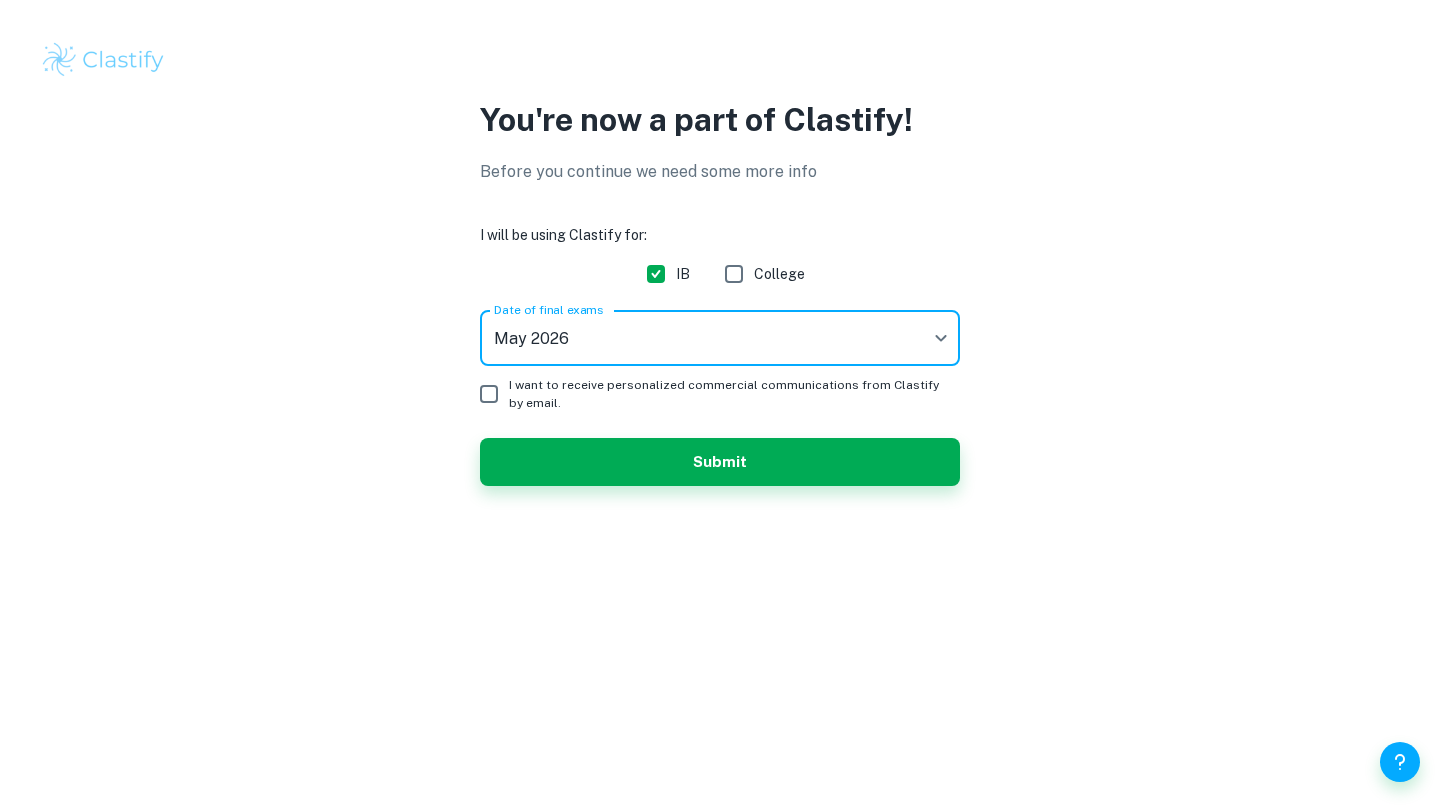 click on "I want to receive personalized commercial communications from Clastify by email." at bounding box center (726, 394) 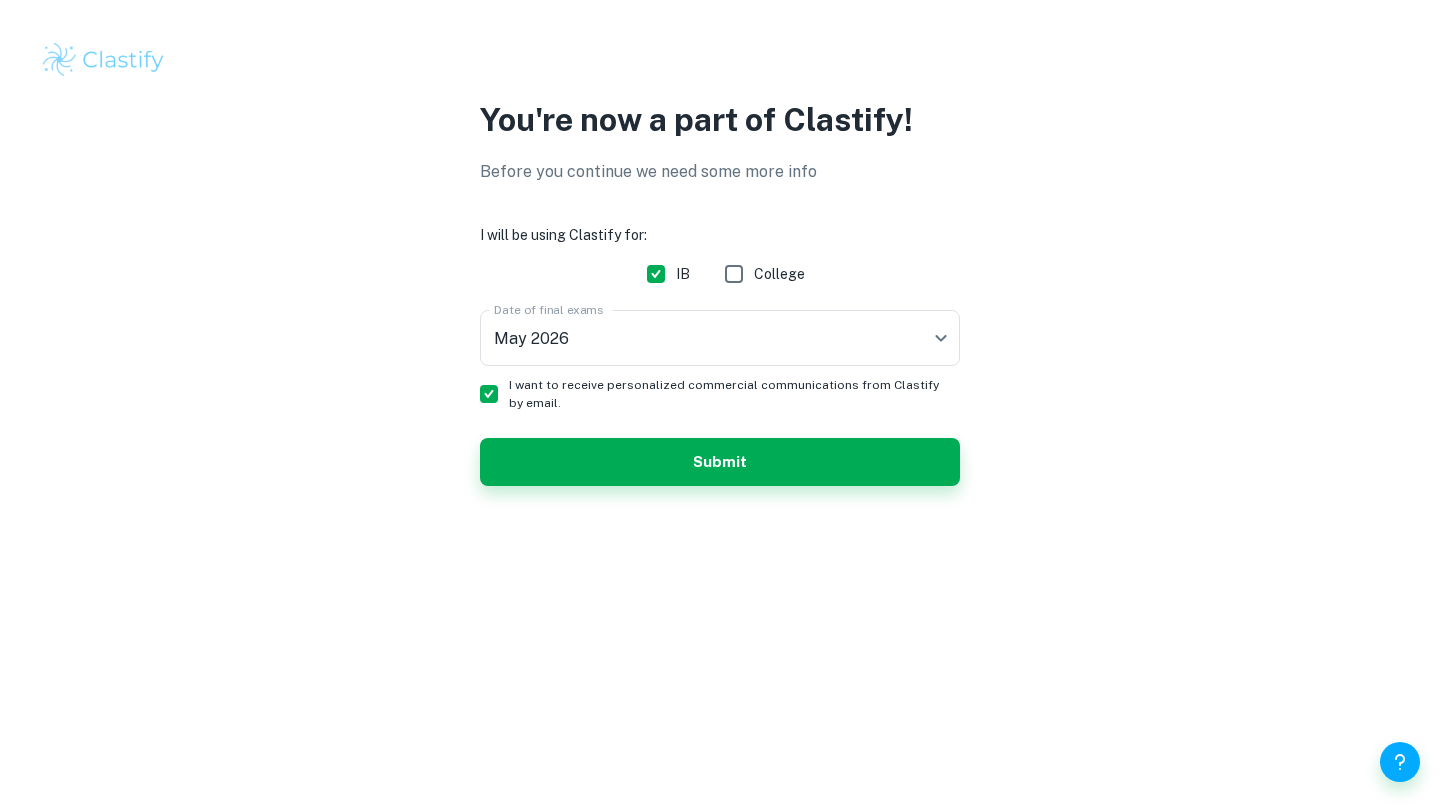 click on "I want to receive personalized commercial communications from Clastify by email." at bounding box center [726, 394] 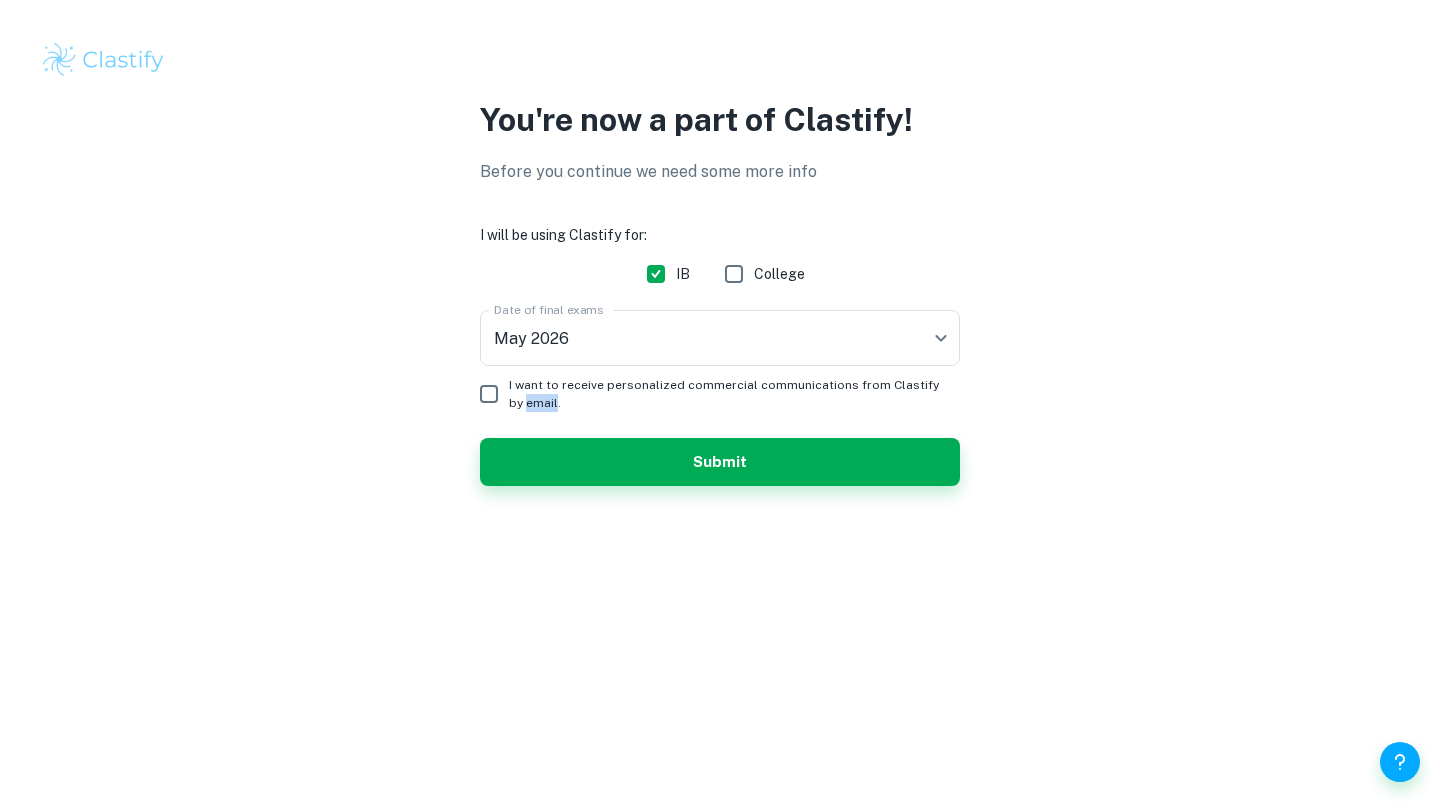 click on "I want to receive personalized commercial communications from Clastify by email." at bounding box center [726, 394] 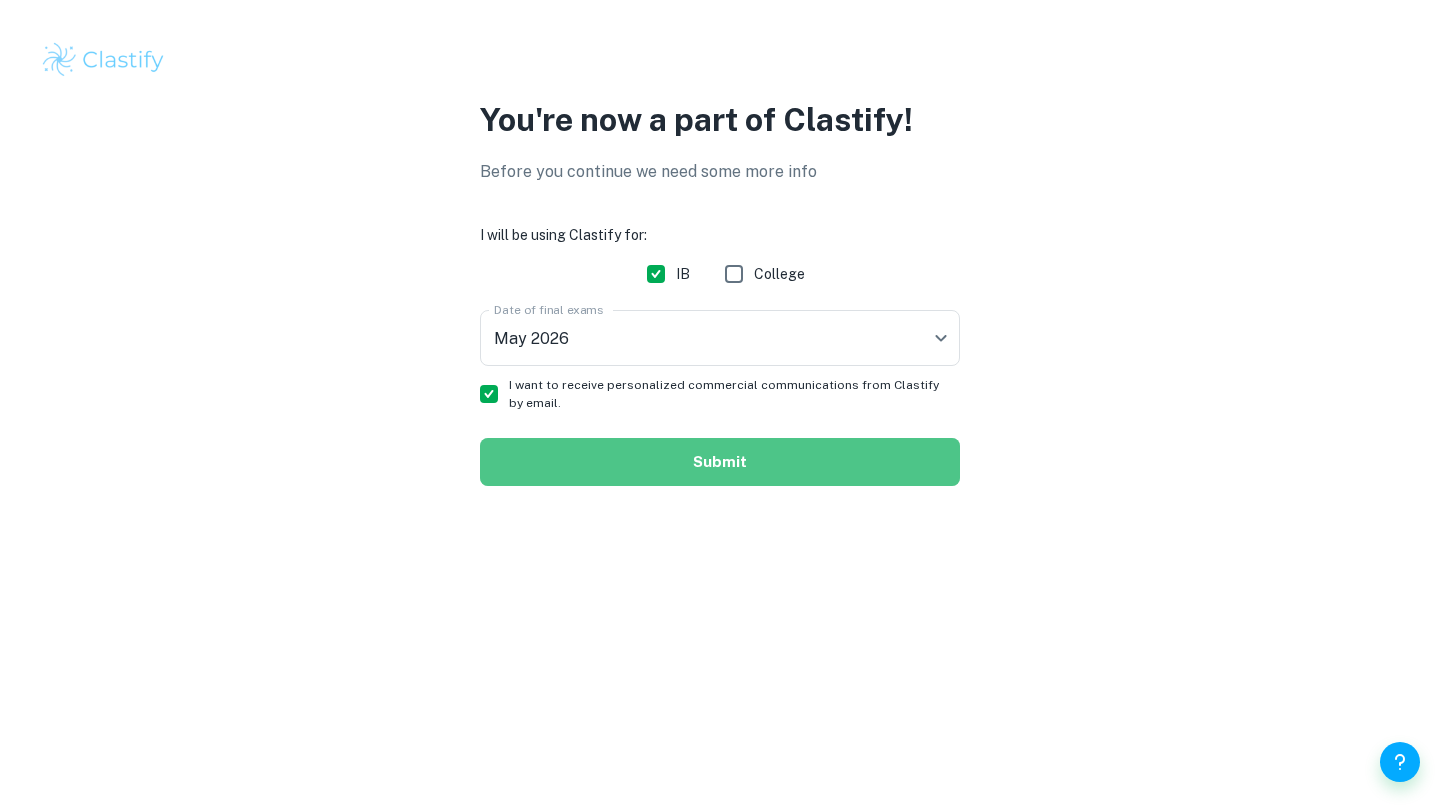 click on "Submit" at bounding box center (720, 462) 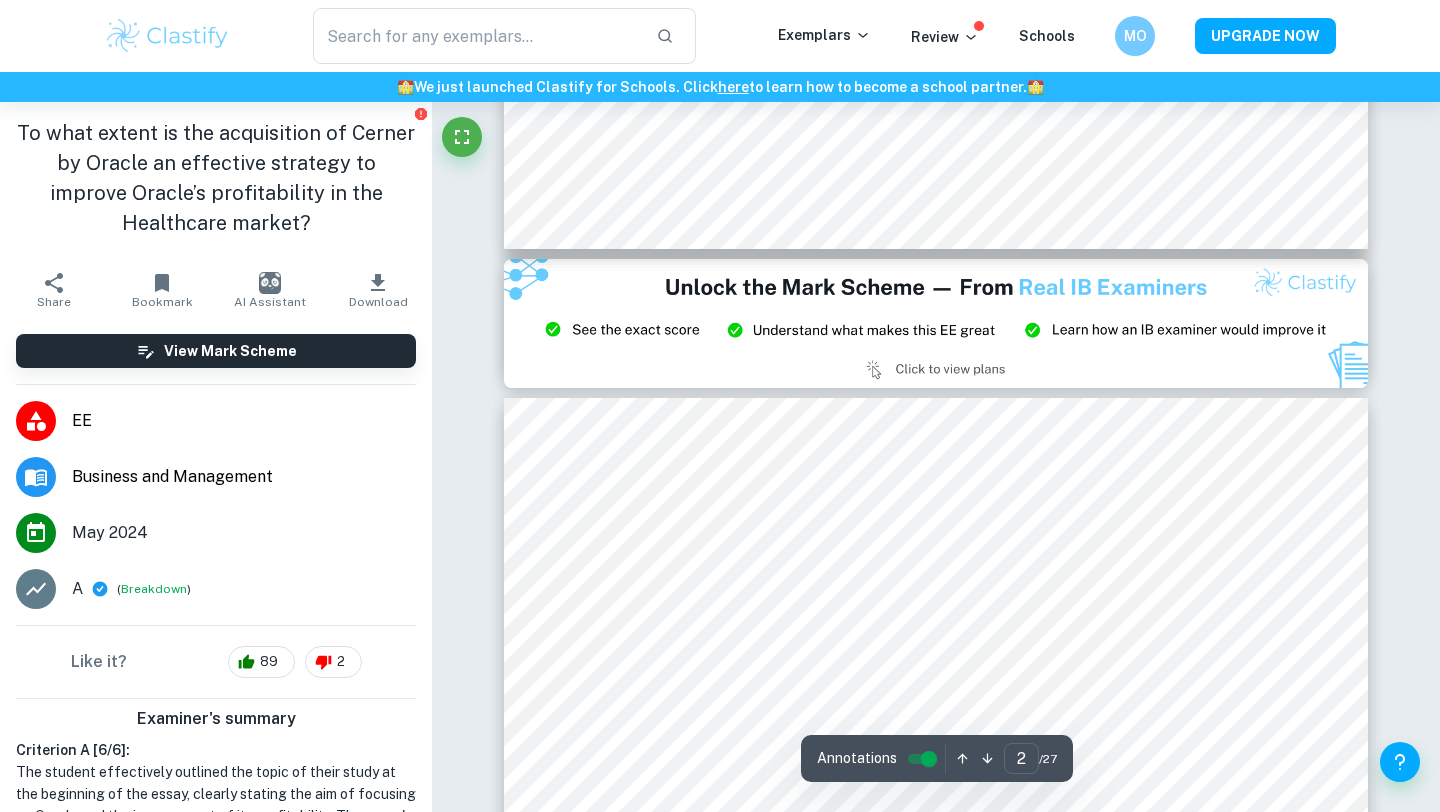 type on "3" 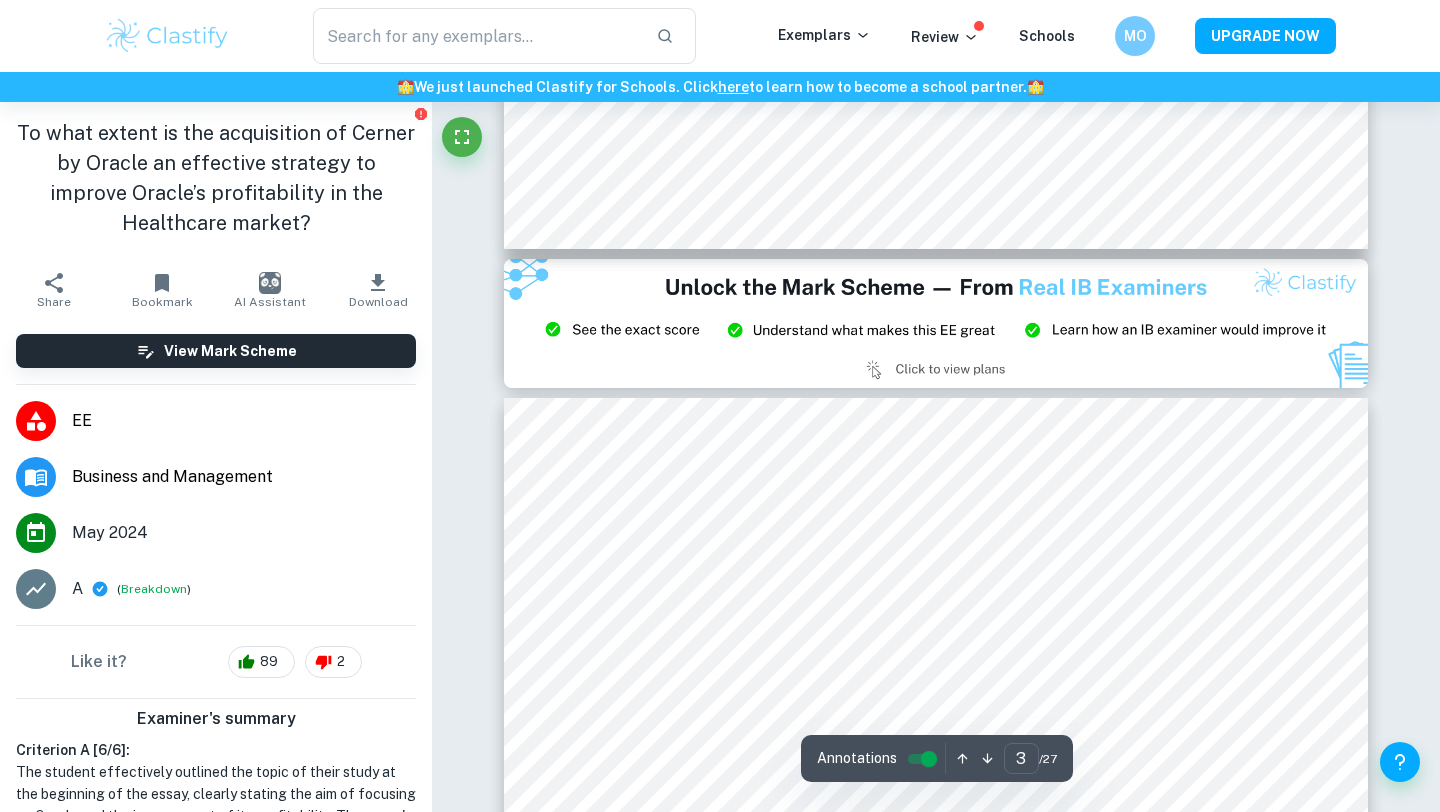 scroll, scrollTop: 2751, scrollLeft: 0, axis: vertical 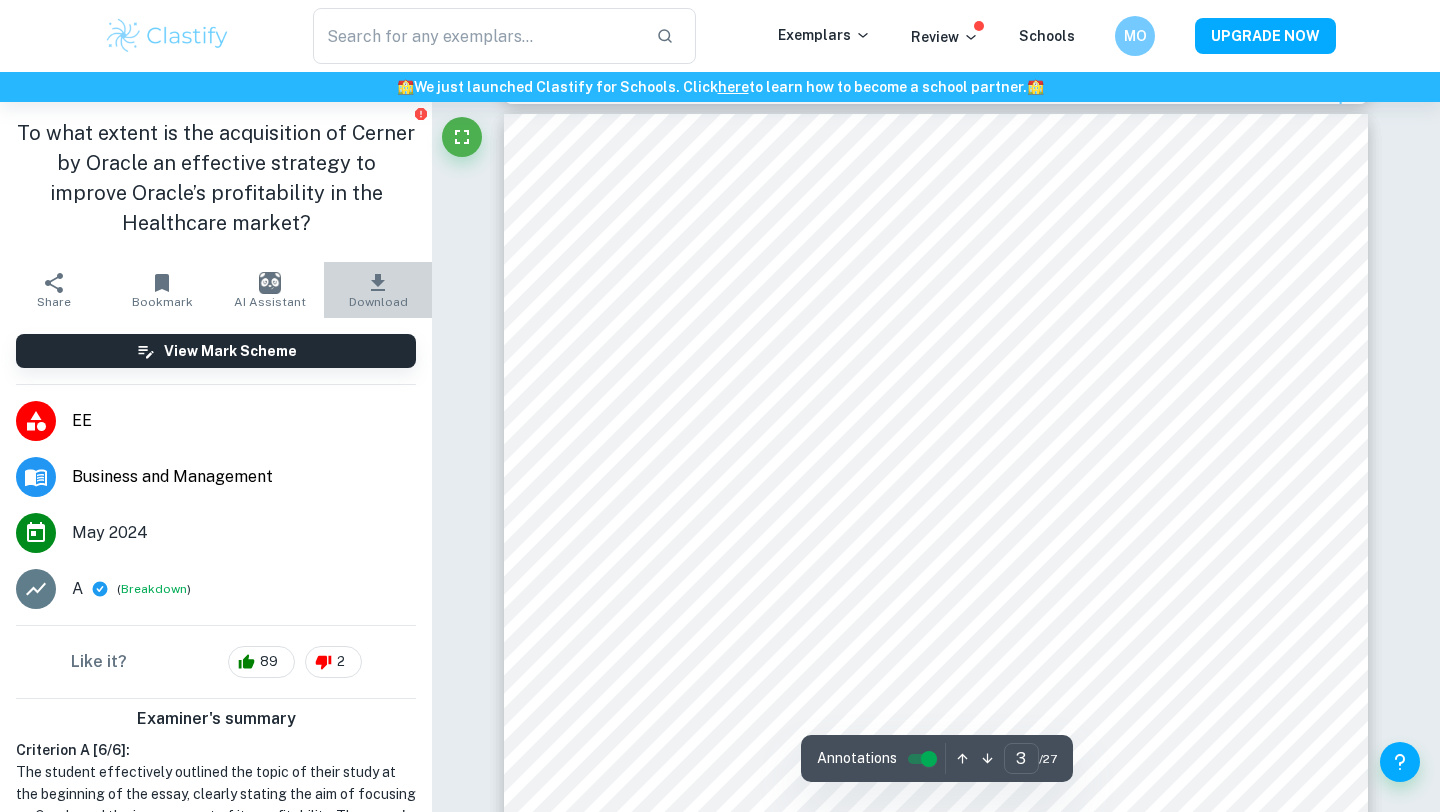 click on "Download" at bounding box center (378, 290) 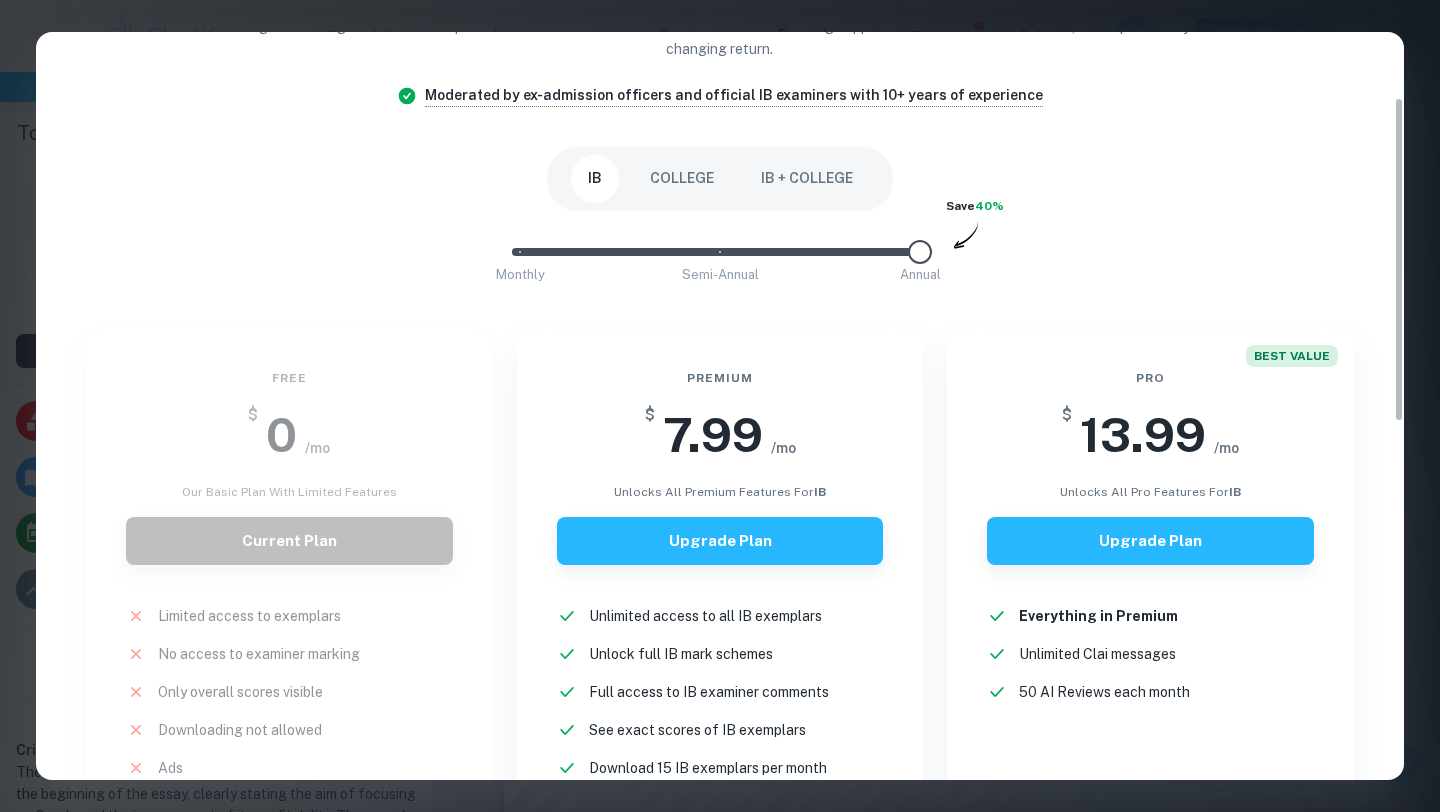 scroll, scrollTop: 151, scrollLeft: 0, axis: vertical 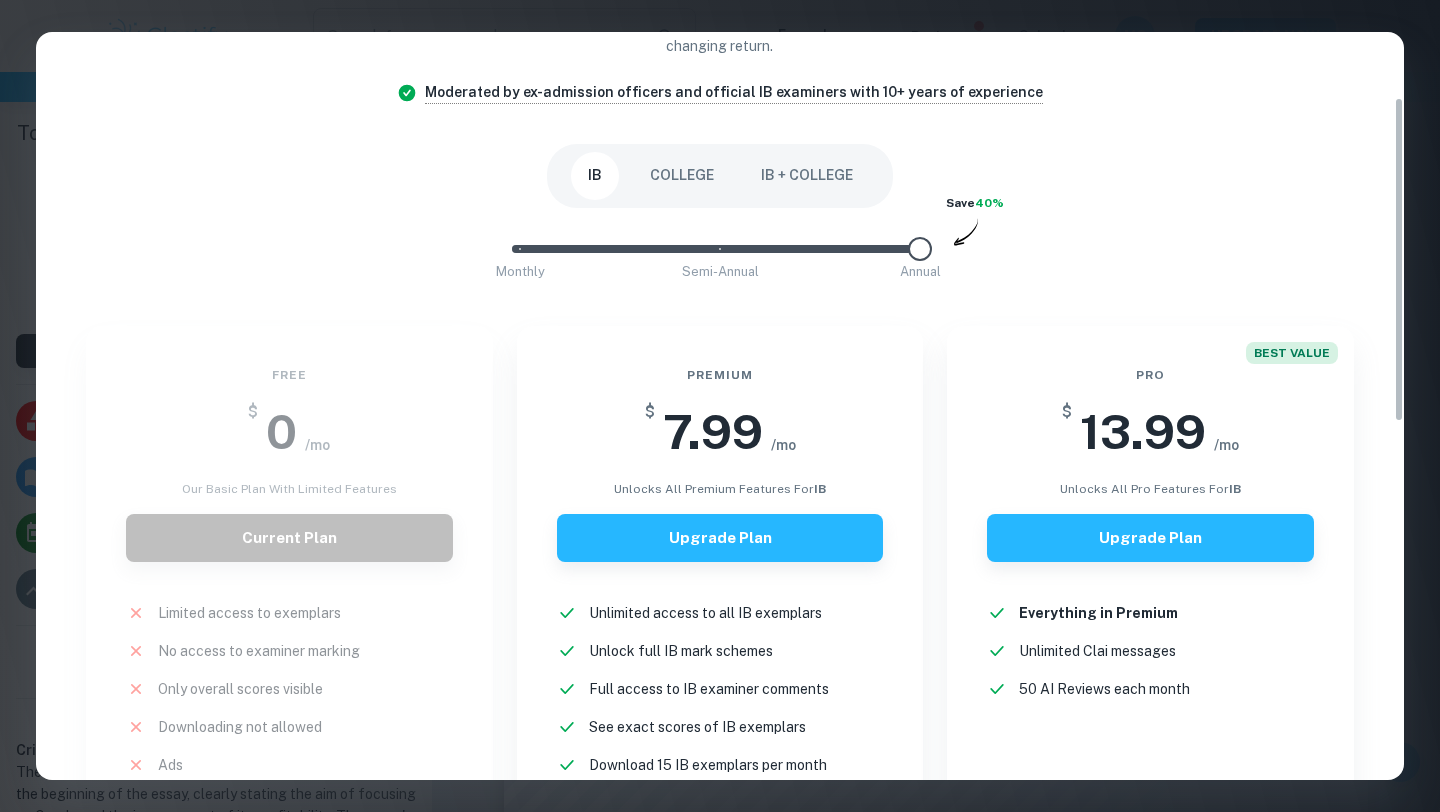 type on "1" 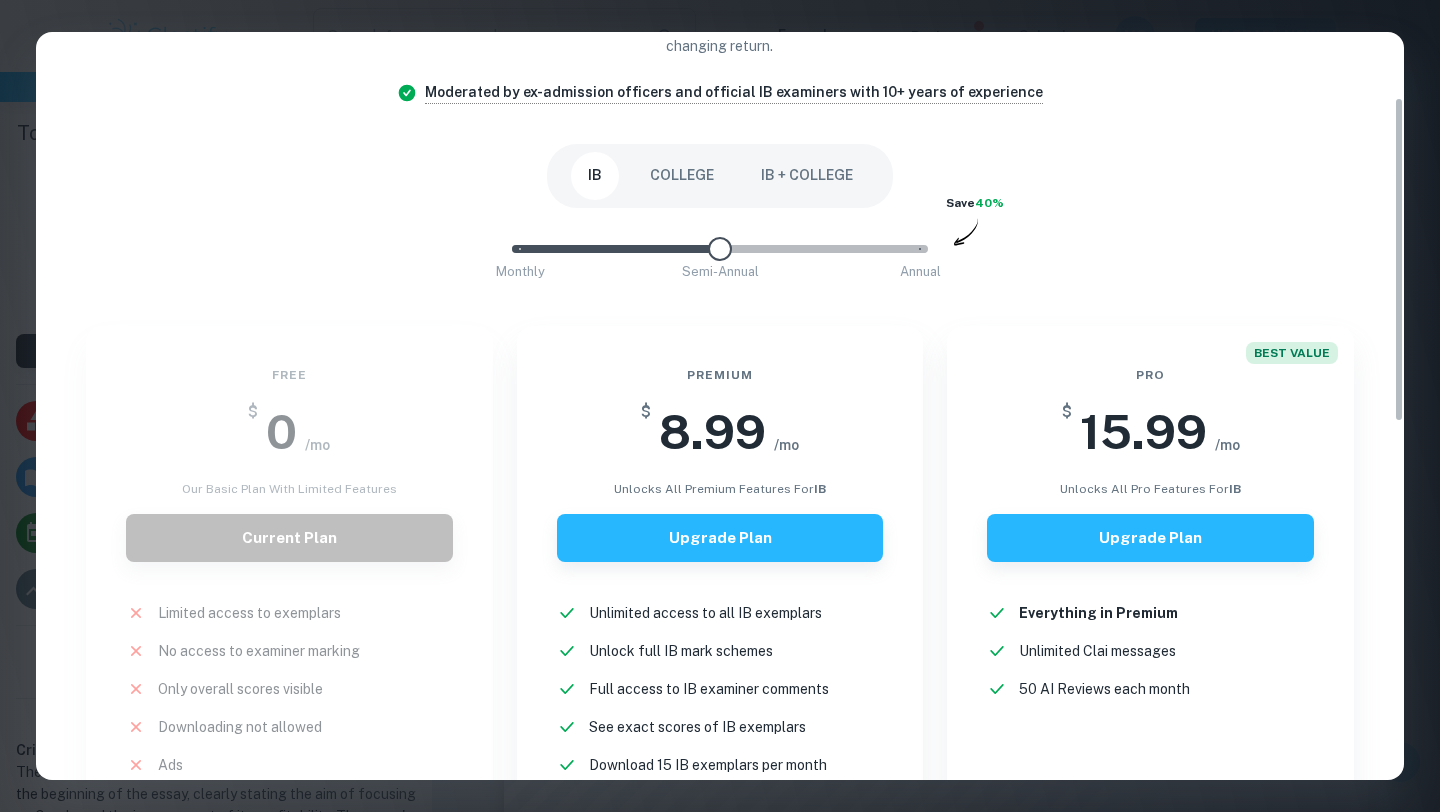 click at bounding box center (612, 249) 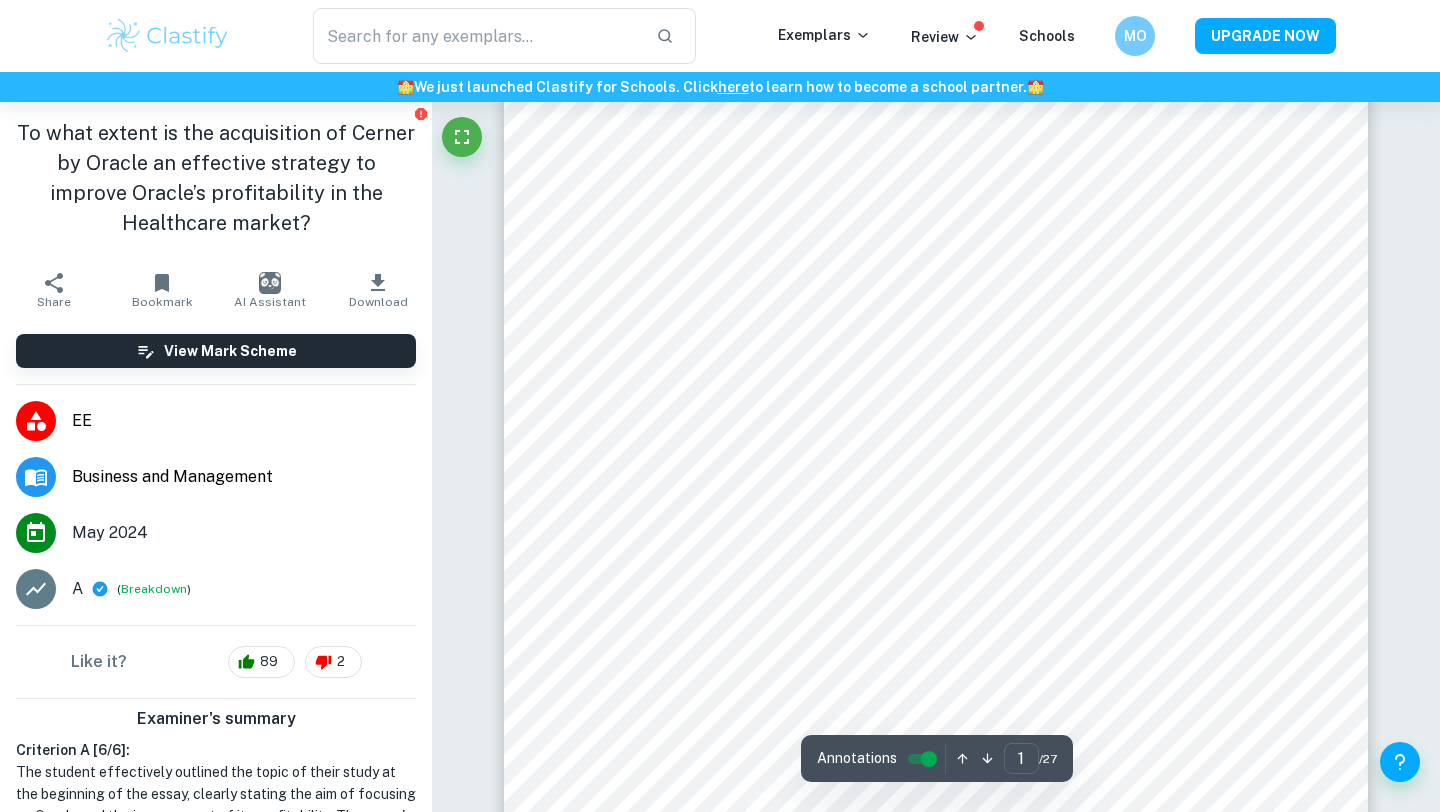 scroll, scrollTop: 78, scrollLeft: 0, axis: vertical 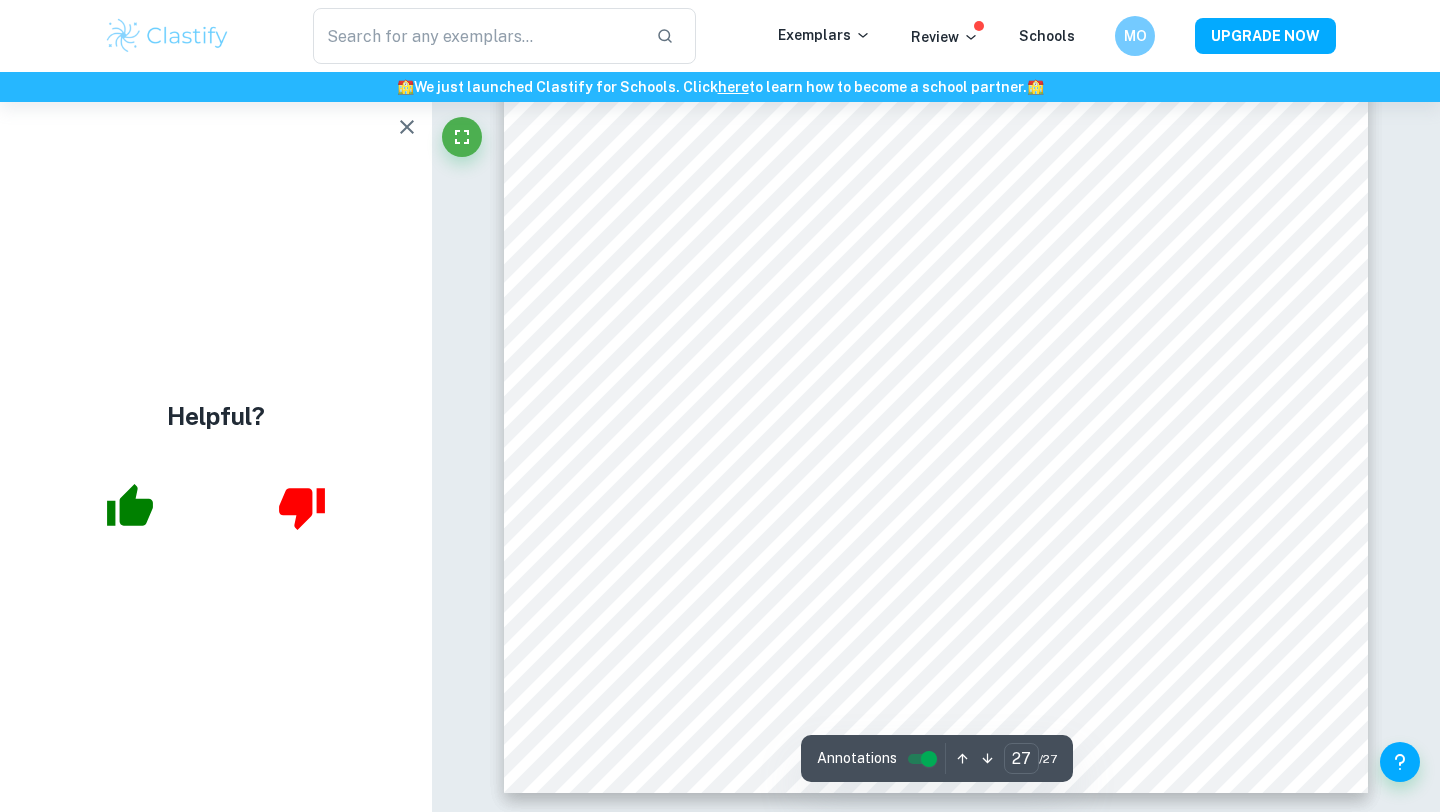 click 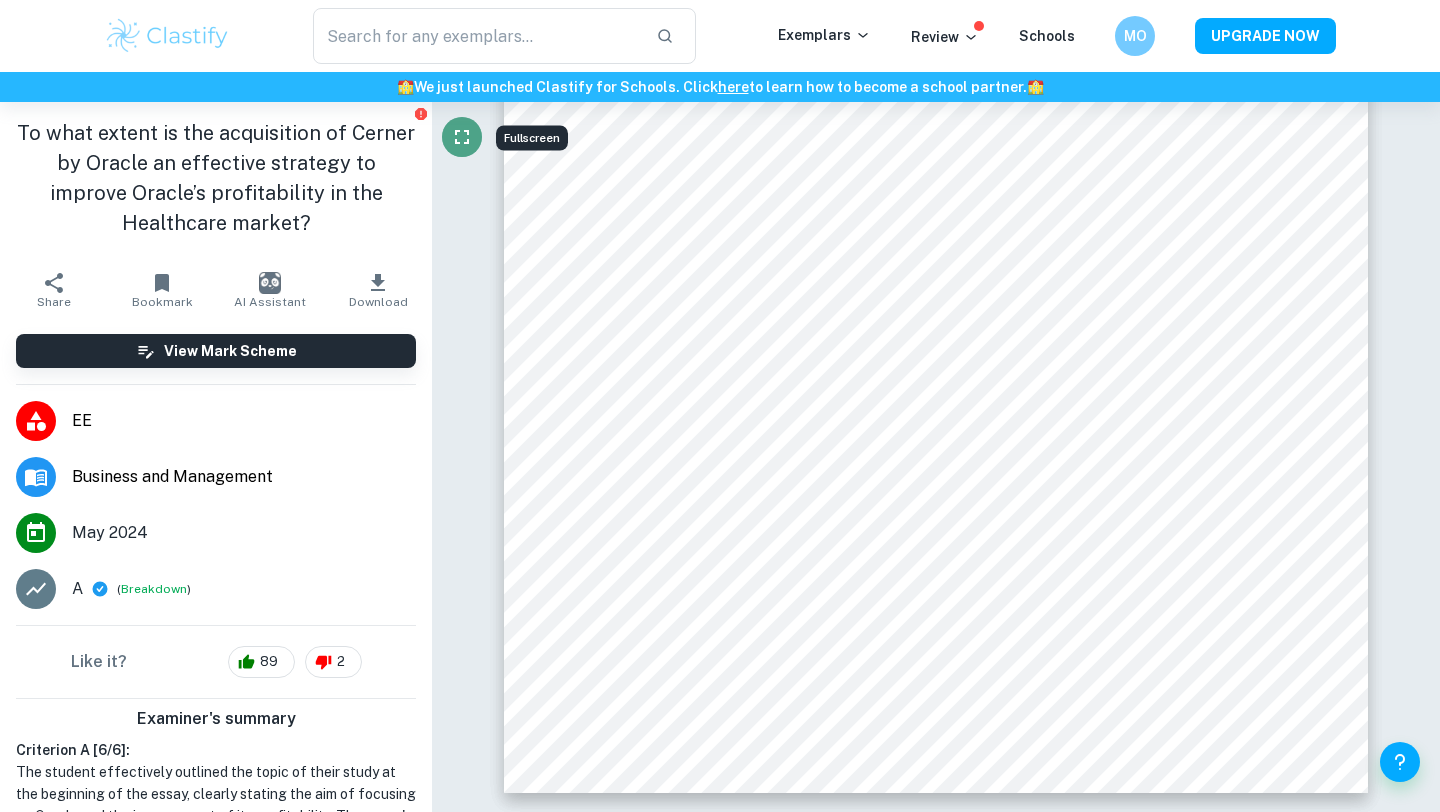 click 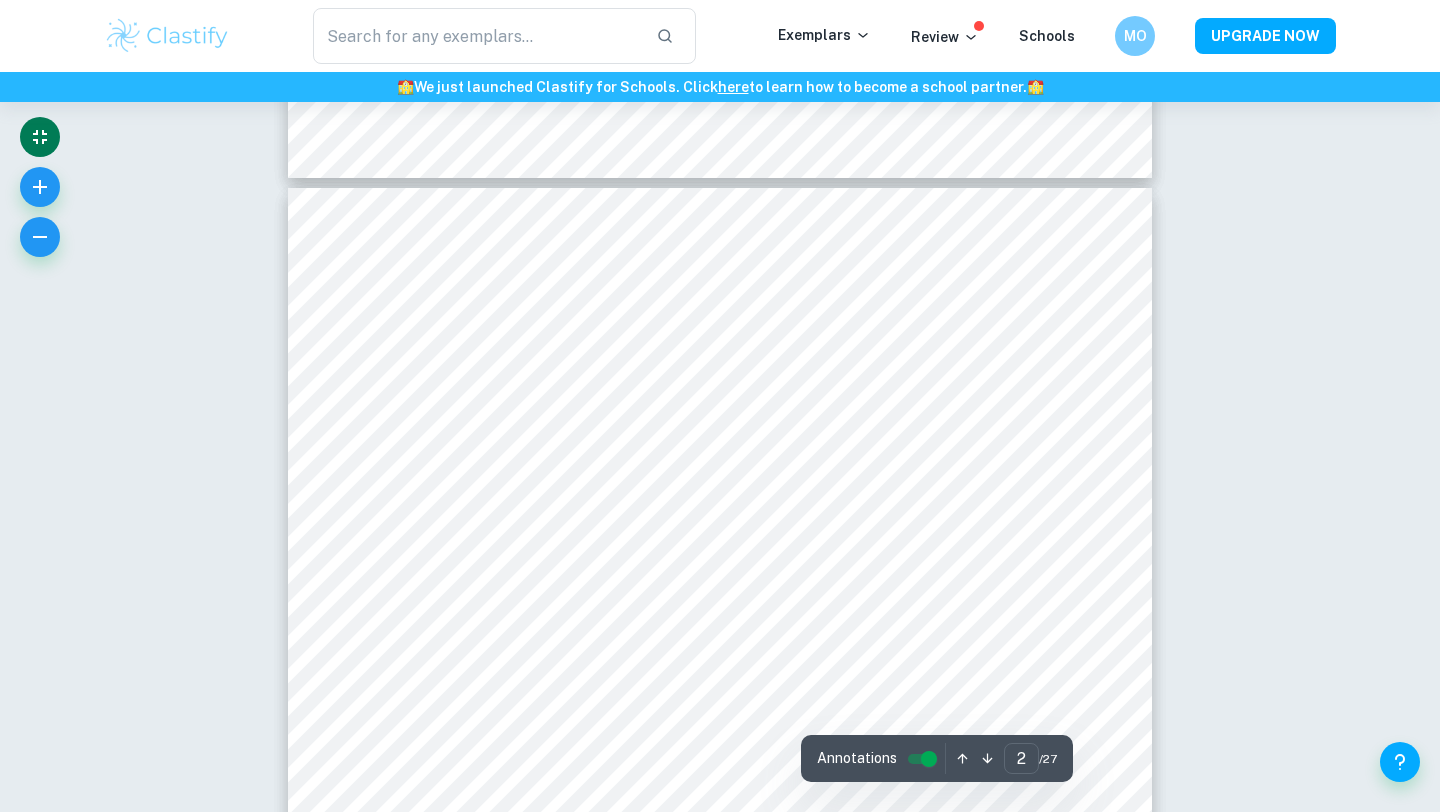 scroll, scrollTop: 2184, scrollLeft: 0, axis: vertical 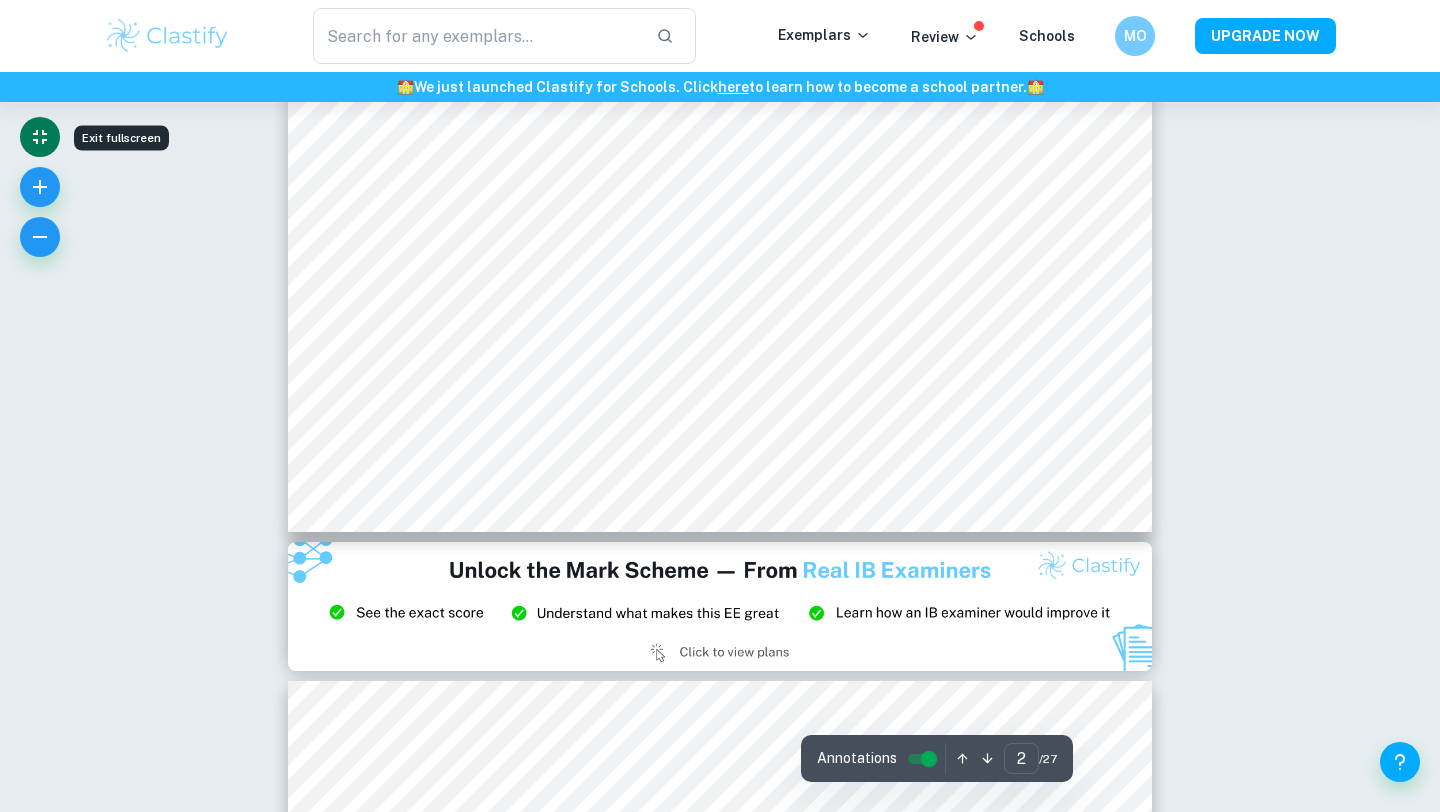 type on "1" 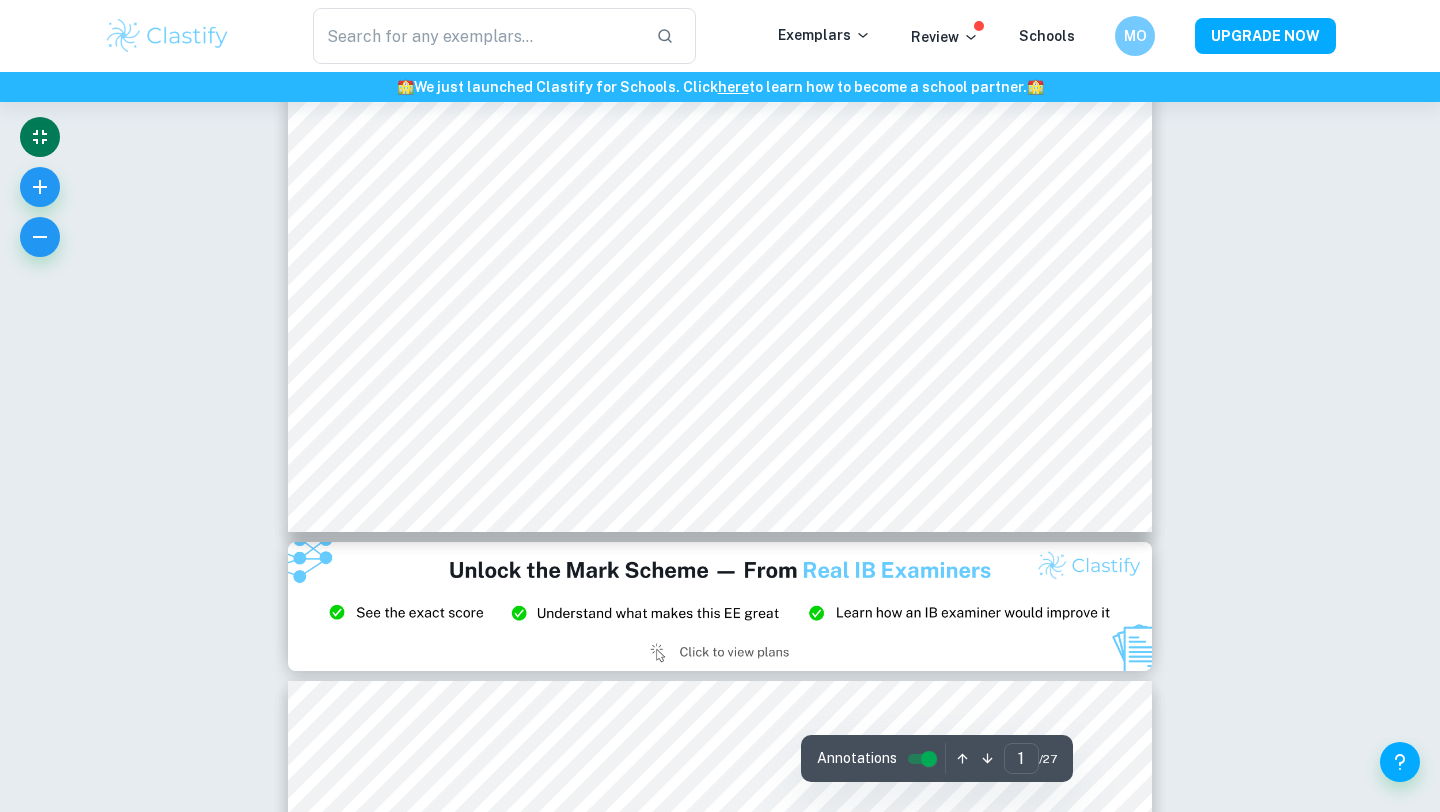scroll, scrollTop: 0, scrollLeft: 0, axis: both 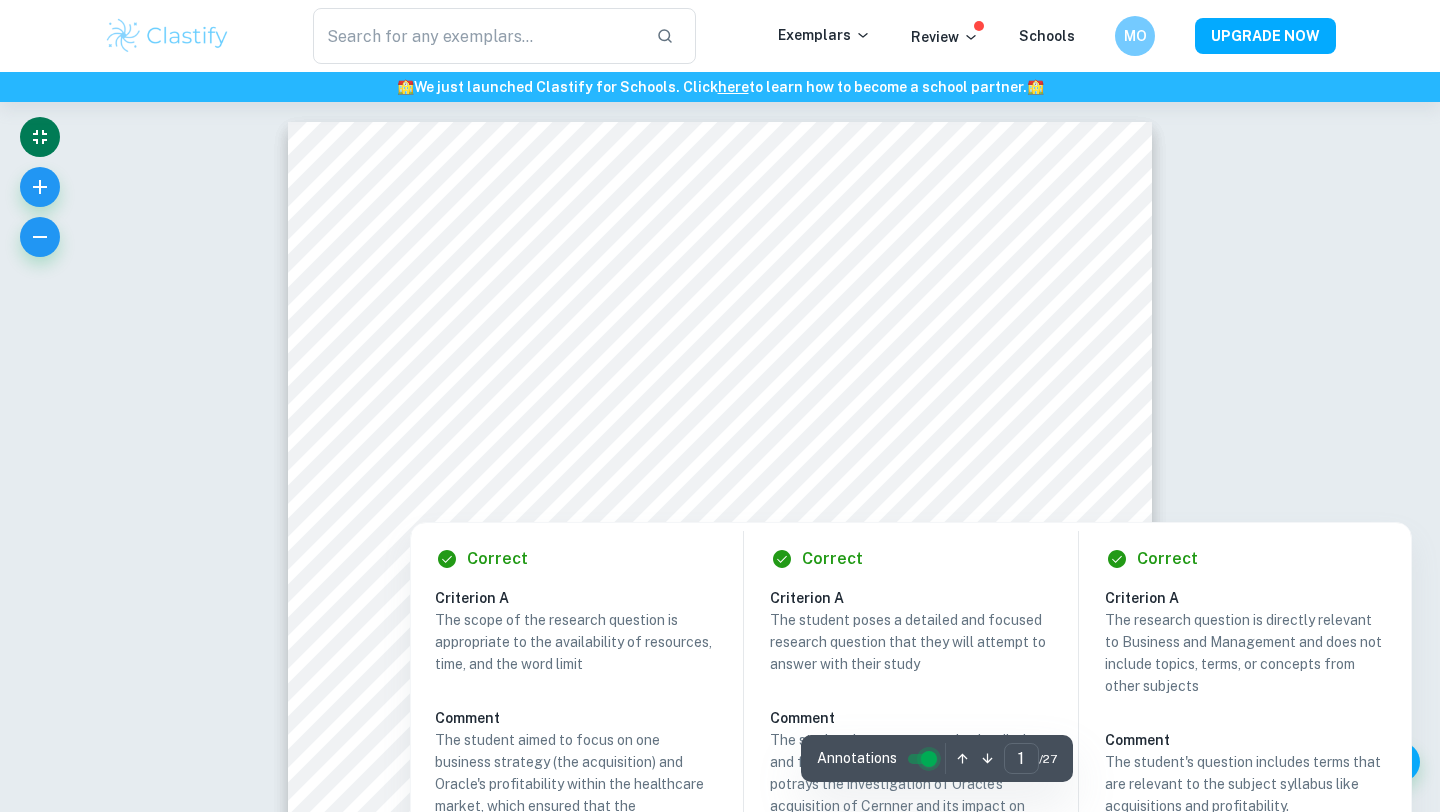 click at bounding box center (929, 759) 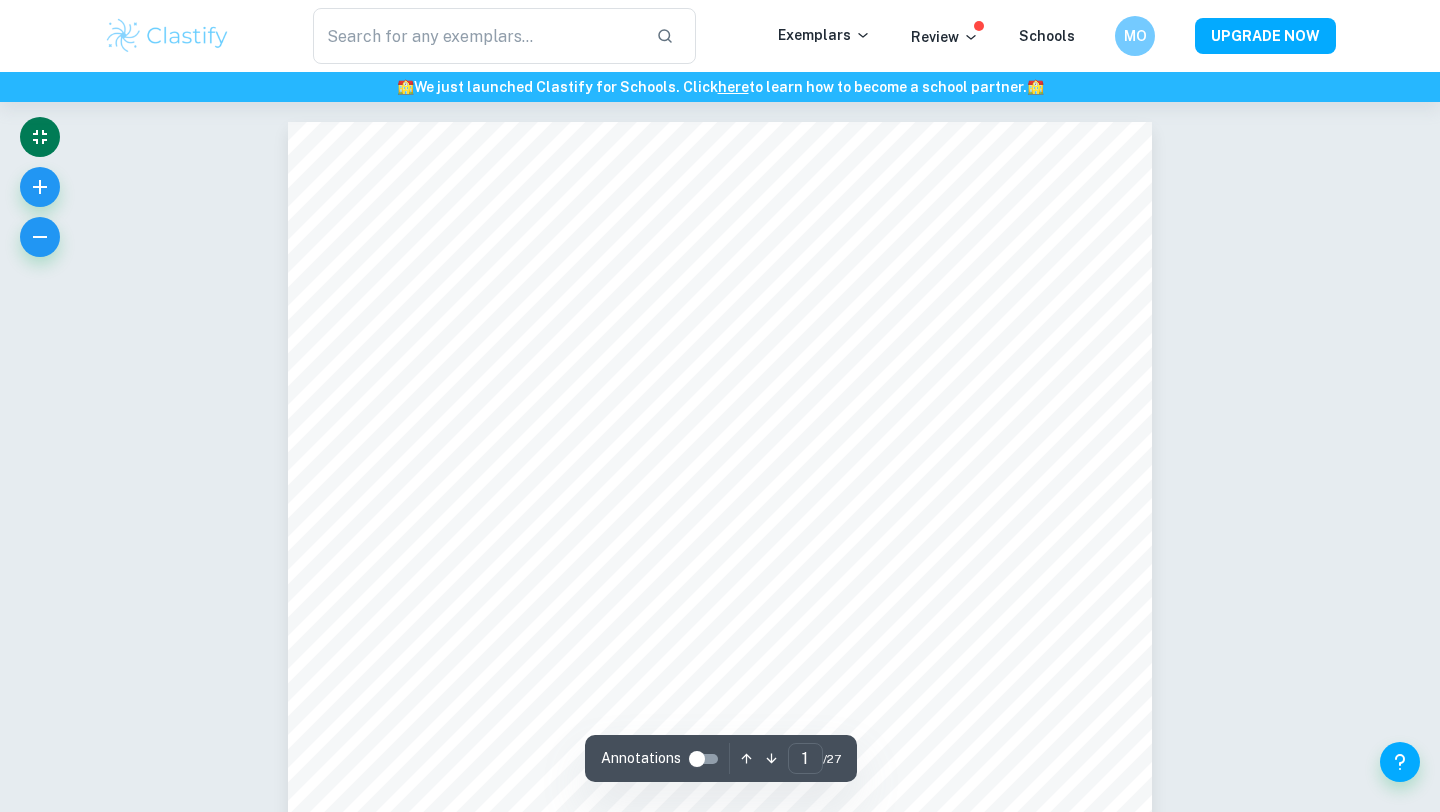 click on "Correct Criterion A The student outlines the topic of their study at the beginning of the essay, making its aim clear to the reader Comment The student outlined that the topic of their study focuses on Oracle and the improvement of its profitability. The topic is stated on the title page. Written by Natalia Ask Clai Correct Criterion A The essay’s title promotes an analytical work, rather than a descriptive one Comment The student has demonstrated an analytical title as the student focused on using the word "analysis". Furthermore, the student aimed to analyze the impact of the growth strategy on Oracle's profitability, which also enhanced the analytical nature. of the work. Written by Natalia Ask Clai Correct Criterion A The topic of the essay is specific and focused, i.e it is not broad or generic as such topics will prevent the essay from facilitating an effective exploration within the prescribed word limit and hinder the criterion’s fulfillment Comment Written by Natalia Ask Clai Correct Criterion A" at bounding box center (720, 16749) 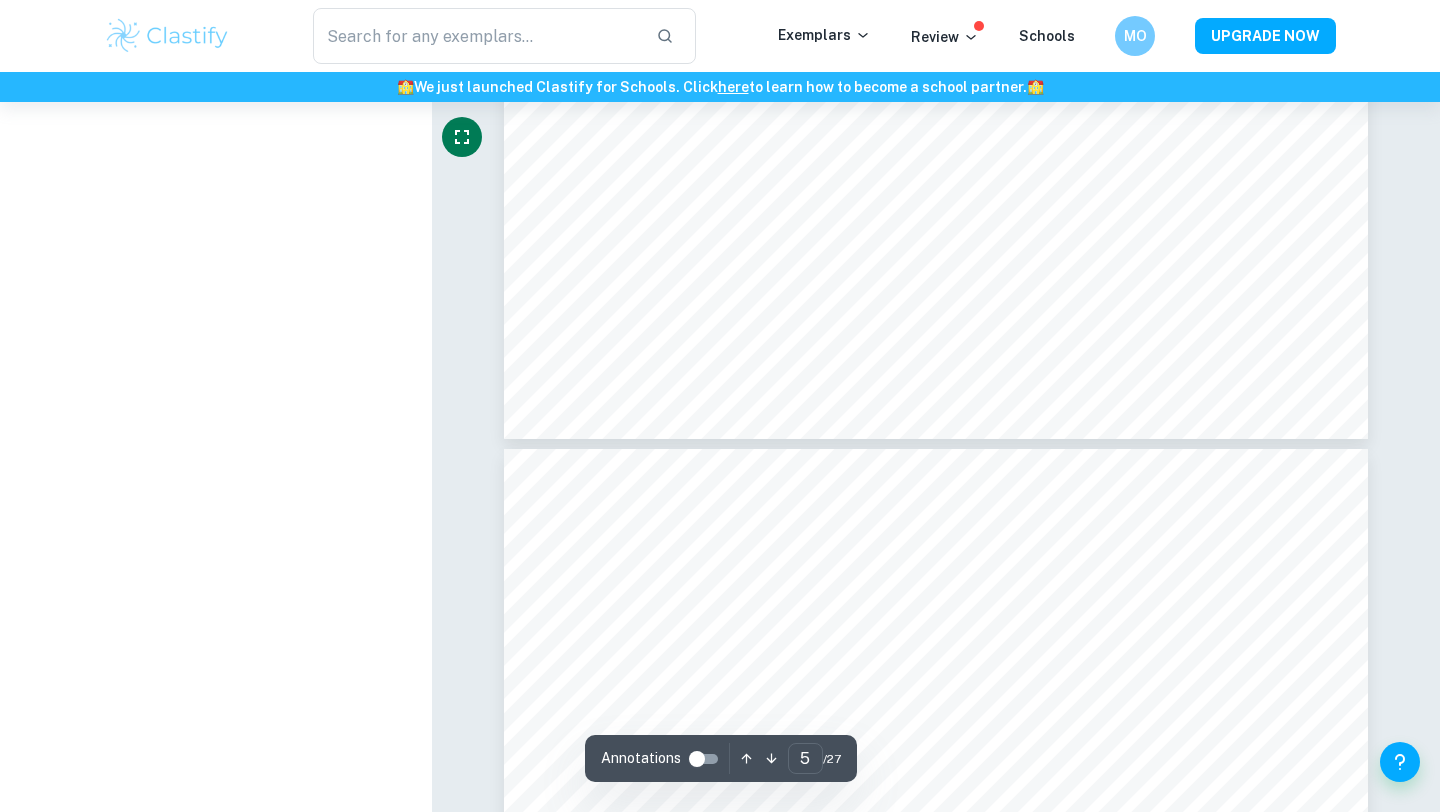 scroll, scrollTop: 6100, scrollLeft: 0, axis: vertical 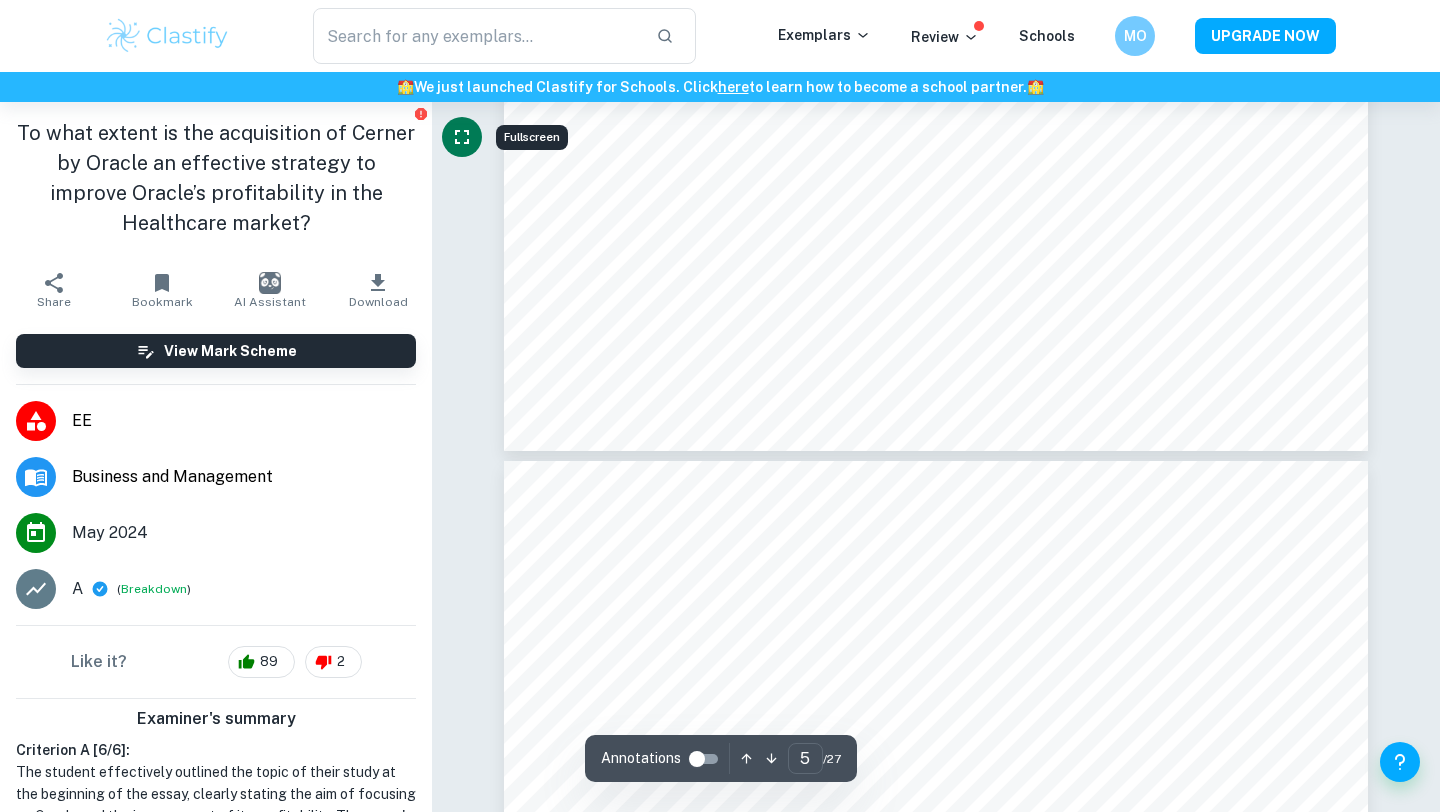 click 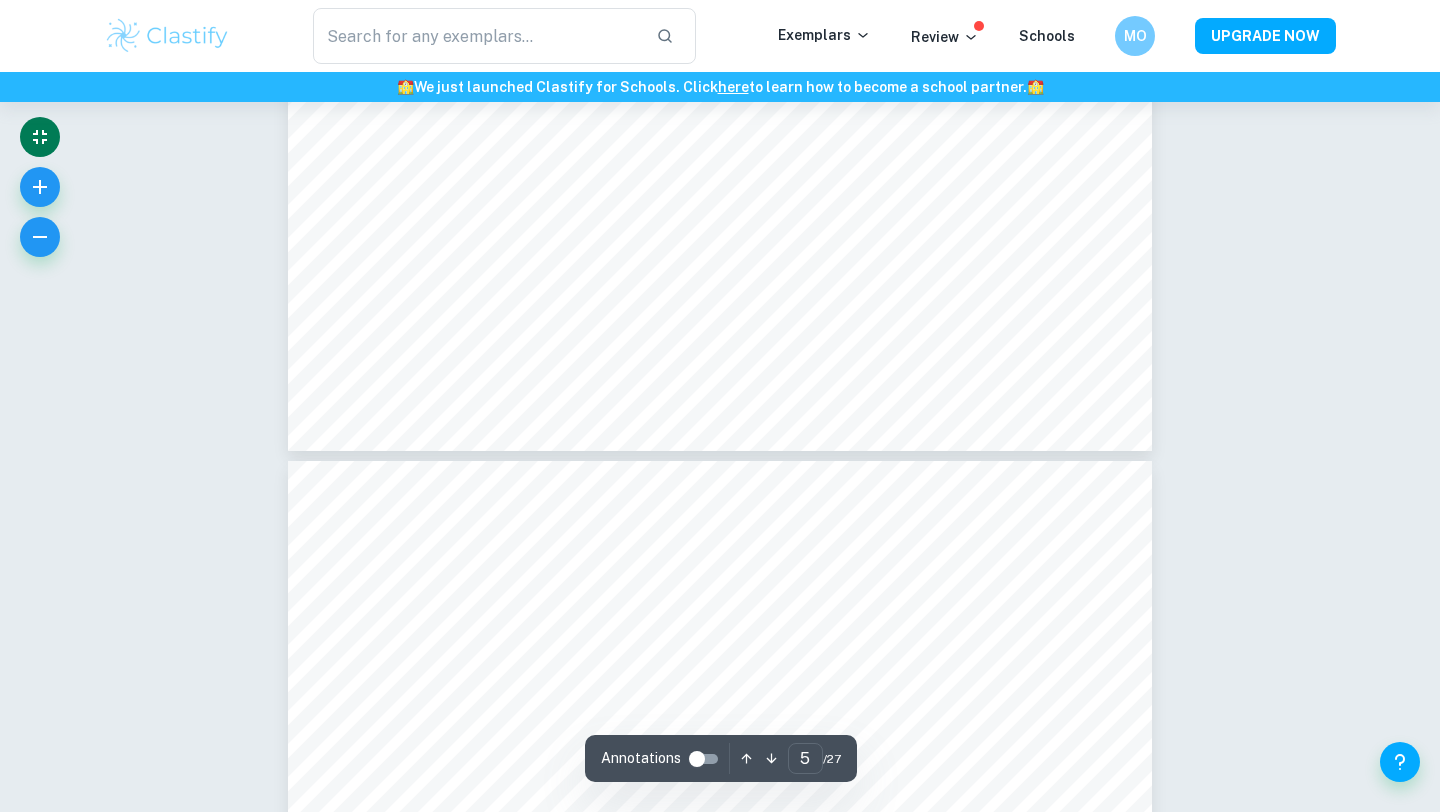 click at bounding box center (40, 137) 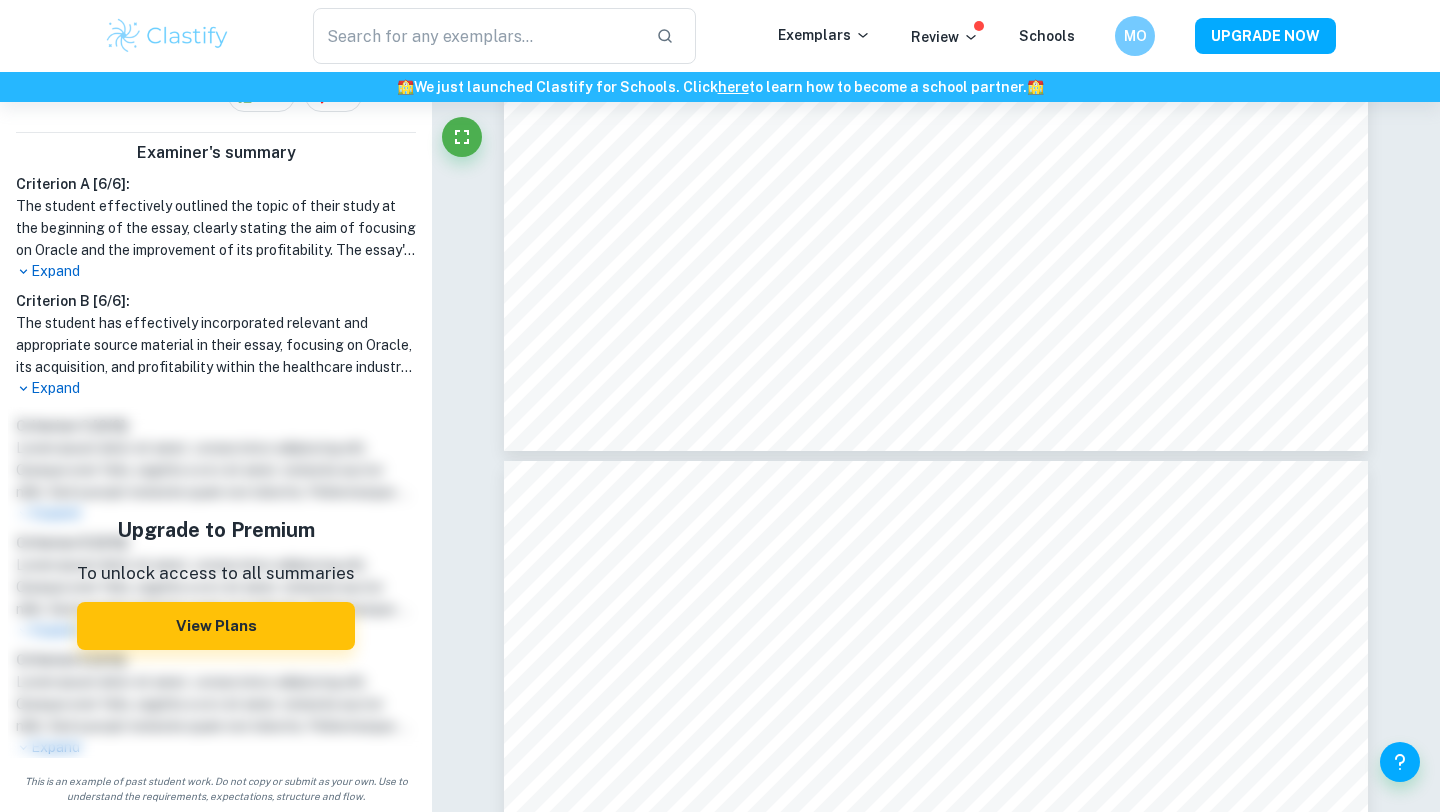 scroll, scrollTop: 560, scrollLeft: 0, axis: vertical 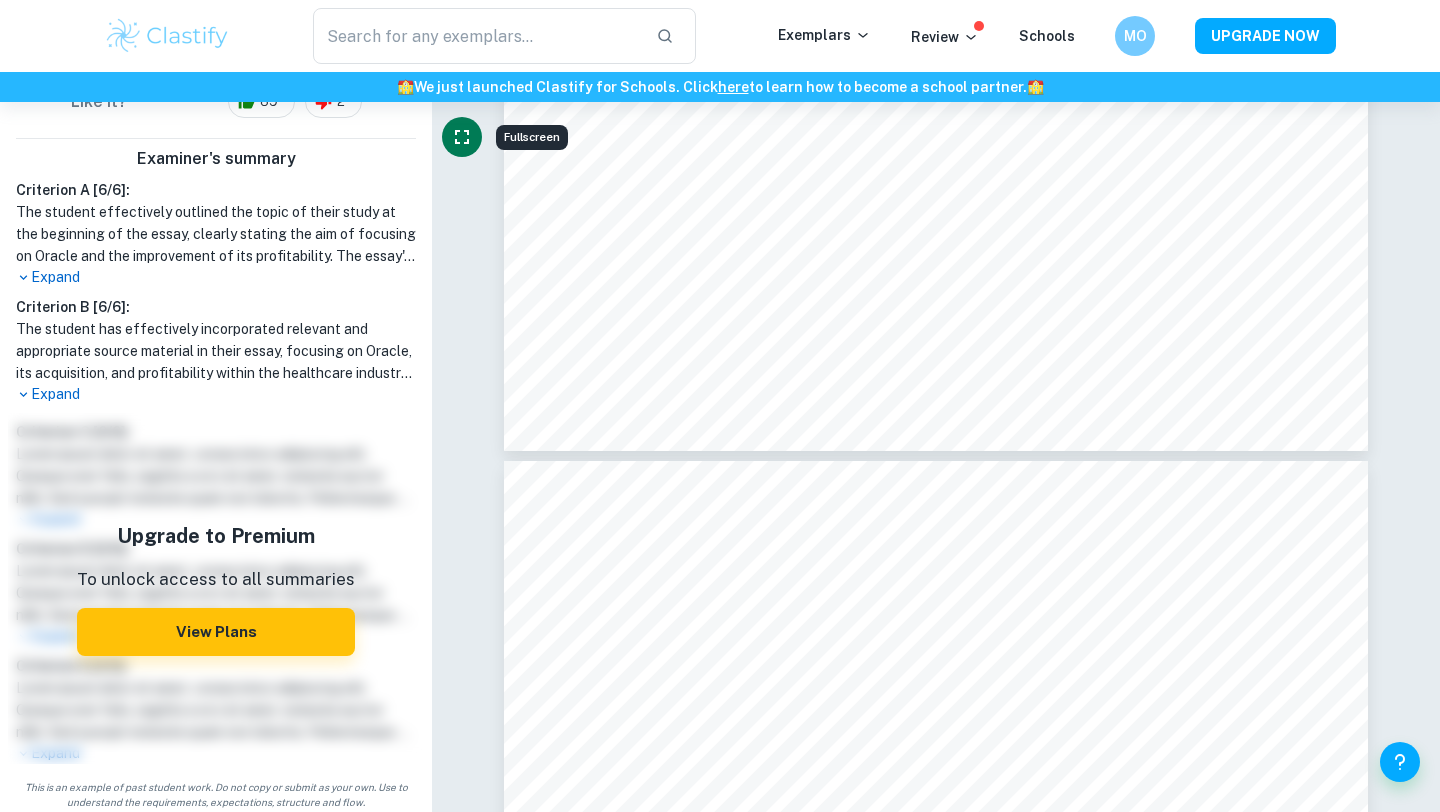 click 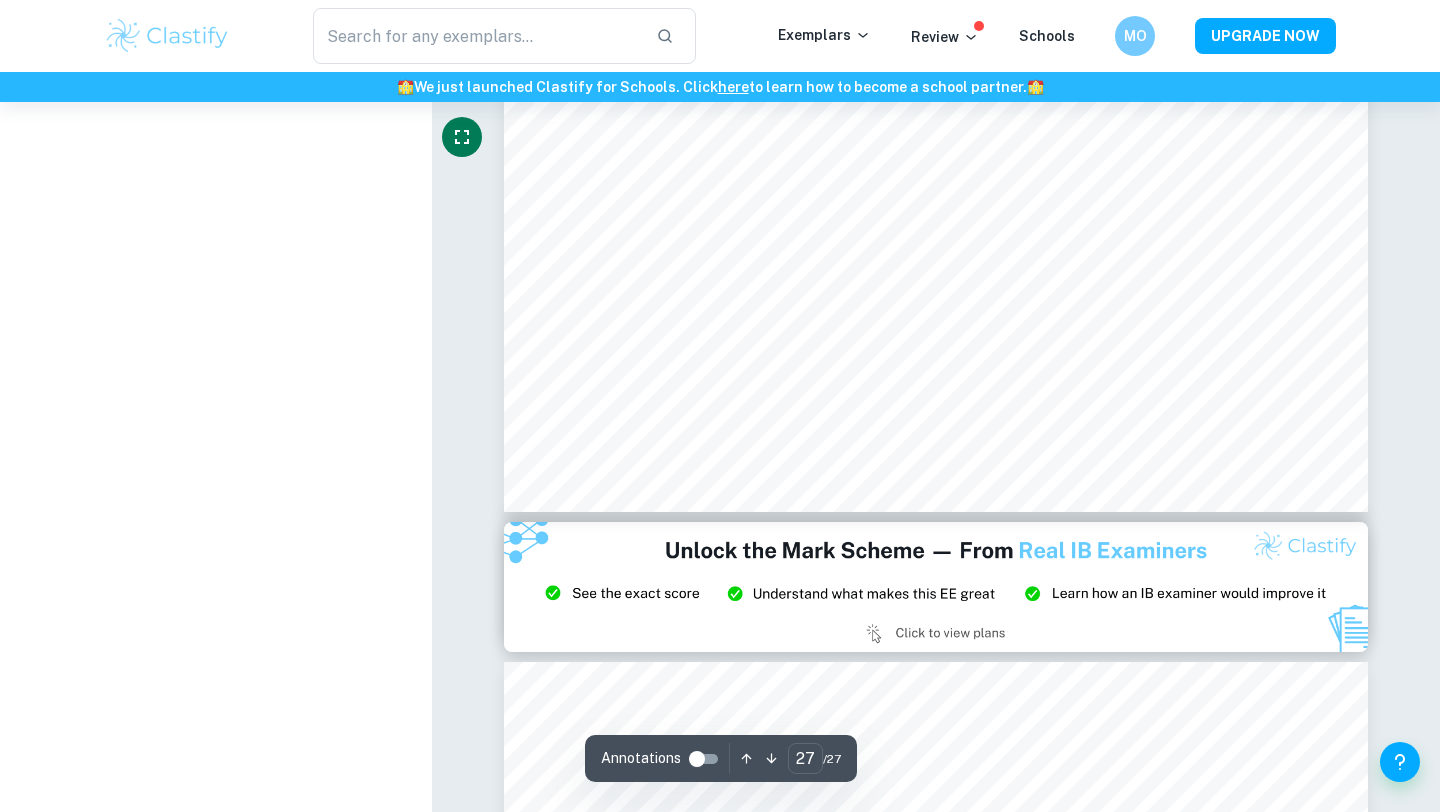 scroll, scrollTop: 32940, scrollLeft: 0, axis: vertical 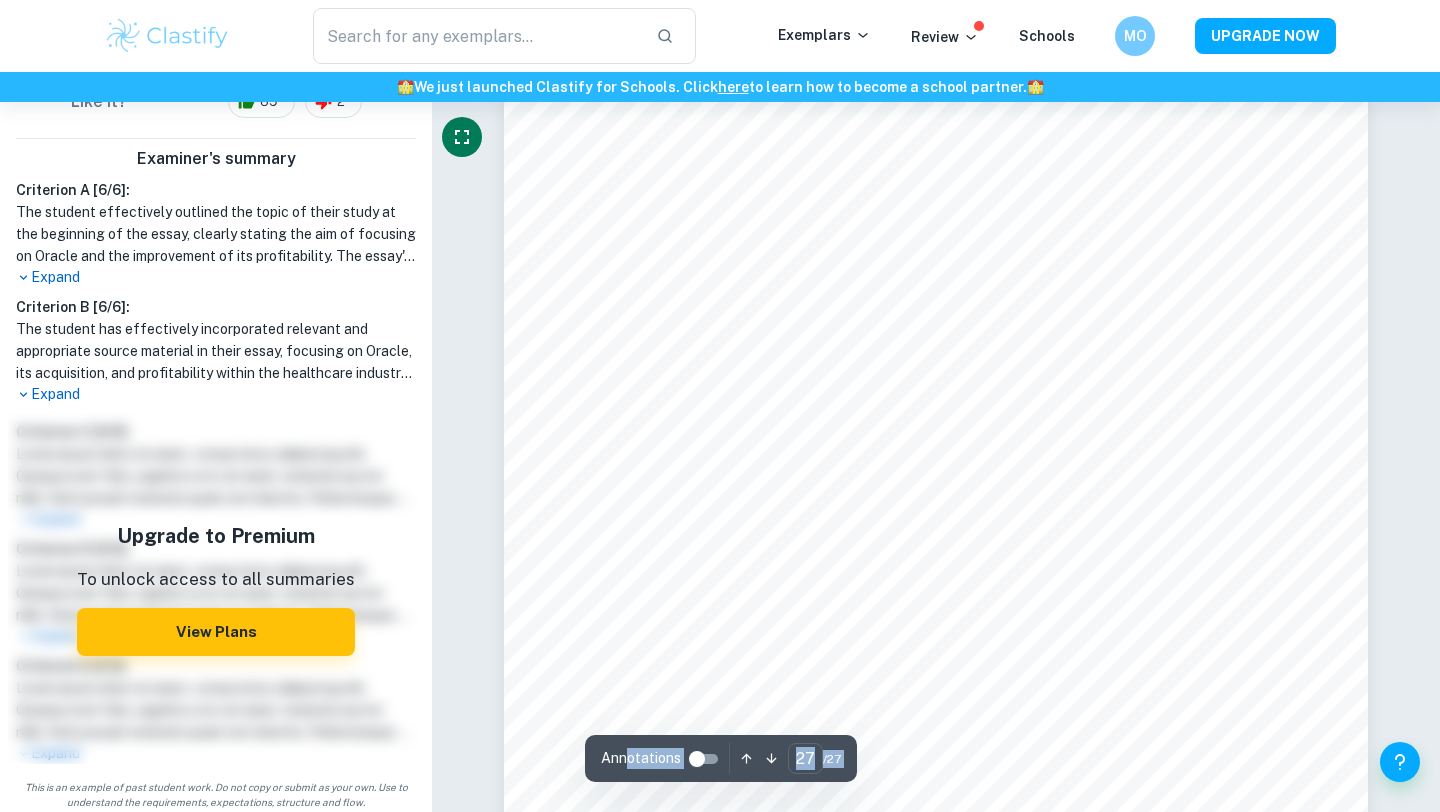 click on "Ask Clai Annotations 27 ​ / 27" at bounding box center [936, -15772] 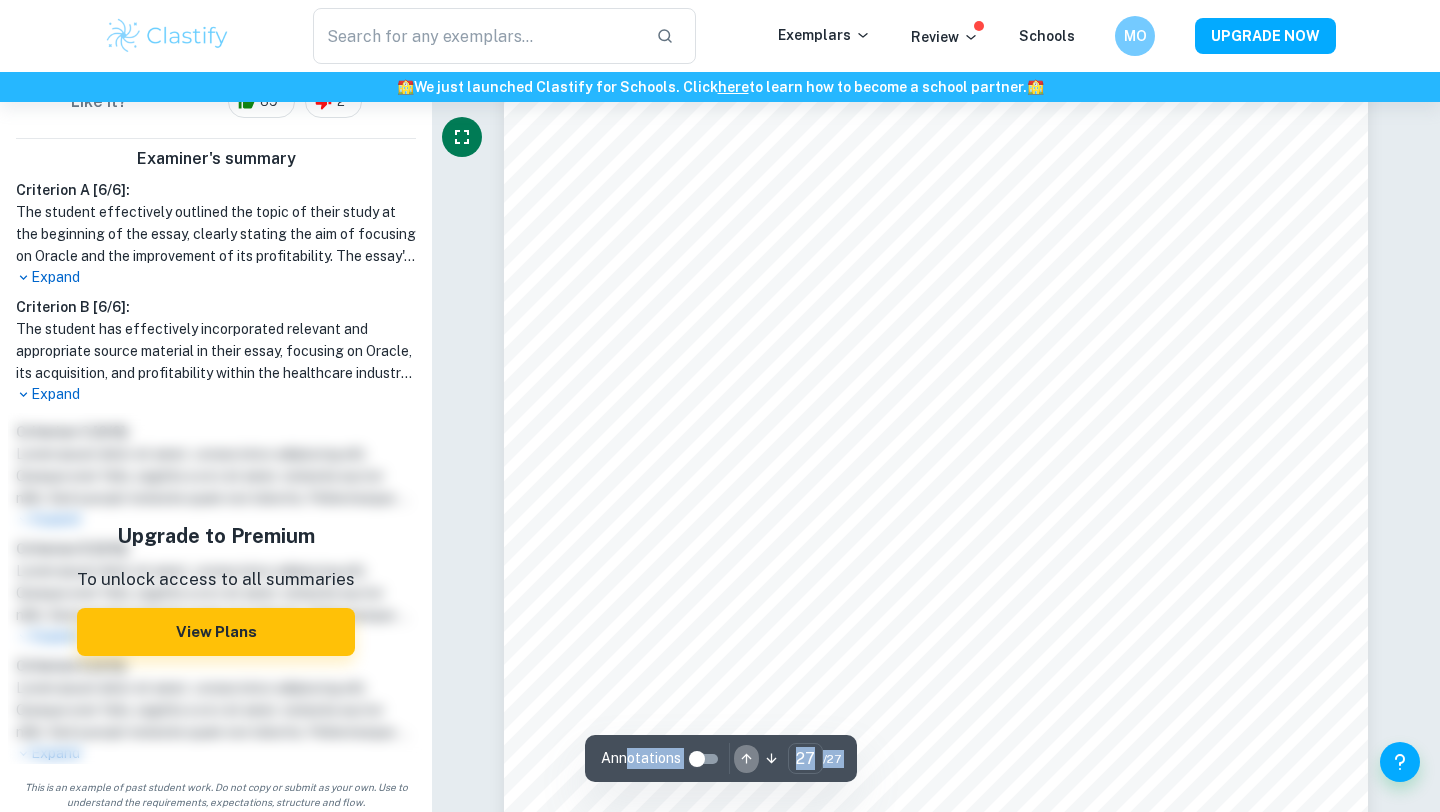 click at bounding box center (746, 758) 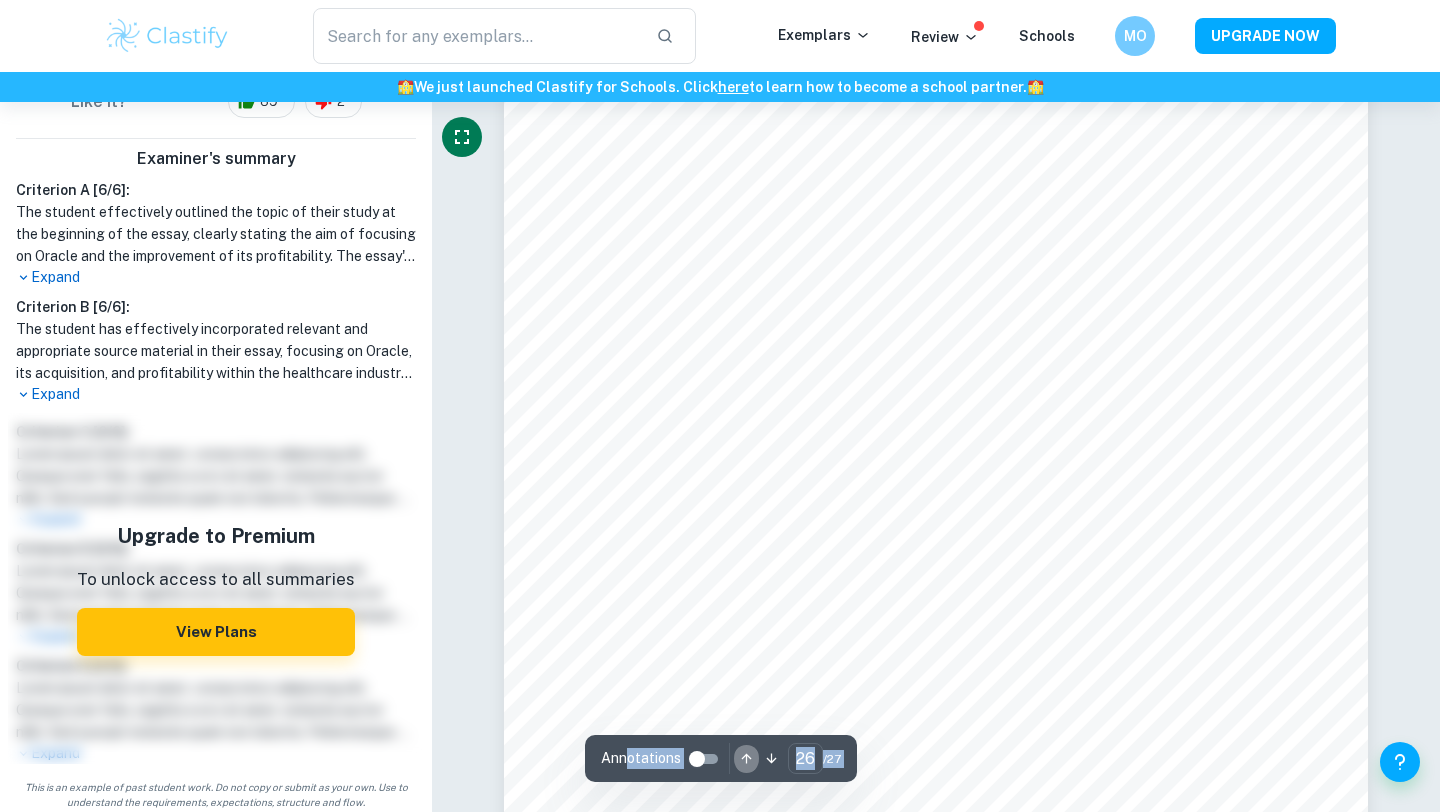 scroll, scrollTop: 31498, scrollLeft: 0, axis: vertical 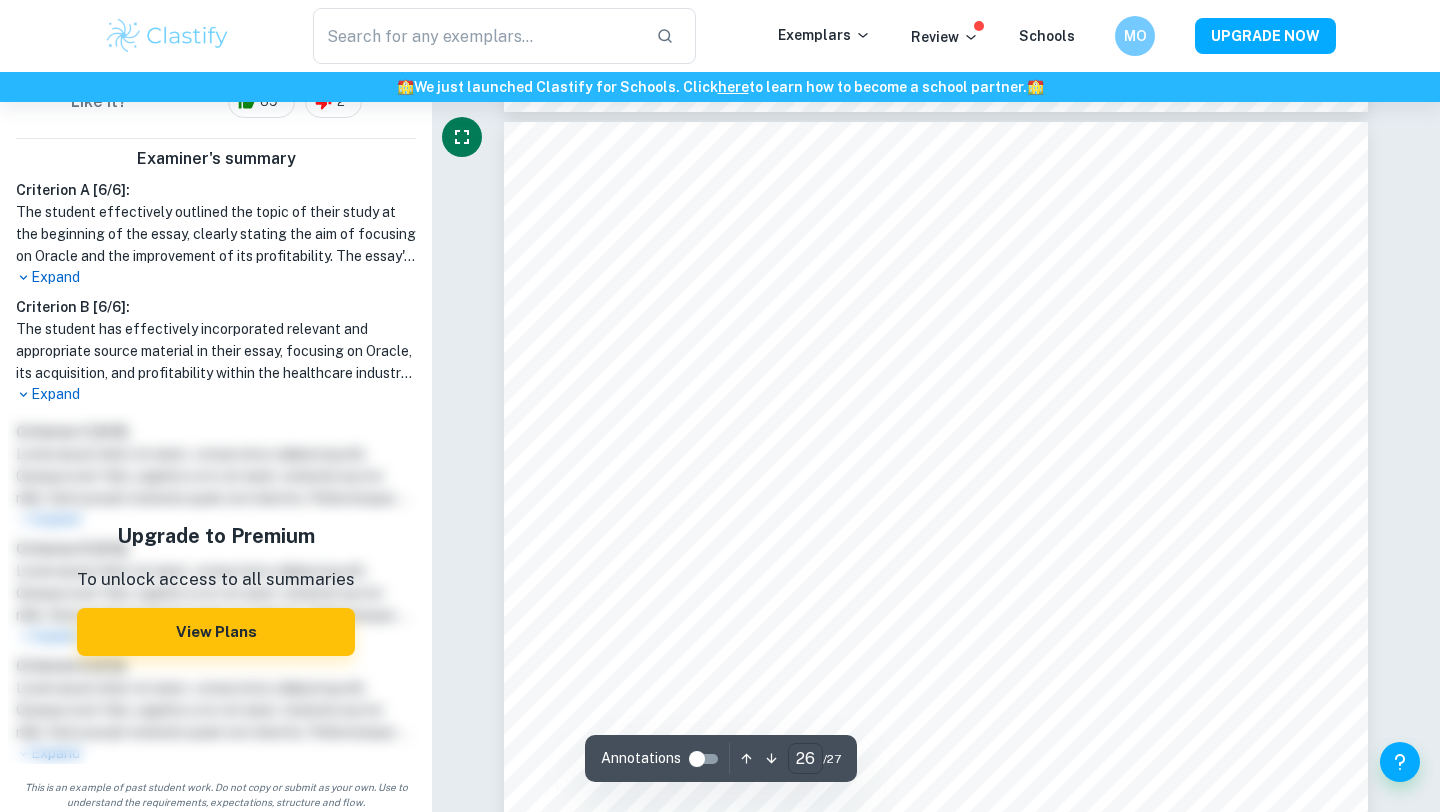 click on "26" at bounding box center [805, 758] 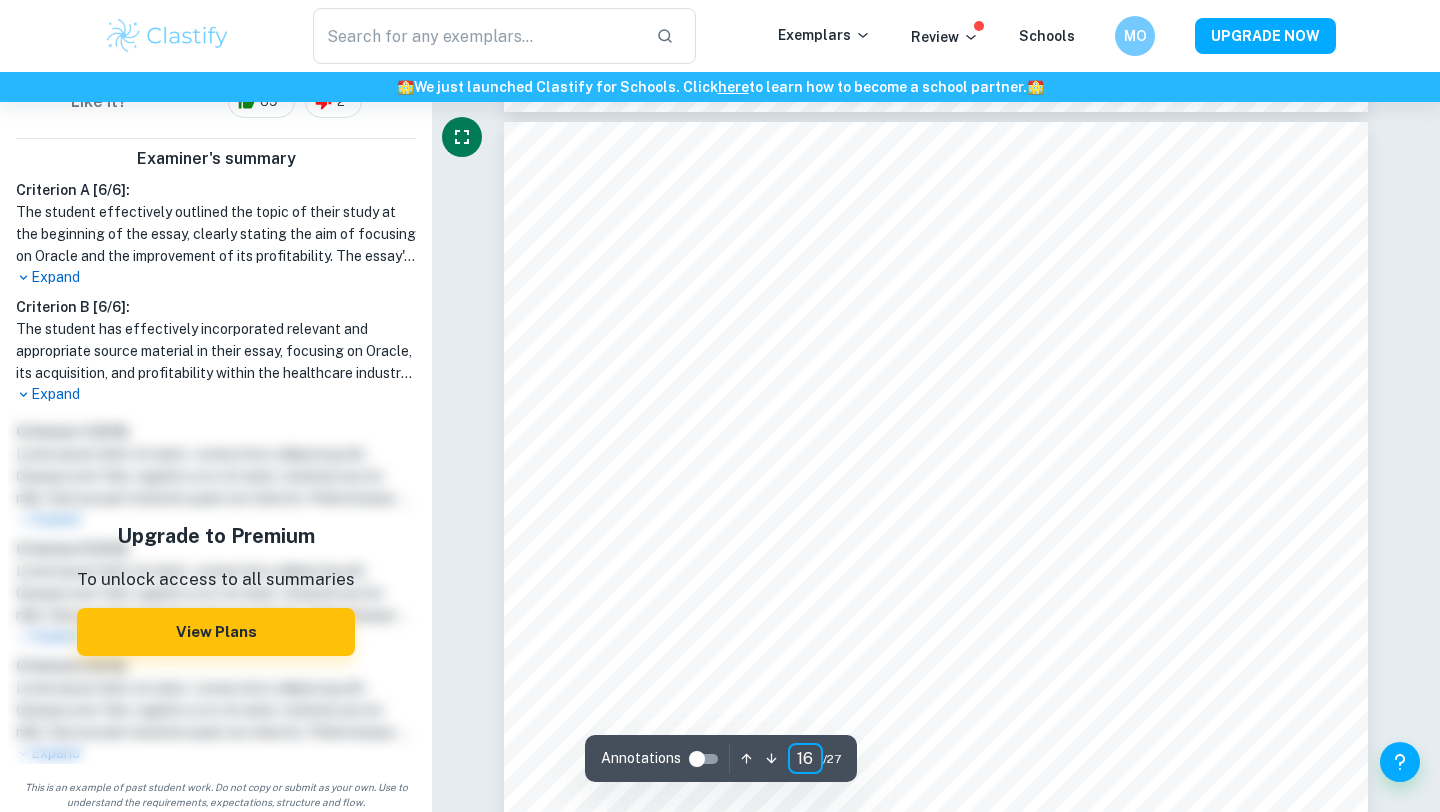 scroll, scrollTop: 0, scrollLeft: 0, axis: both 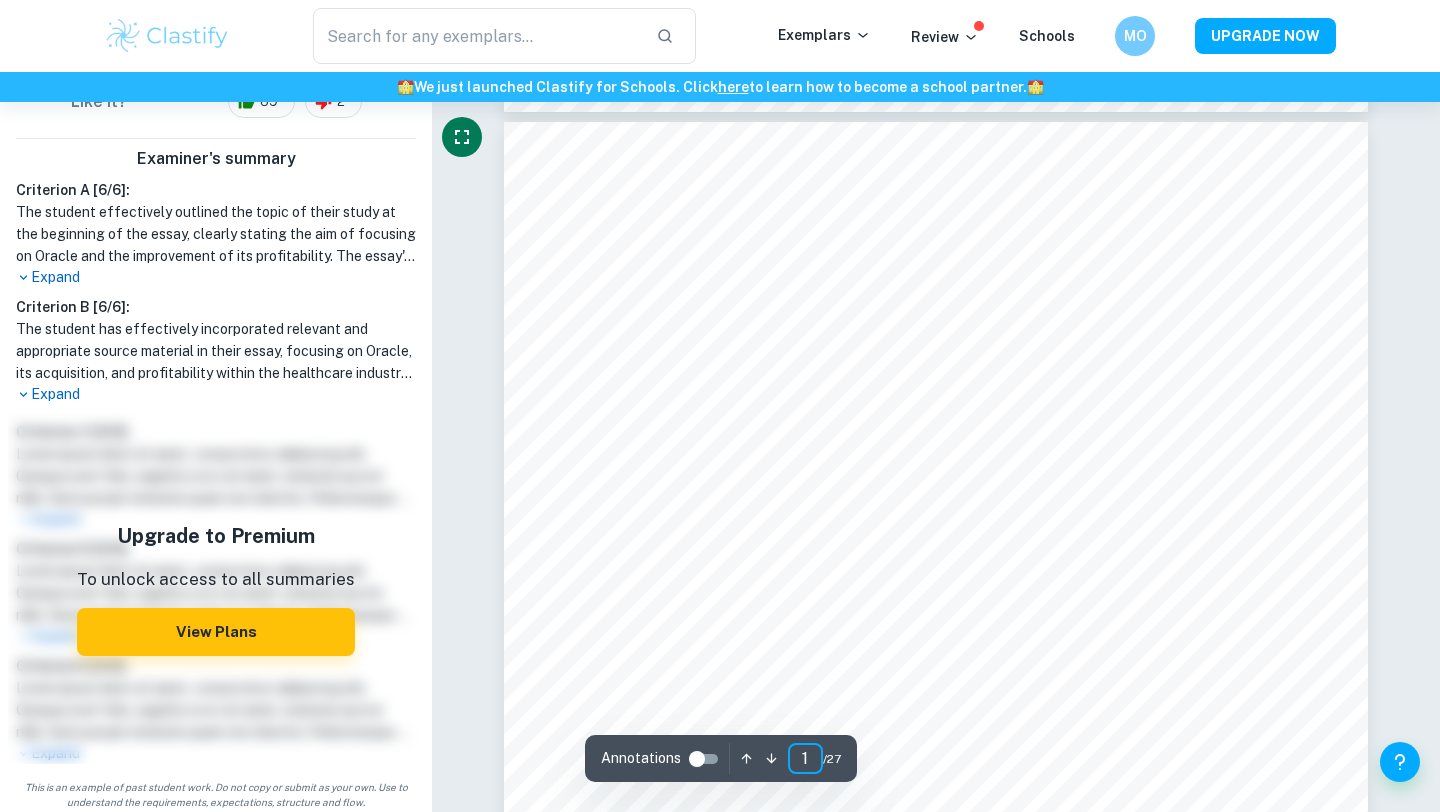 type on "1" 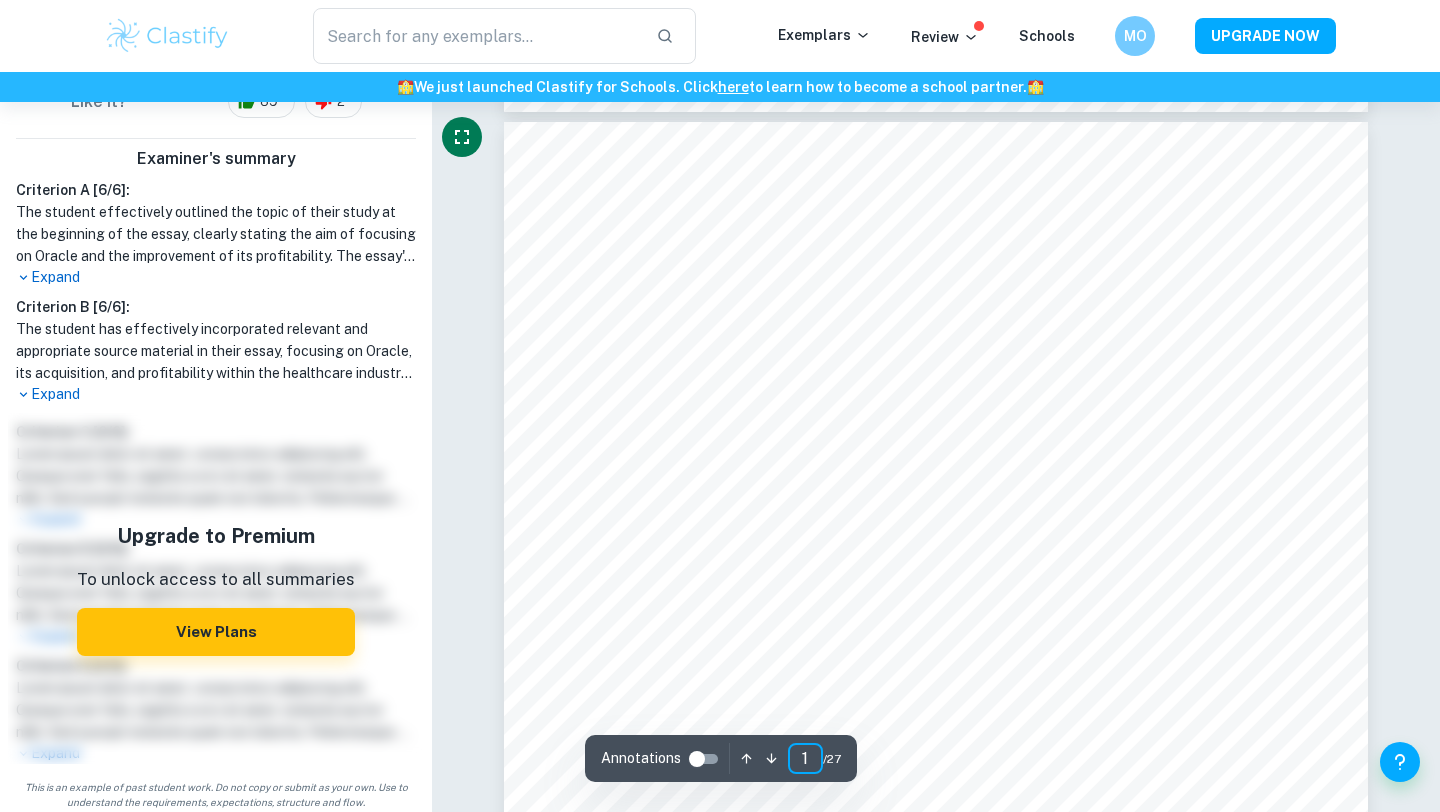 scroll, scrollTop: 0, scrollLeft: 0, axis: both 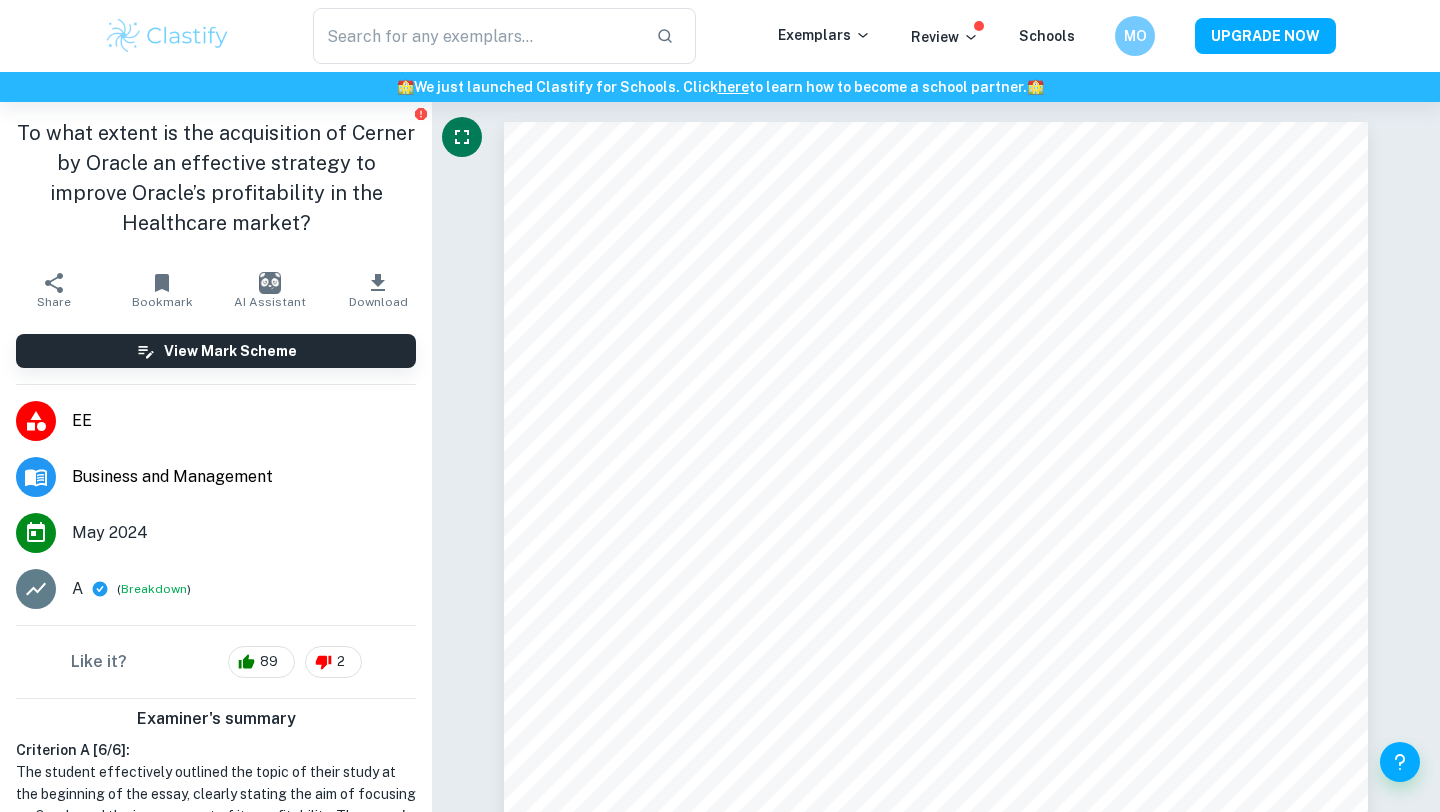 click 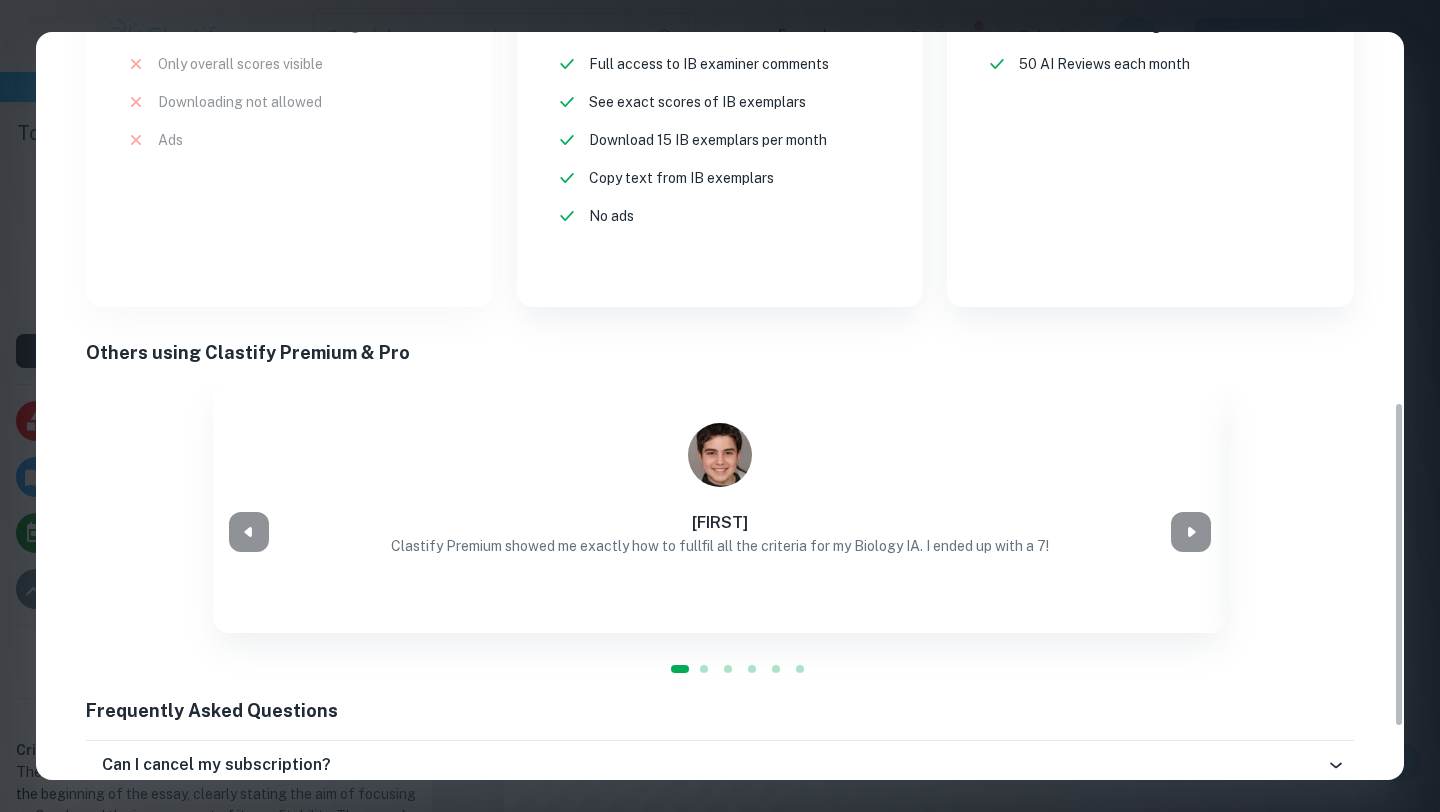 scroll, scrollTop: 969, scrollLeft: 0, axis: vertical 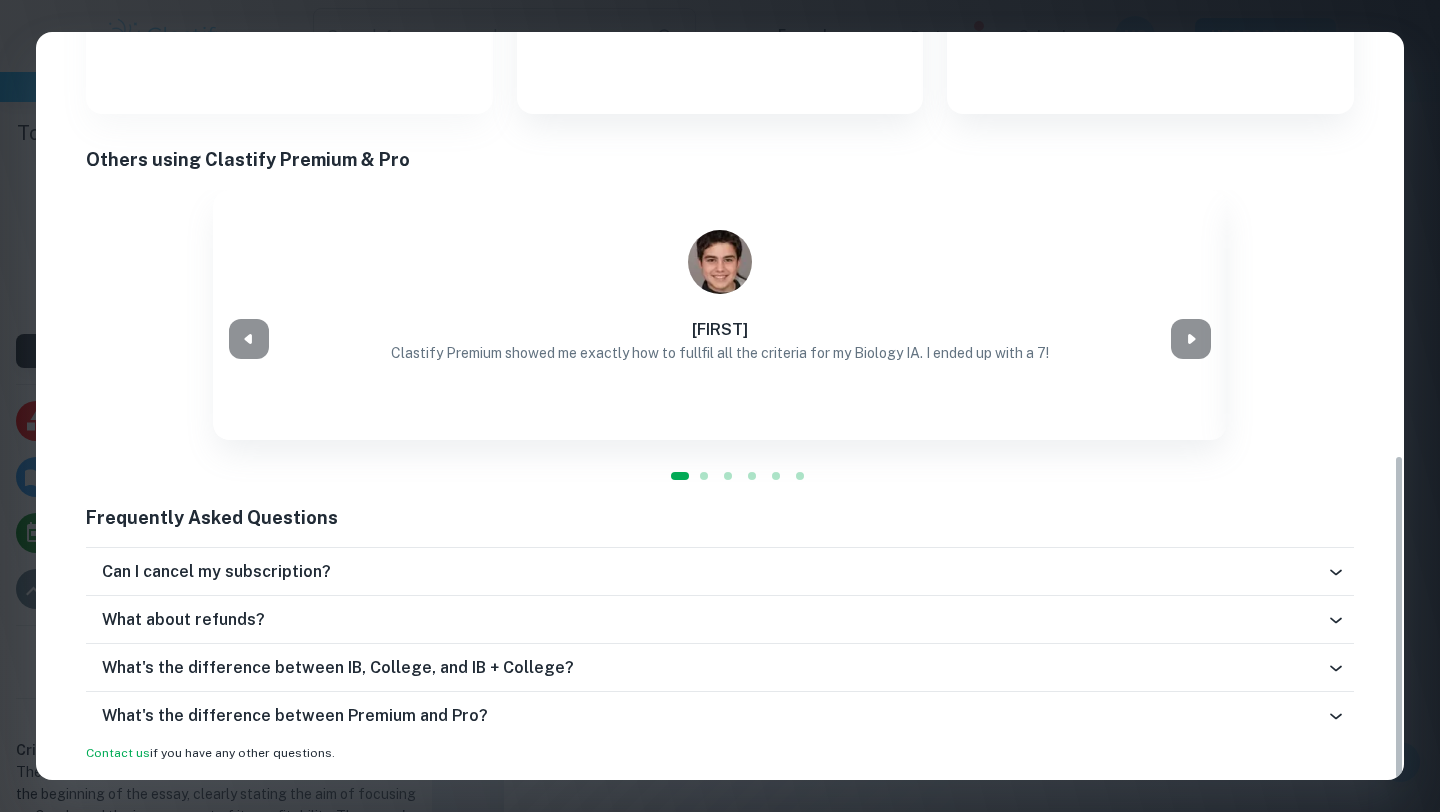 click on "Easily Ace Your IB Coursework & Crush College Essays with  Clastify Premium The quality of your education determines the success of your future. For a fraction of the cost of a tutor or prep course, you gain access to the same strategies and insights that have helped countless students ace their IB coursework and college applications. It's a small investment, with a potentially life-changing return. Moderated by ex-admission officers and official IB examiners with 10+ years of experience IB COLLEGE IB + COLLEGE Monthly Semi-Annual Annual Save  40% Free $ 0 /mo Our basic plan with limited features Current Plan Limited access to exemplars New! No access to examiner marking New! Only overall scores visible New! Downloading not allowed New! Ads New! Premium $ 7.99 /mo unlocks all premium features for  IB Upgrade Plan Unlimited access to all IB exemplars New! Unlock full IB mark schemes New! Full access to IB examiner comments New! See exact scores of IB exemplars New! Download 15 IB exemplars per month New! New!" at bounding box center [720, 406] 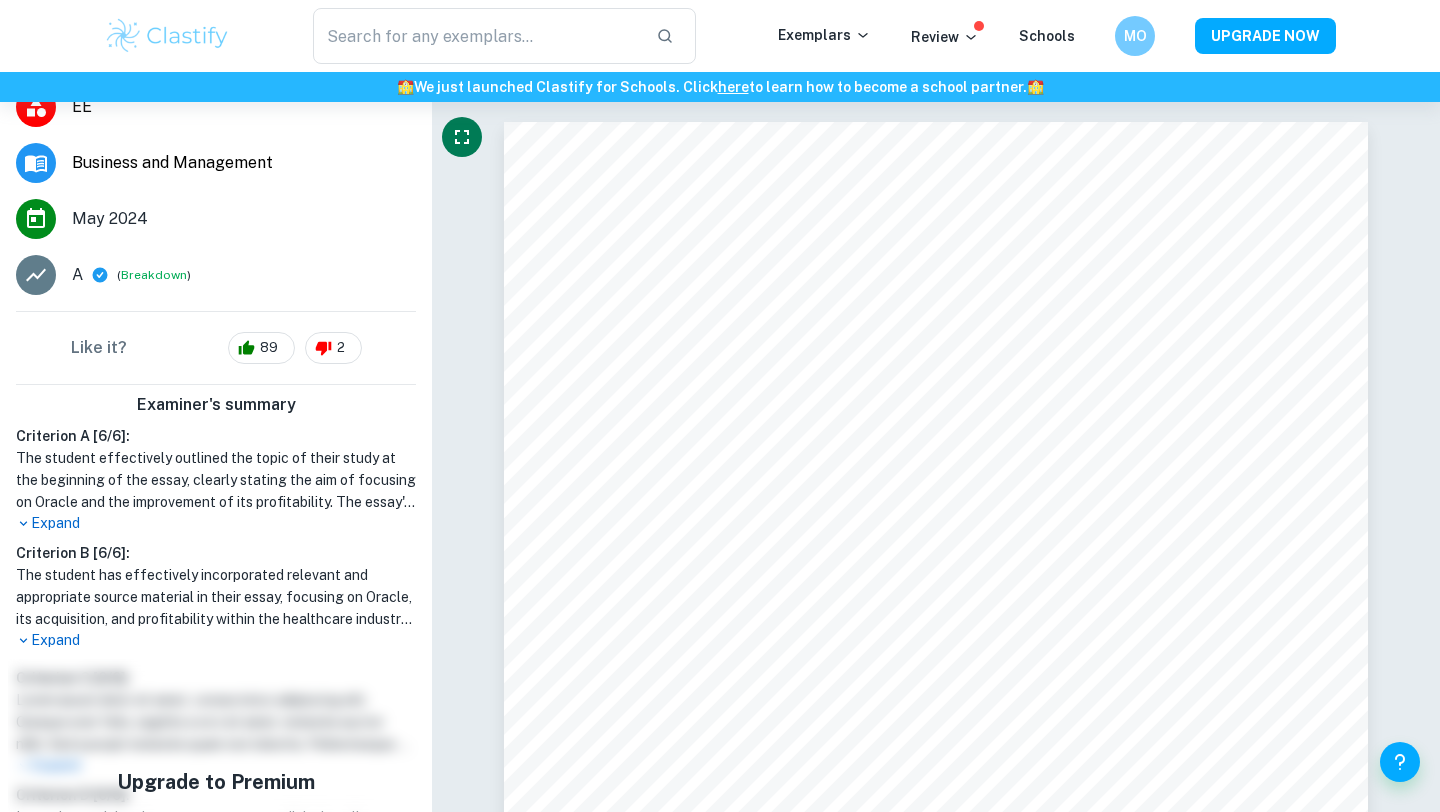 scroll, scrollTop: 566, scrollLeft: 0, axis: vertical 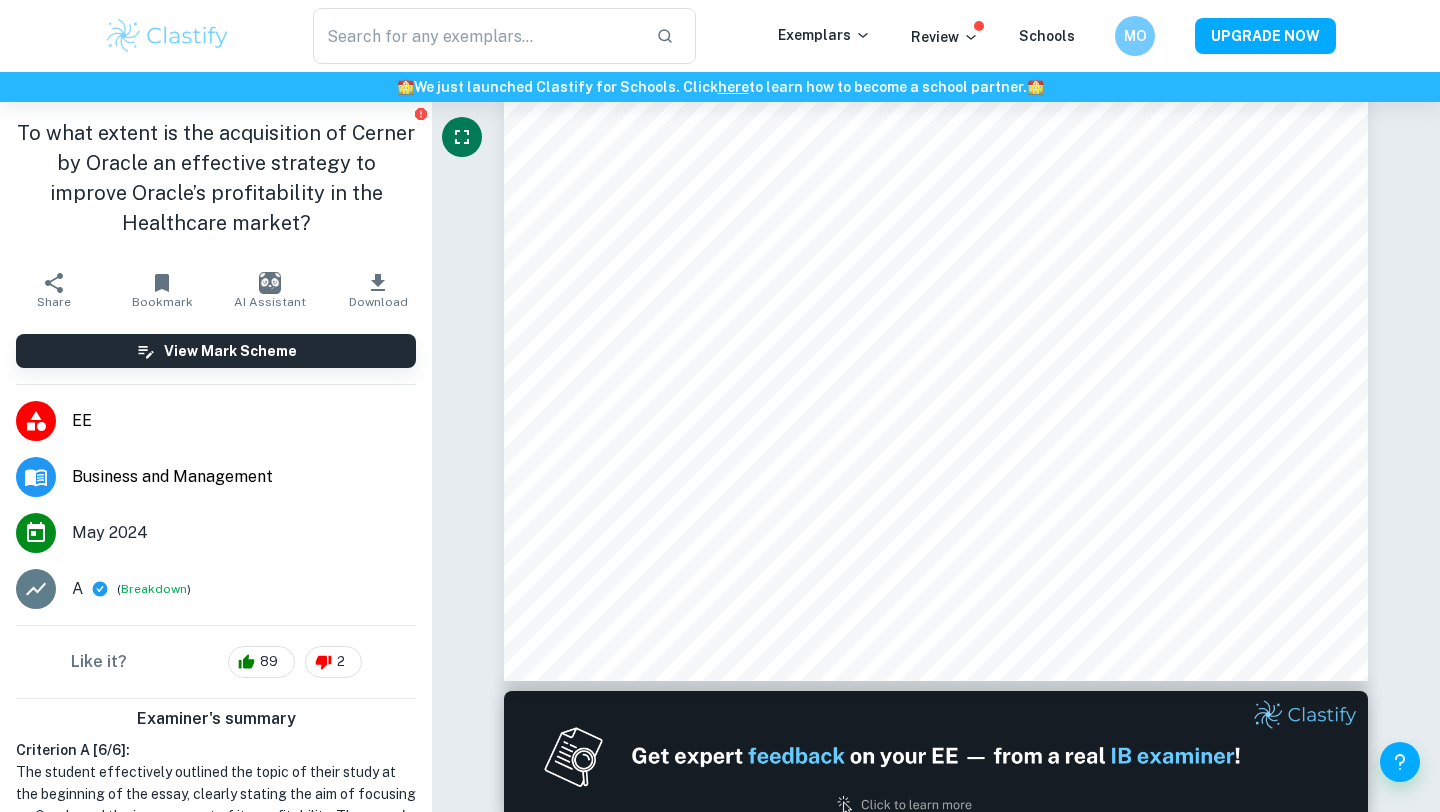 click on "Download" at bounding box center (378, 290) 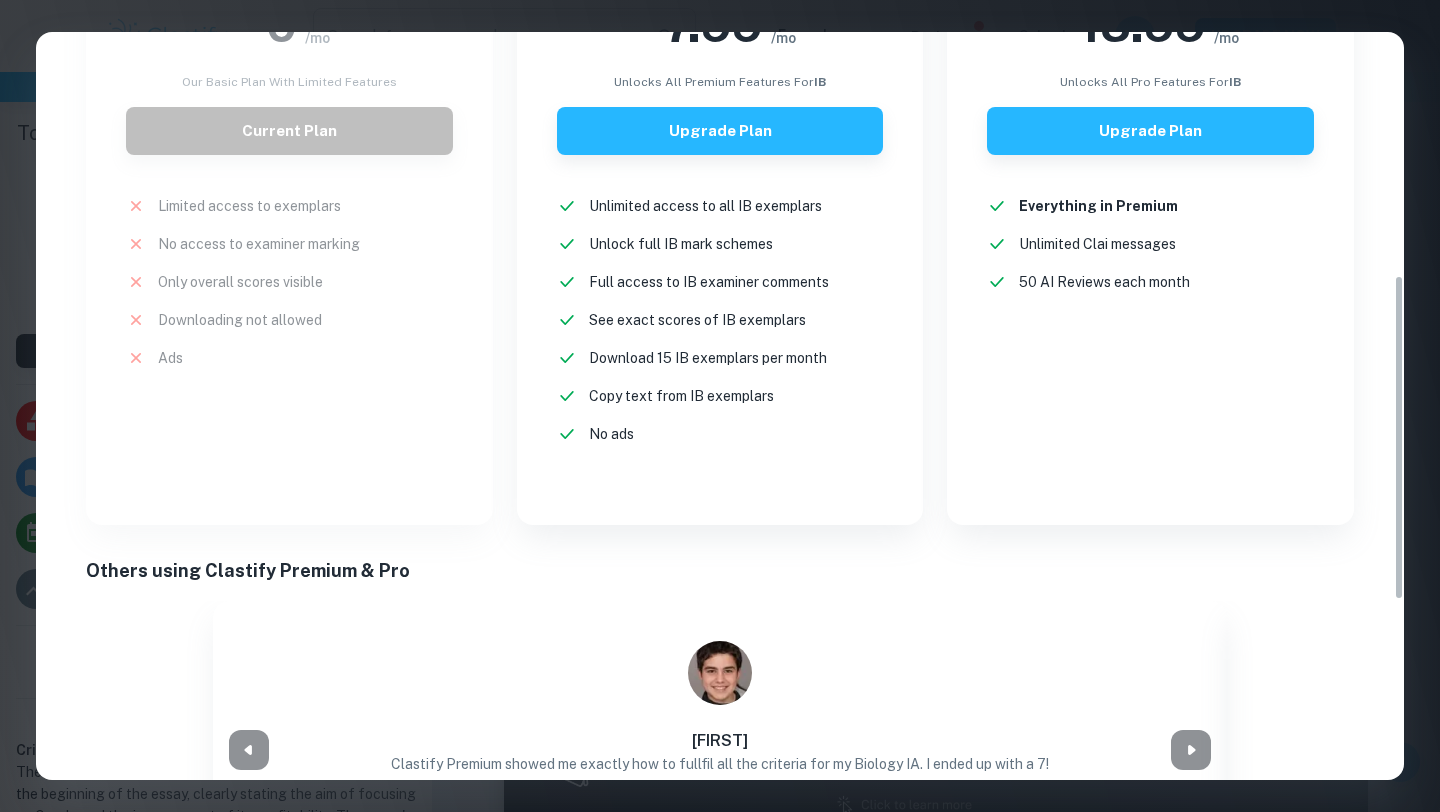 scroll, scrollTop: 969, scrollLeft: 0, axis: vertical 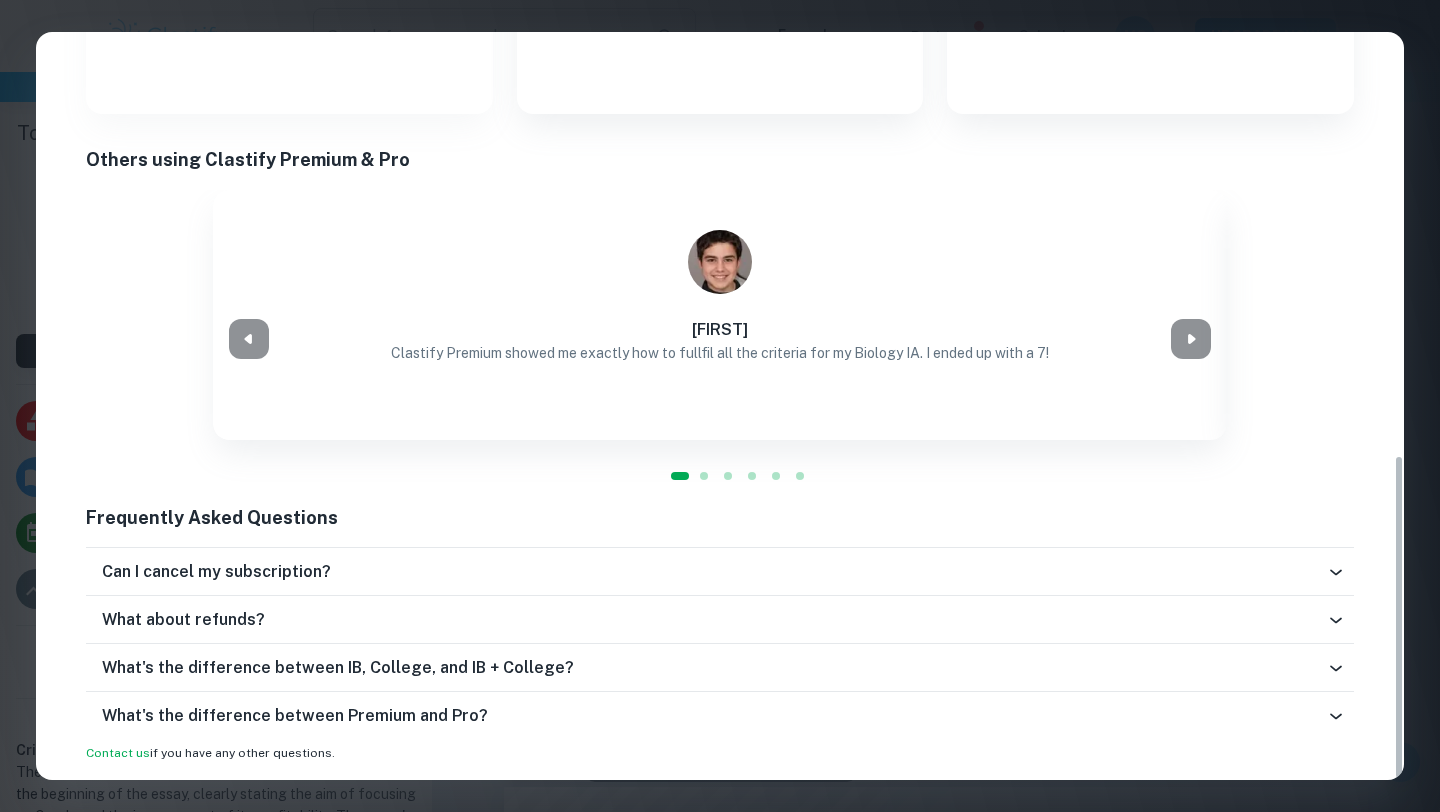 click on "What about refunds?" at bounding box center (720, 620) 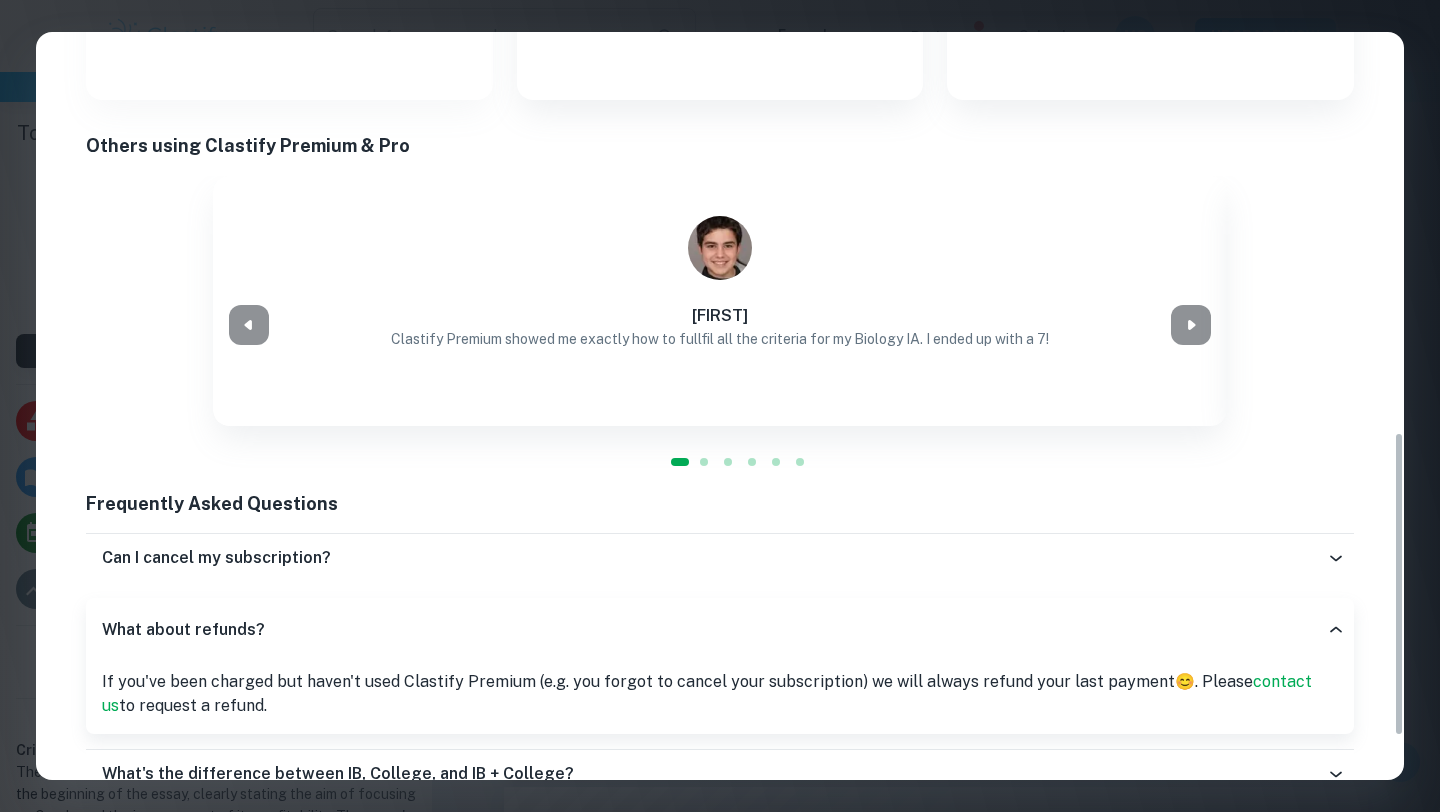 scroll, scrollTop: 982, scrollLeft: 0, axis: vertical 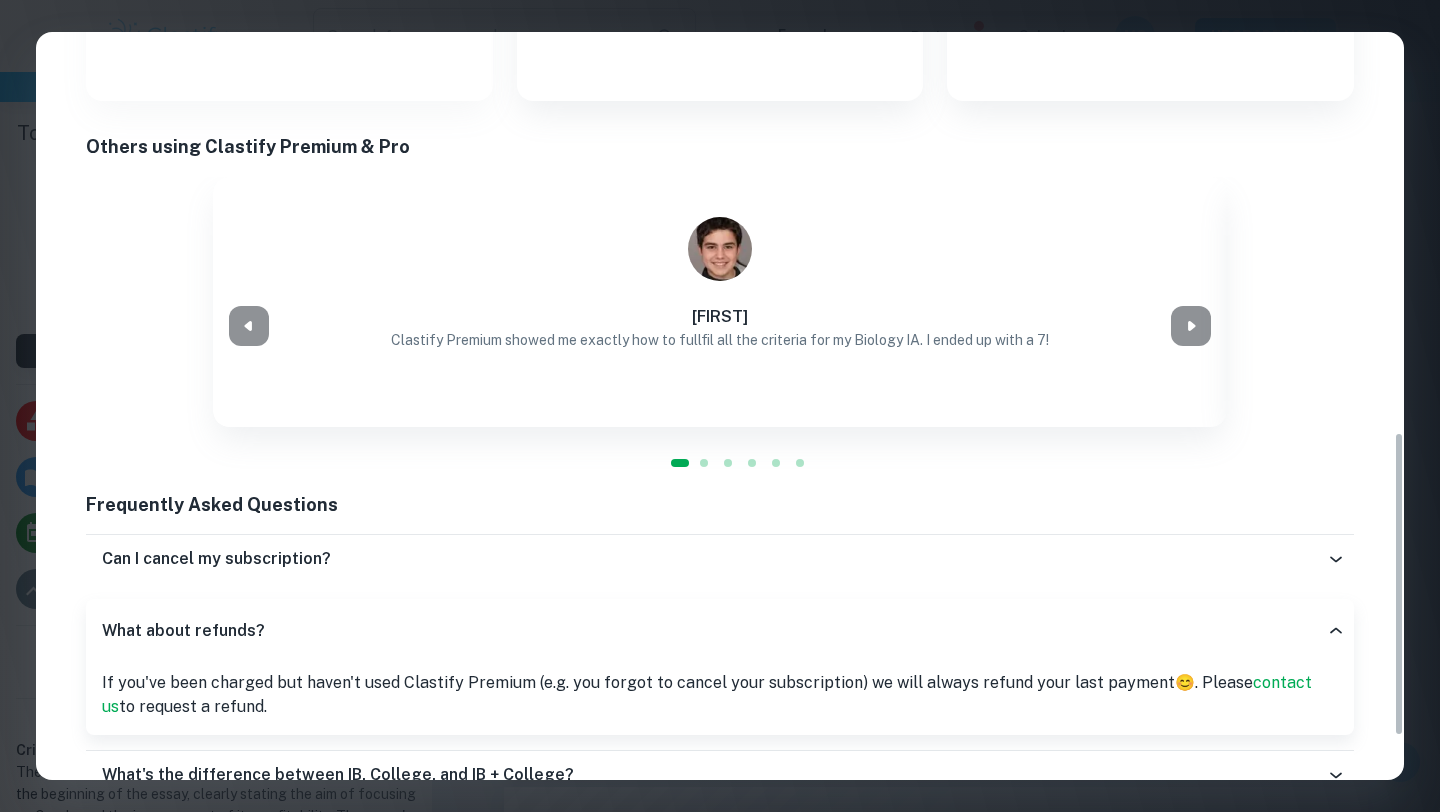 click on "Can I cancel my subscription?" at bounding box center [714, 559] 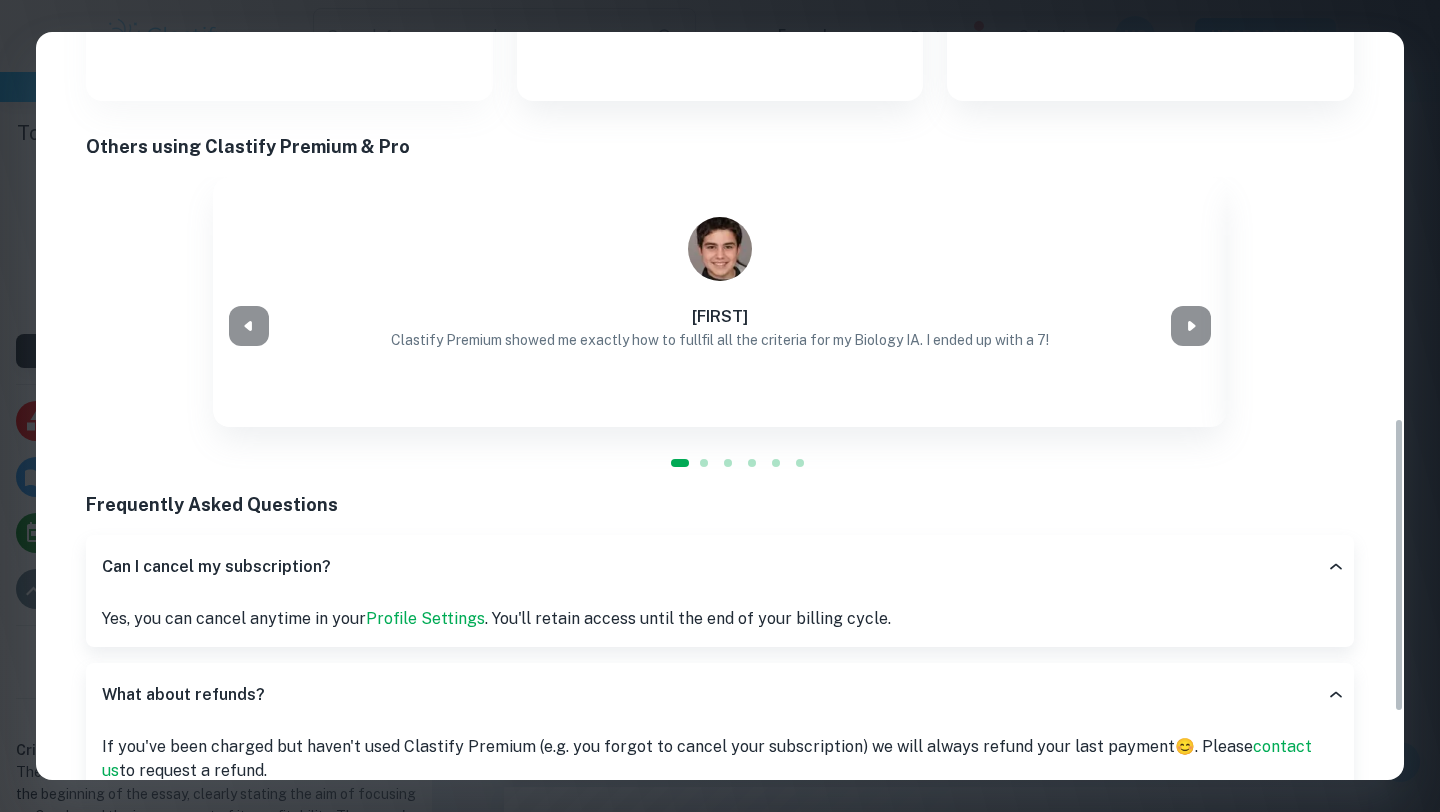 click on "Profile Settings" at bounding box center [425, 618] 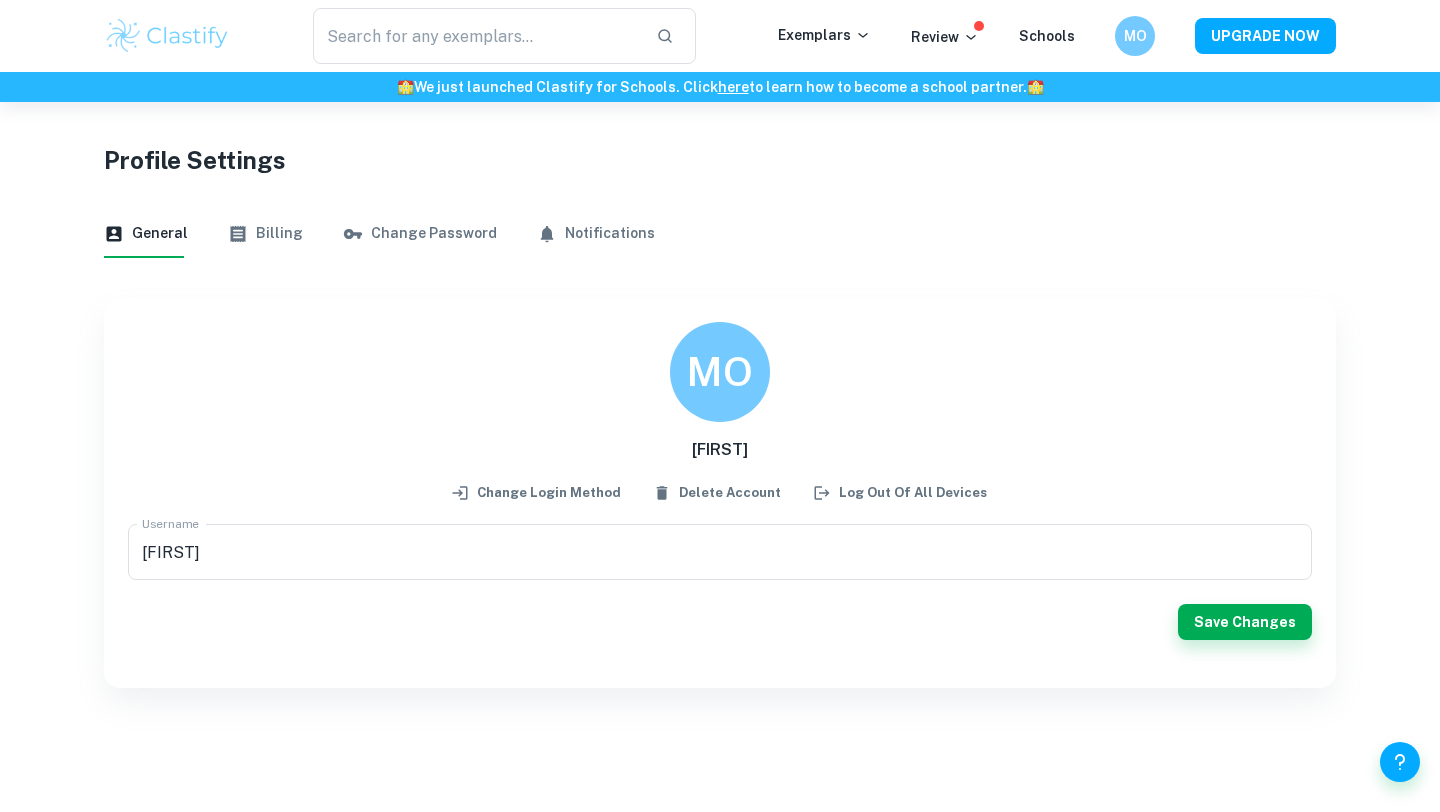click on "Billing" at bounding box center (265, 234) 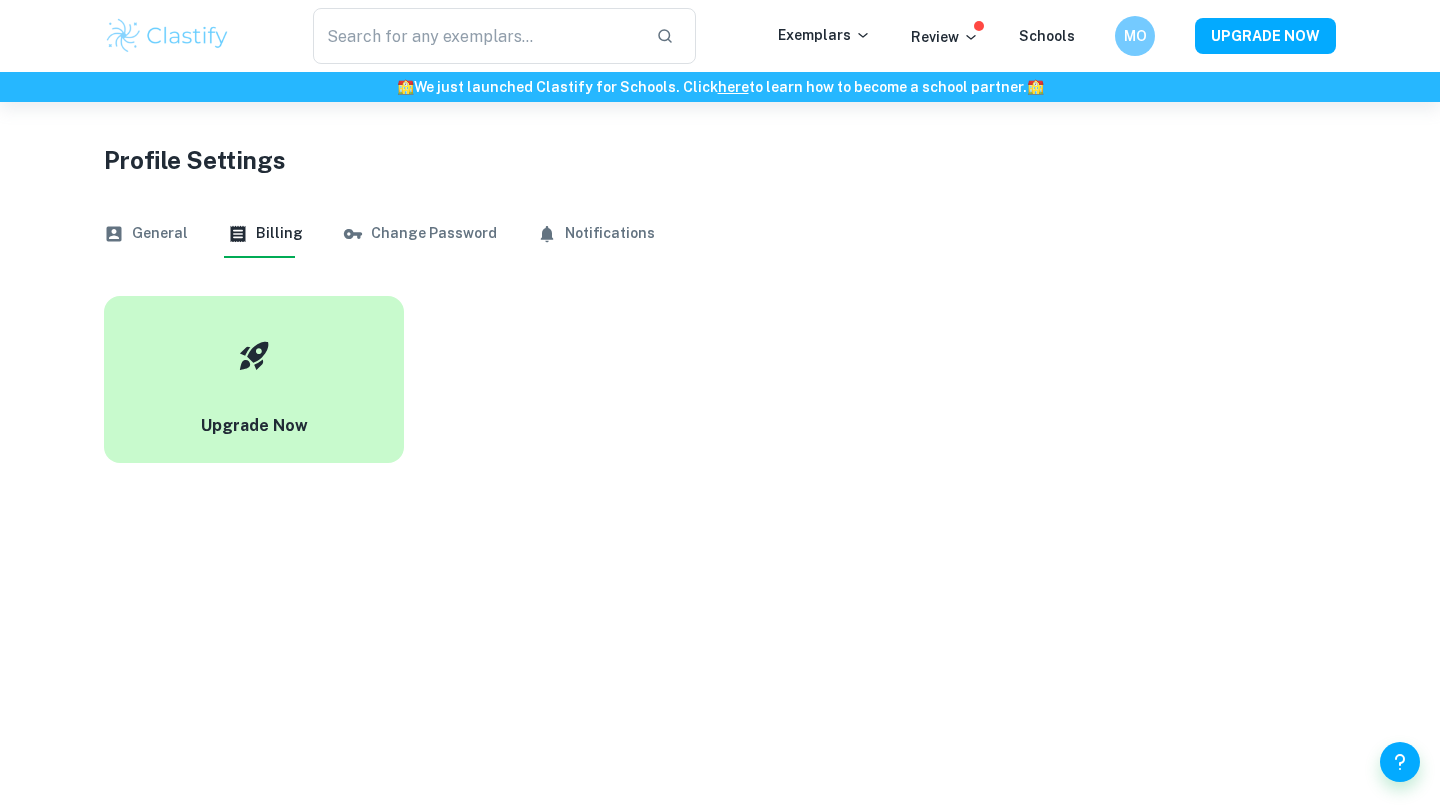 click 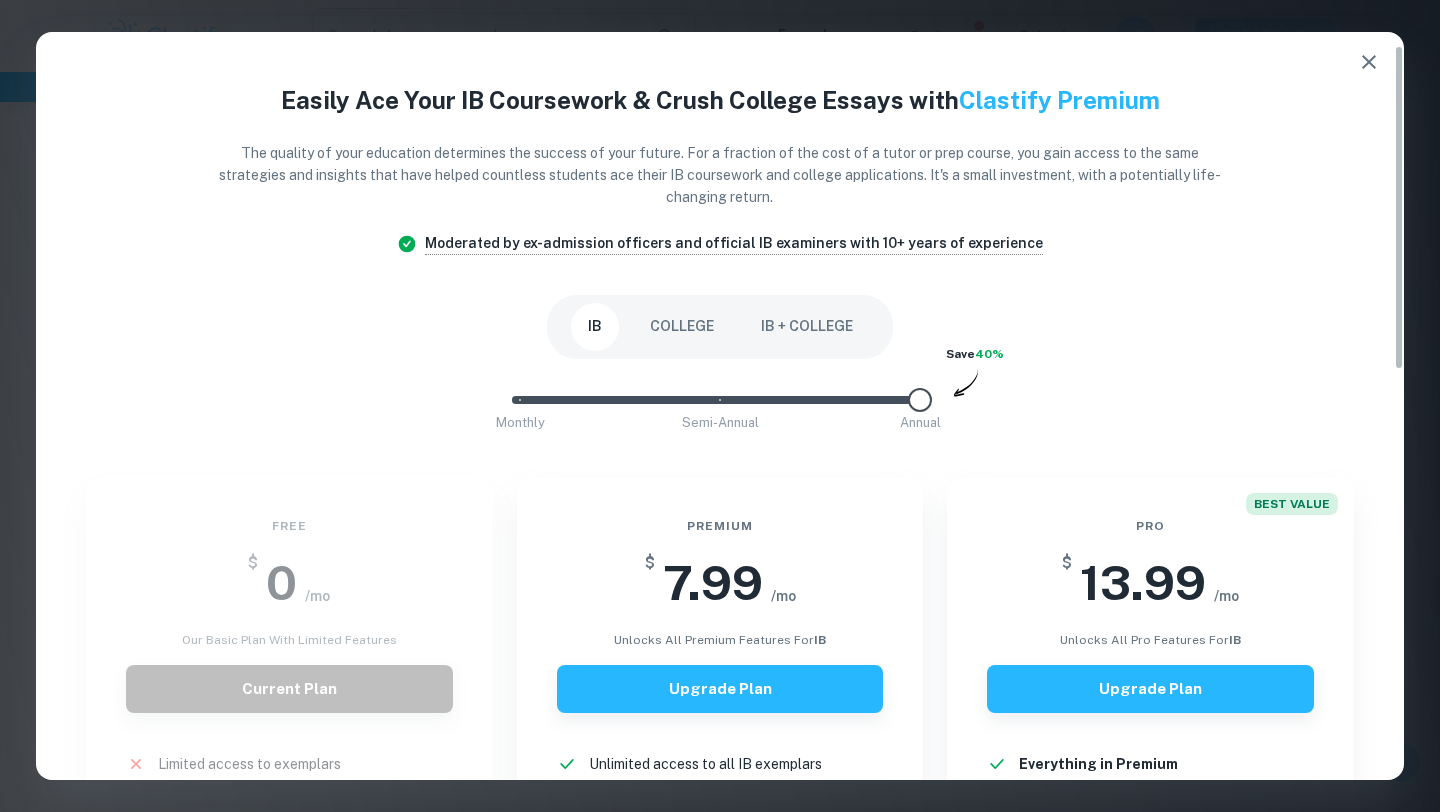 scroll, scrollTop: 305, scrollLeft: 0, axis: vertical 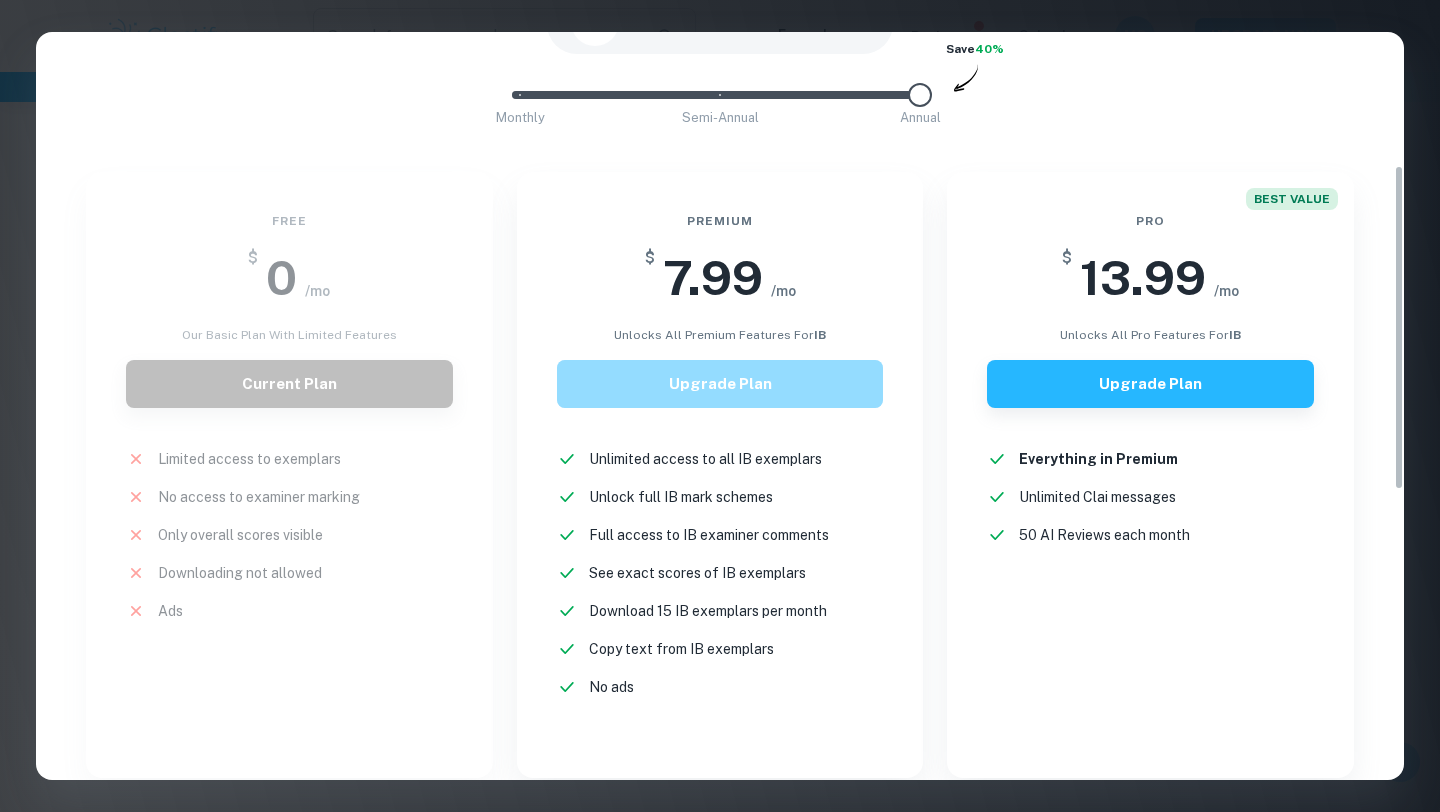 click on "Upgrade Plan" at bounding box center [720, 384] 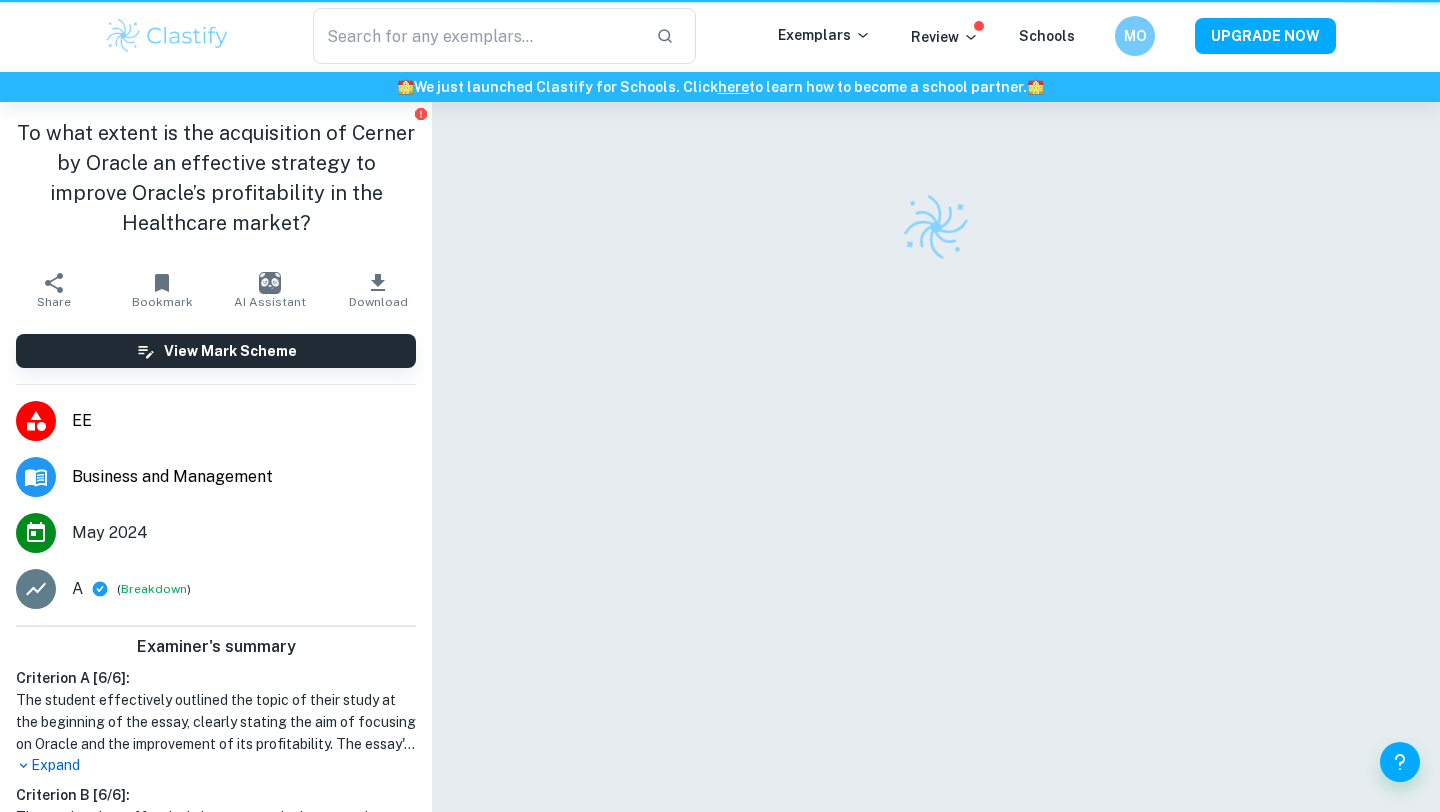 scroll, scrollTop: 102, scrollLeft: 0, axis: vertical 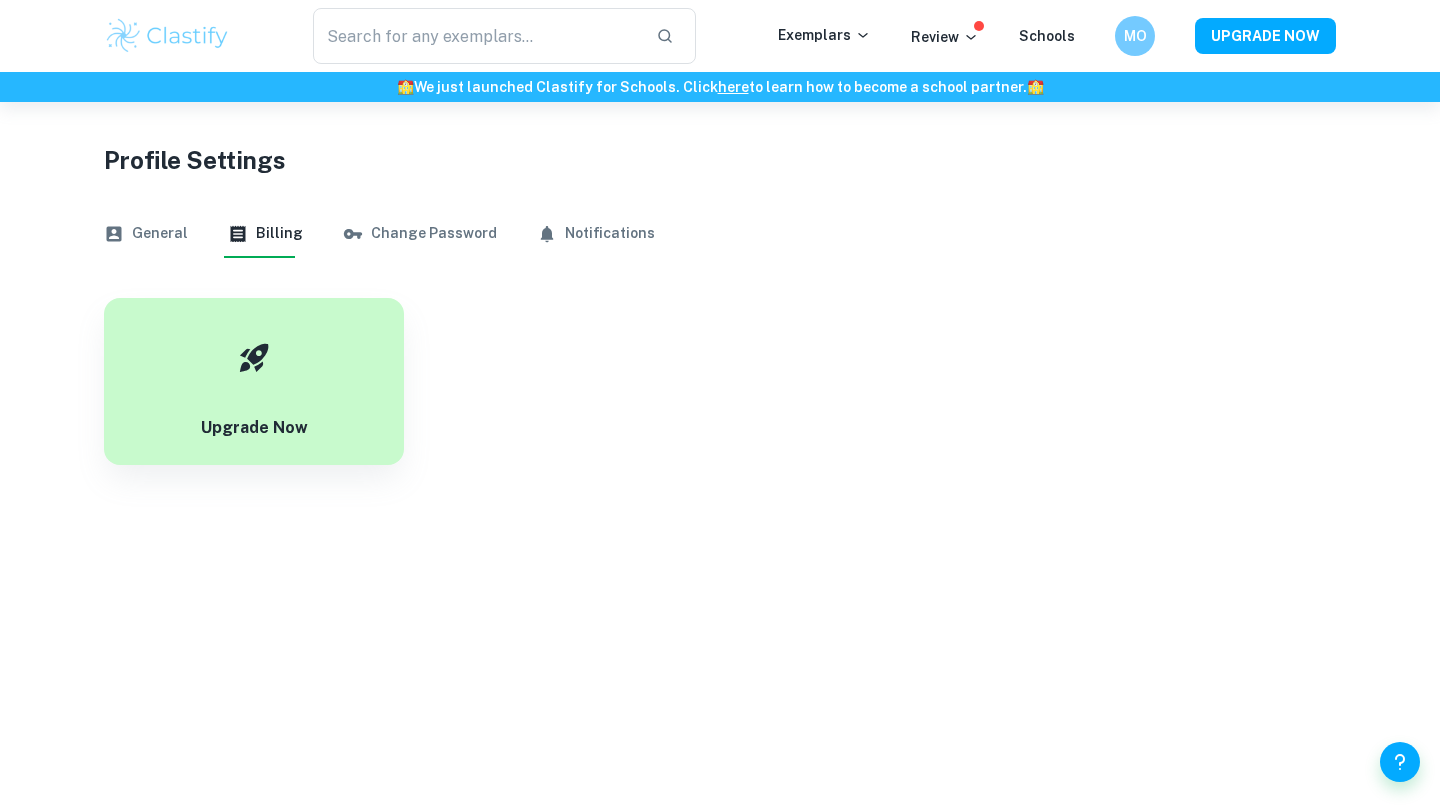 click on "General" at bounding box center (146, 234) 